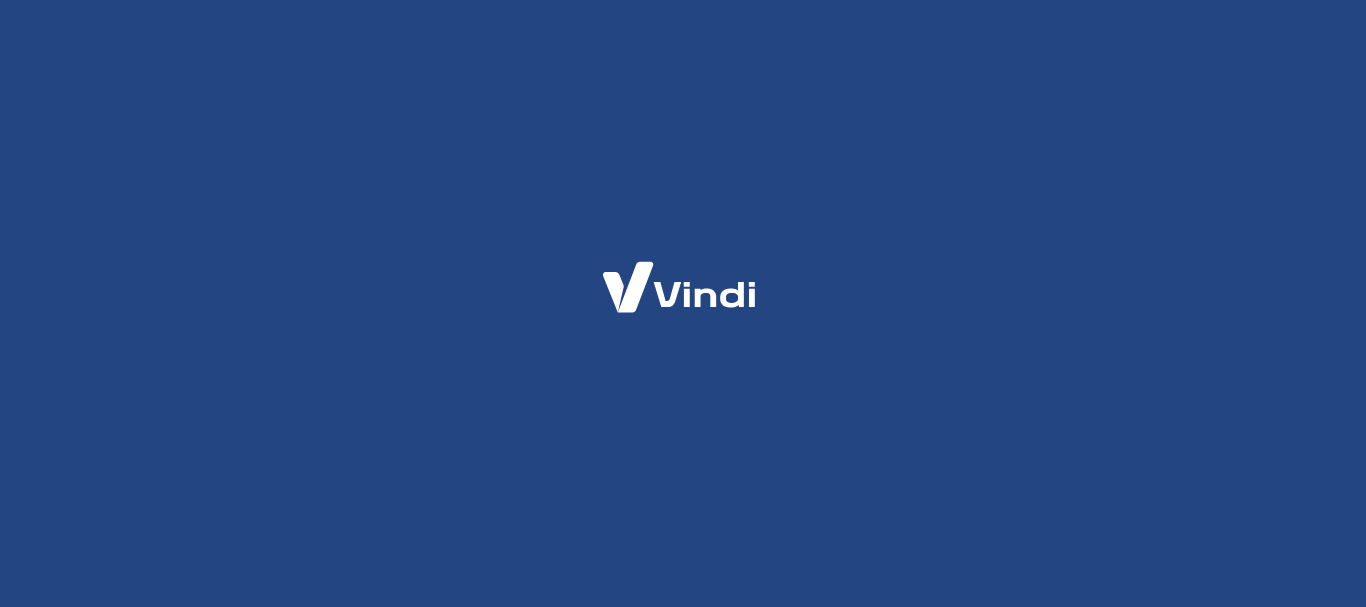 scroll, scrollTop: 0, scrollLeft: 0, axis: both 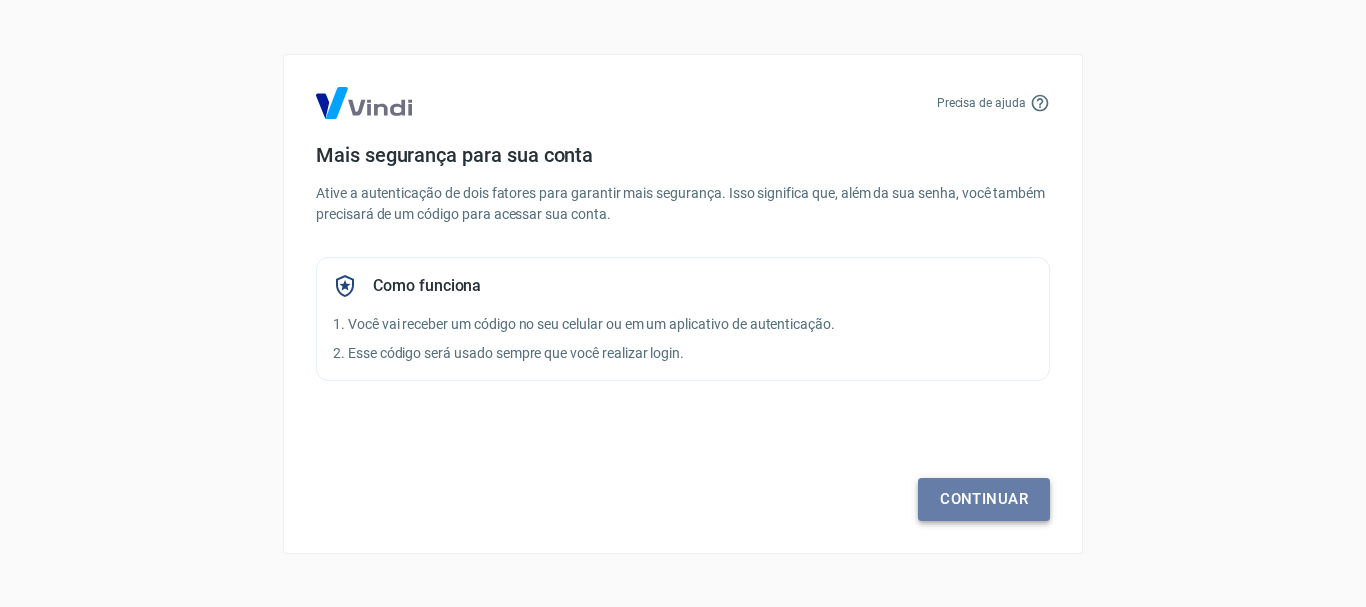 click on "Continuar" at bounding box center [984, 499] 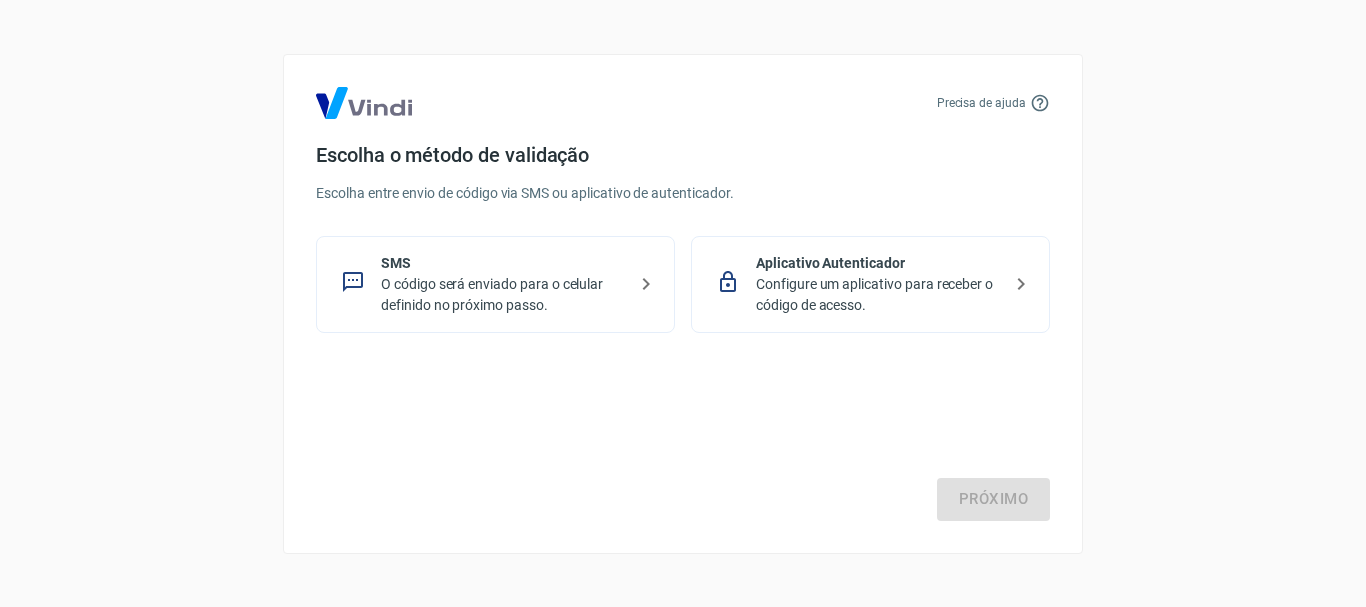 click on "O código será enviado para o celular definido no próximo passo." at bounding box center [503, 295] 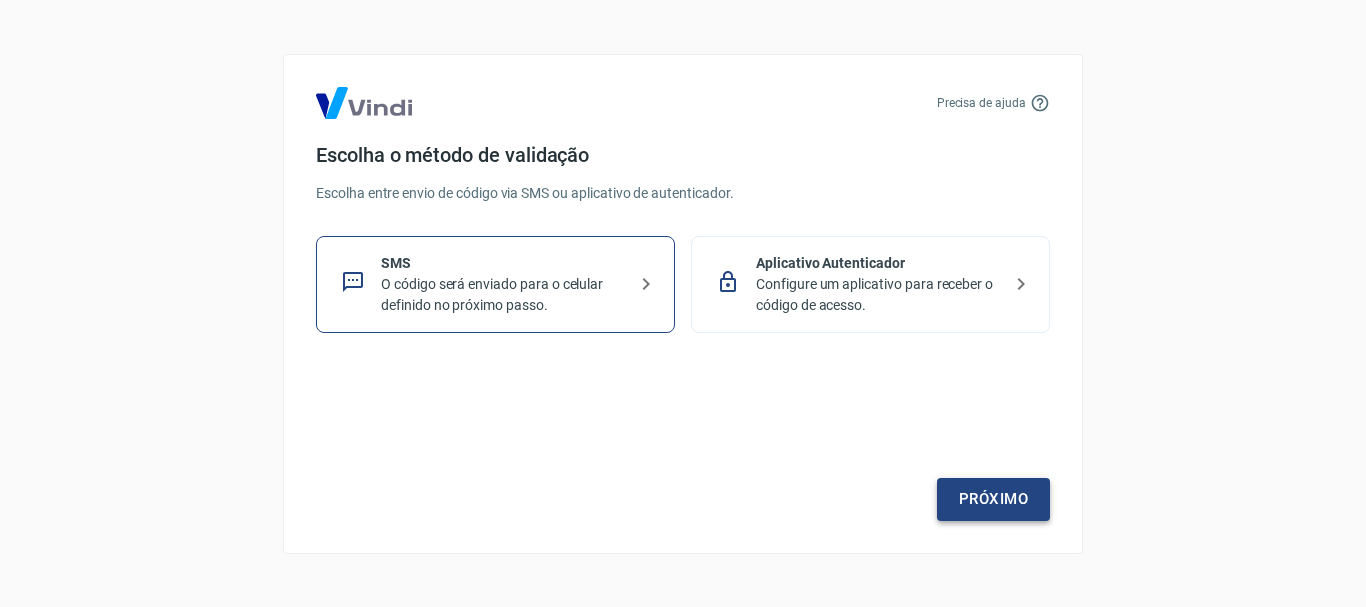 click on "Próximo" at bounding box center [993, 499] 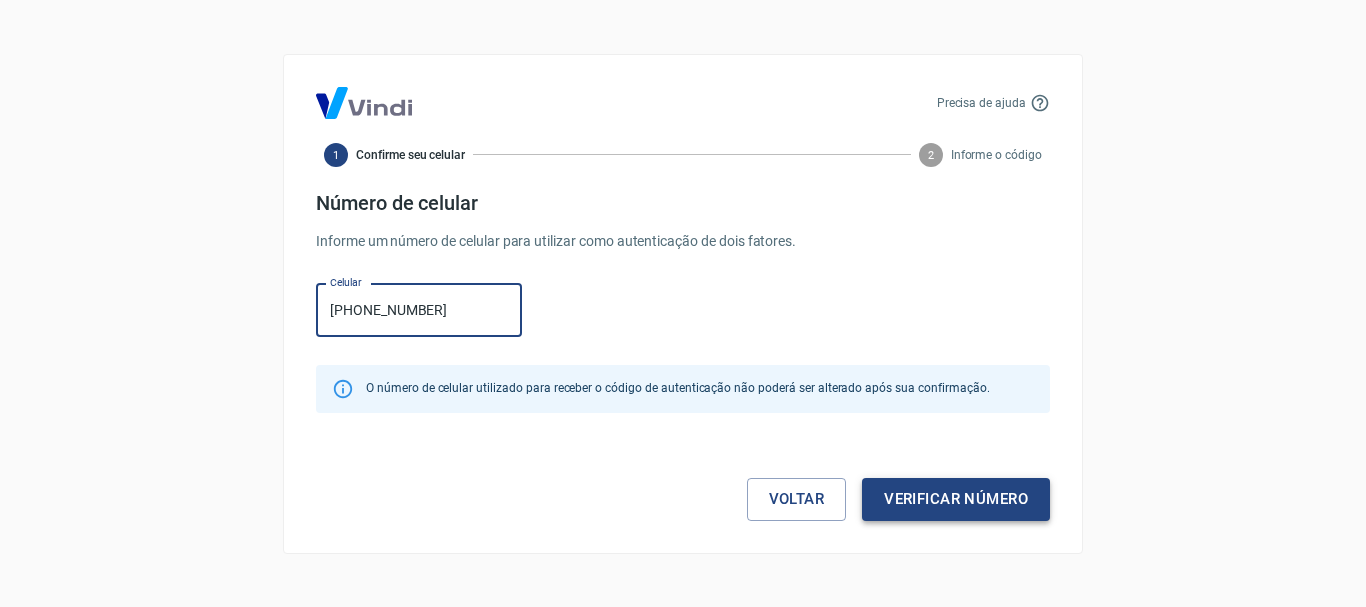 type on "(19) 98119-7622" 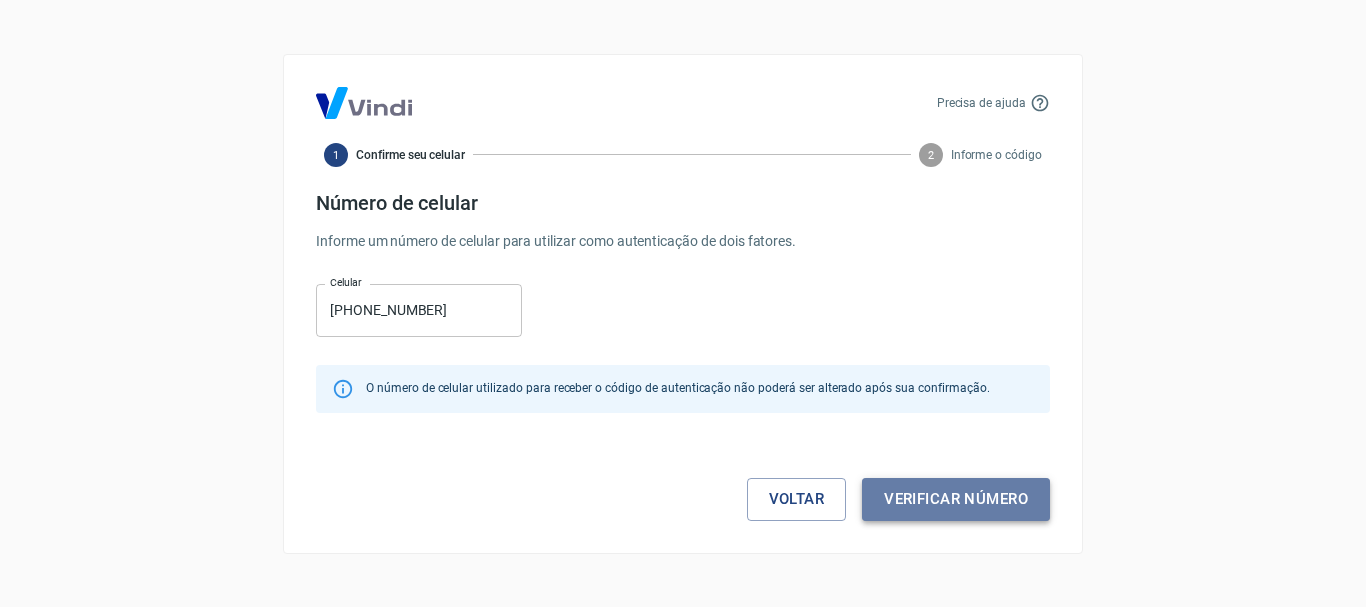 click on "Verificar número" at bounding box center (956, 499) 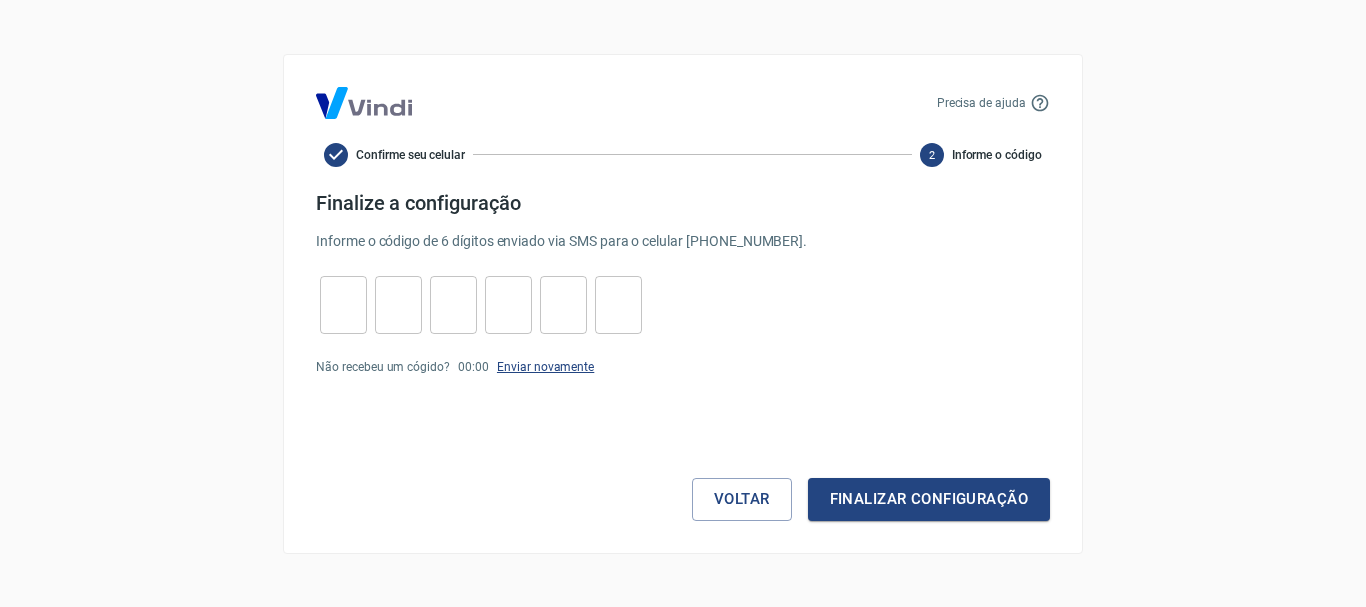 click on "Enviar novamente" at bounding box center (545, 367) 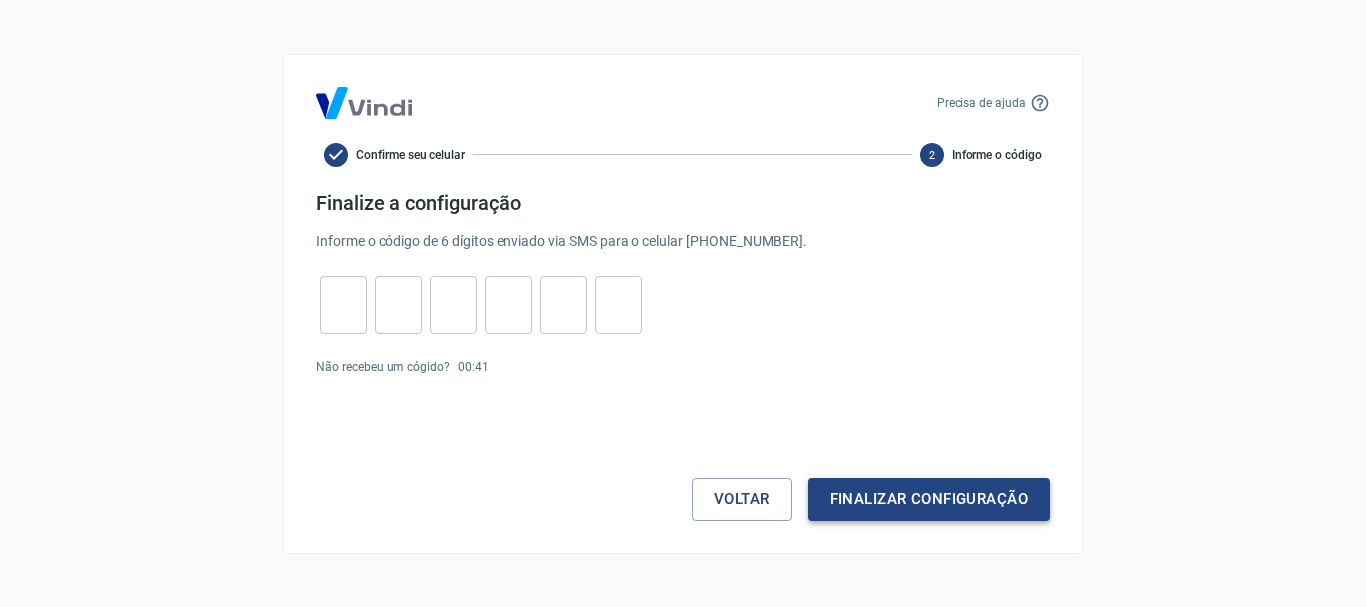 click on "Finalizar configuração" at bounding box center [929, 499] 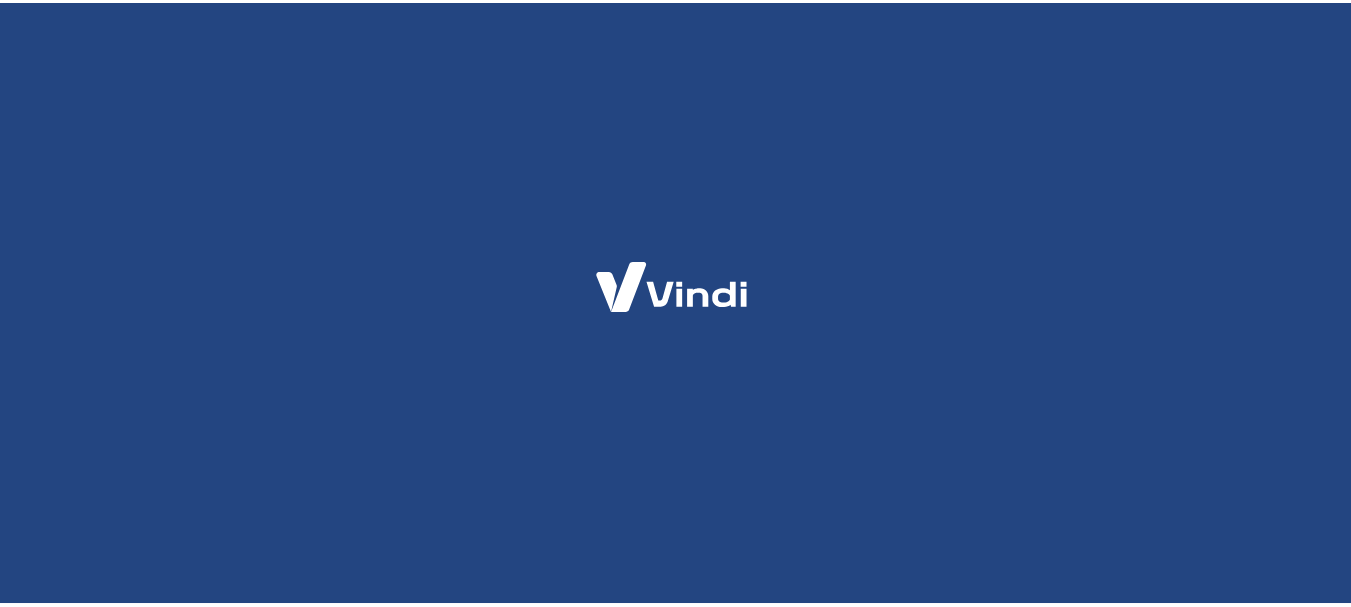 scroll, scrollTop: 0, scrollLeft: 0, axis: both 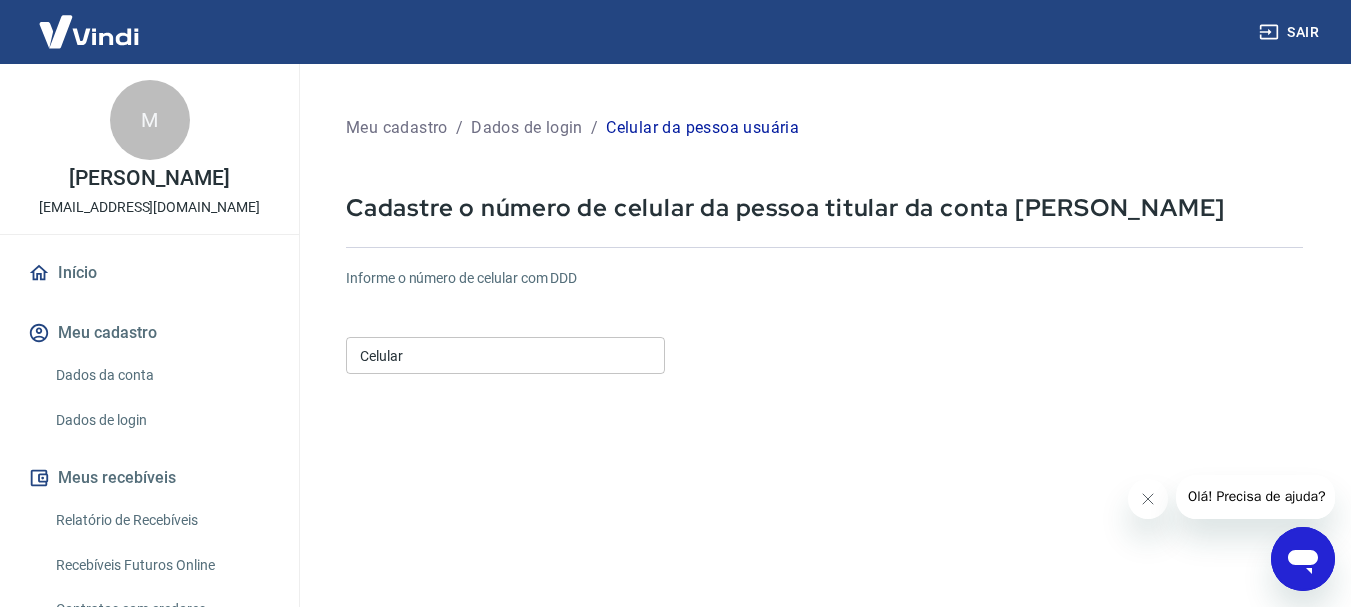 click on "Celular" at bounding box center (505, 355) 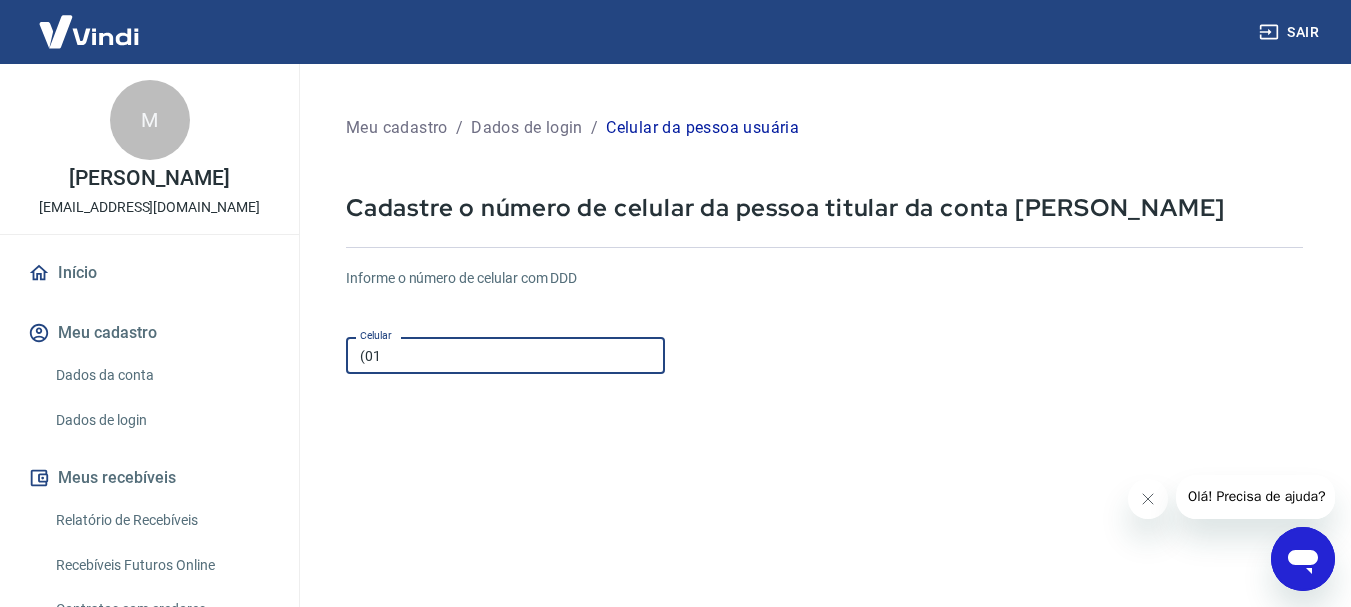 type on "(0" 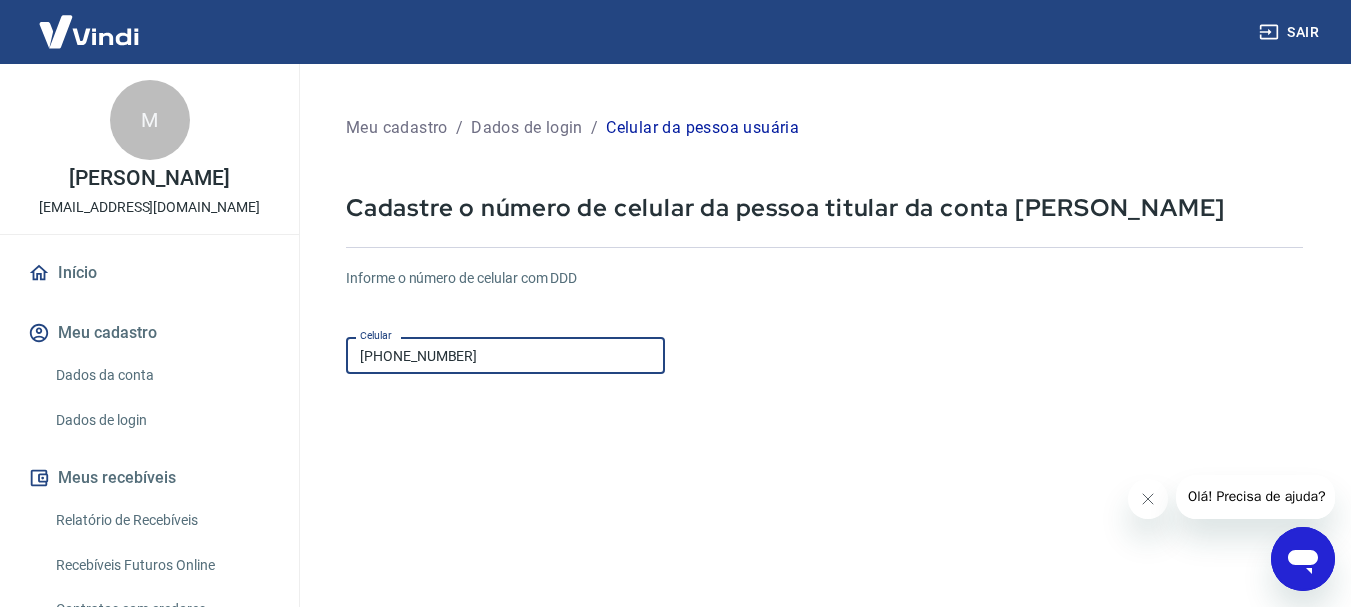 type on "(19) 98119-7622" 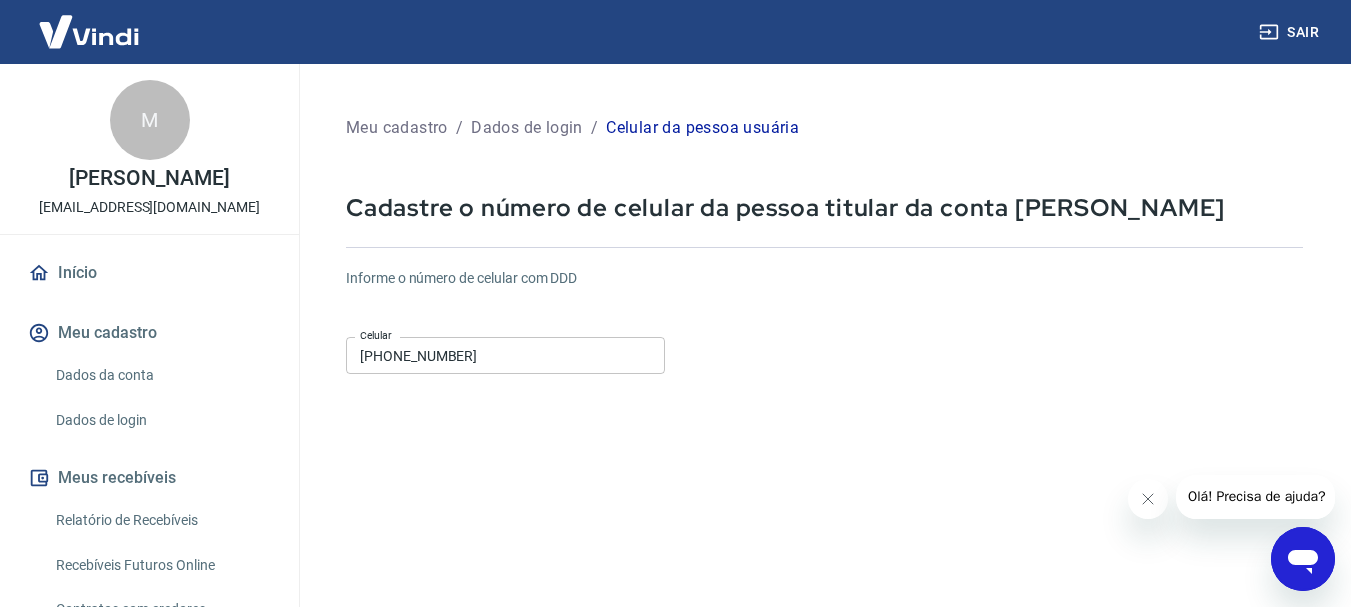 drag, startPoint x: 758, startPoint y: 471, endPoint x: 792, endPoint y: 456, distance: 37.161808 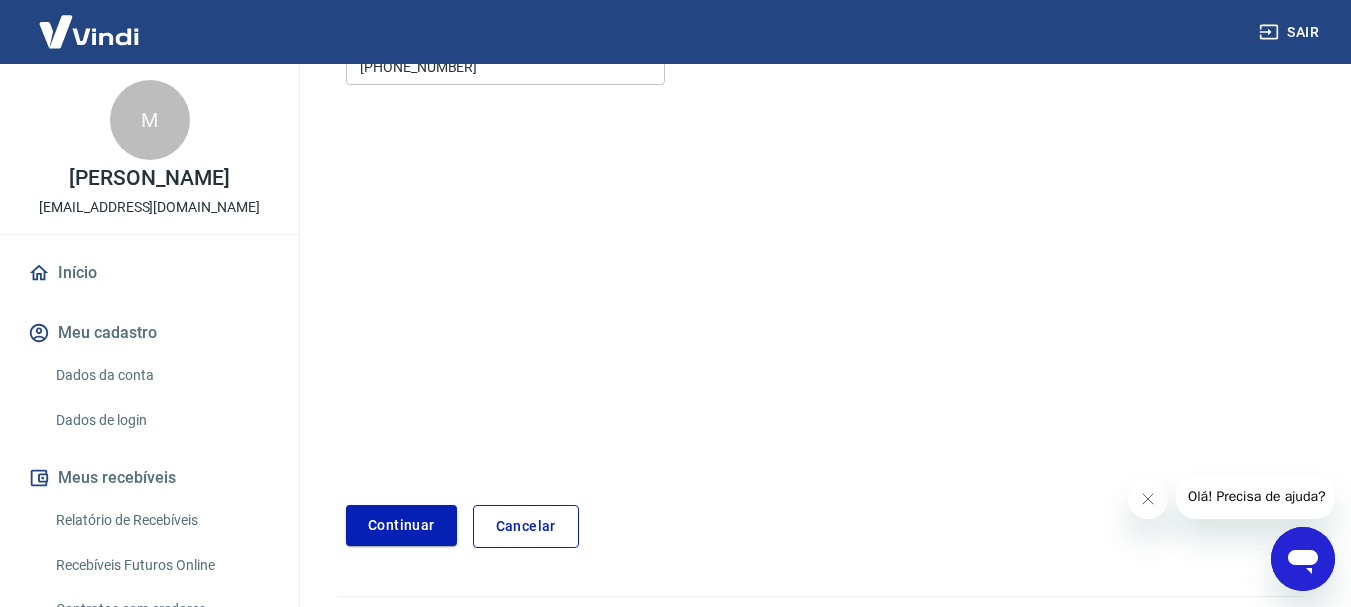 scroll, scrollTop: 300, scrollLeft: 0, axis: vertical 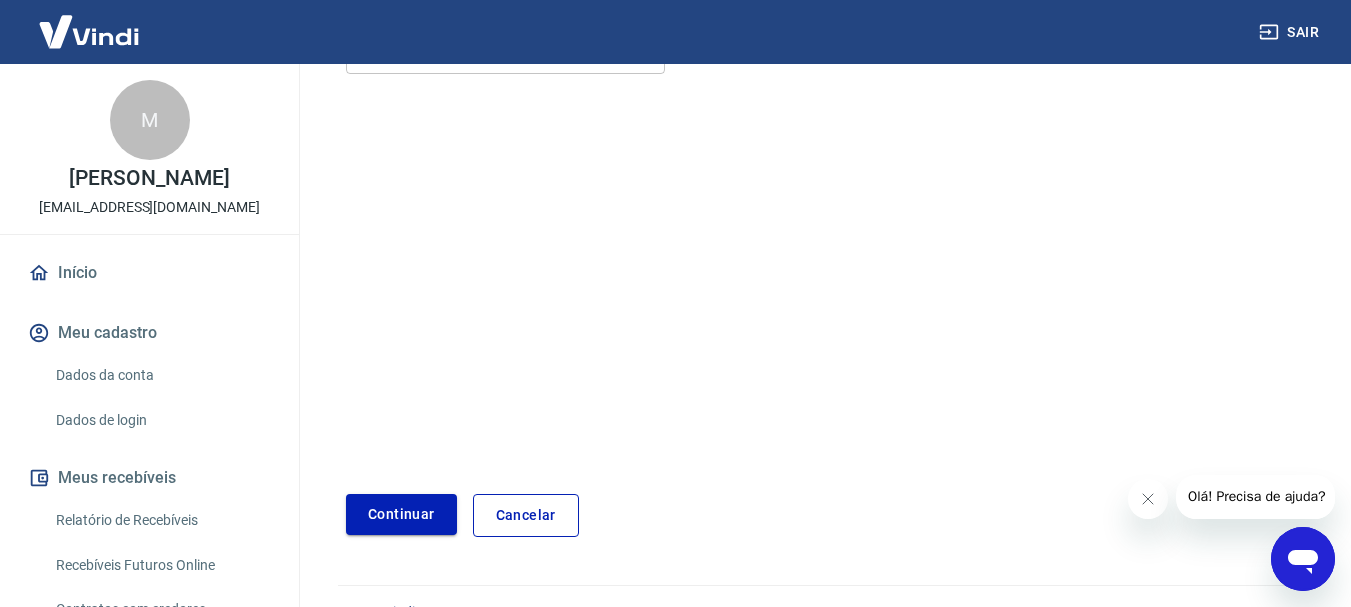click on "Continuar" at bounding box center [401, 514] 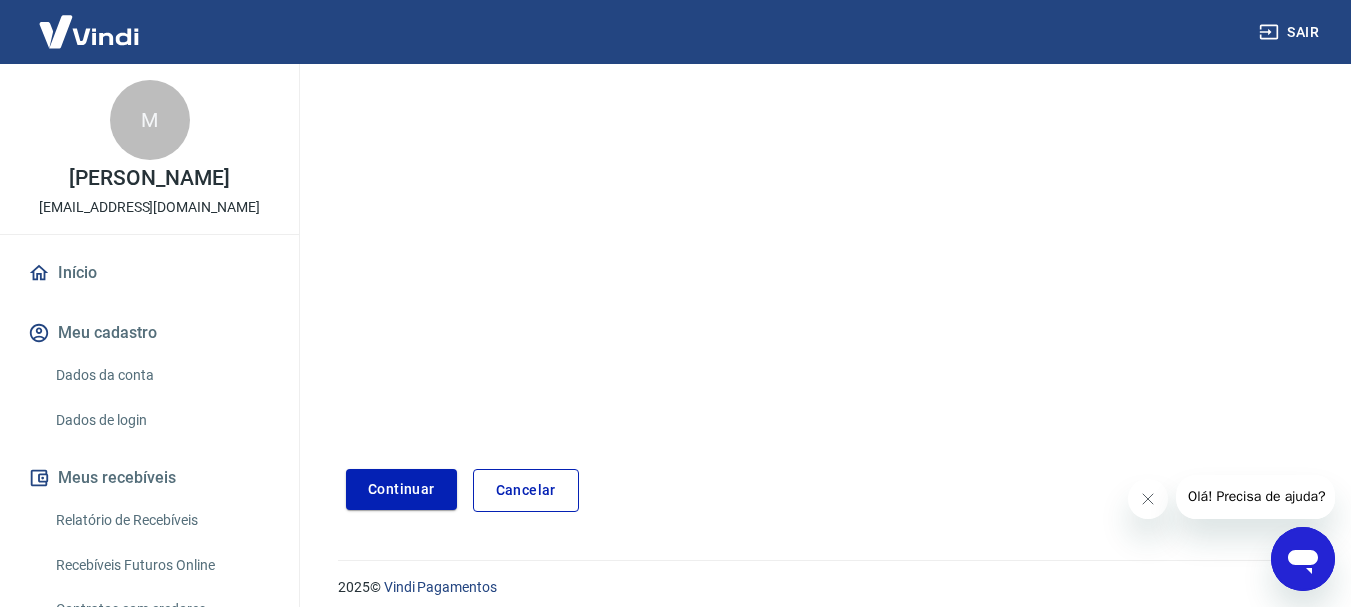 scroll, scrollTop: 416, scrollLeft: 0, axis: vertical 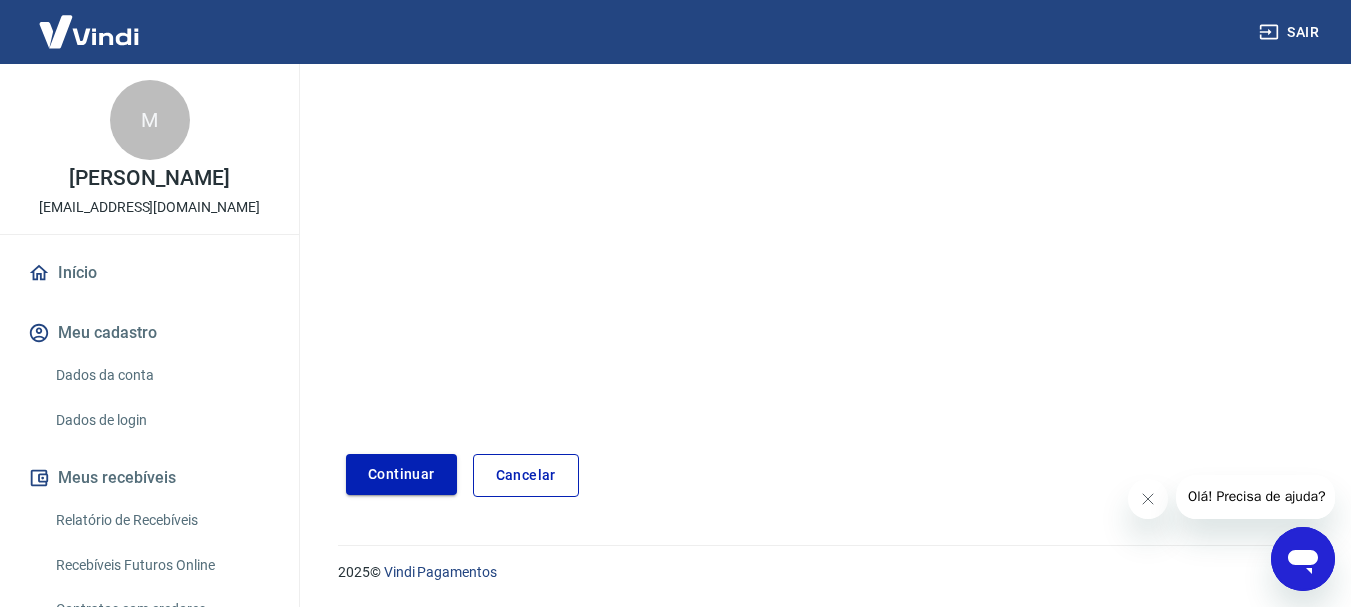 click on "Continuar" at bounding box center (401, 474) 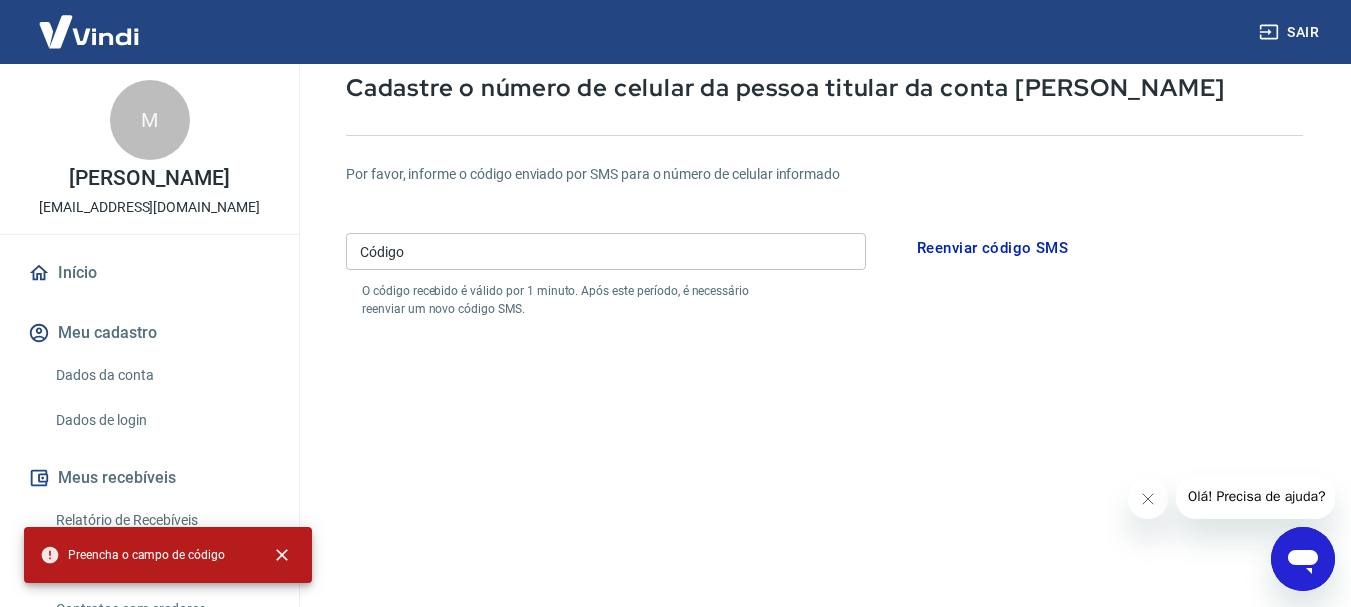 scroll, scrollTop: 116, scrollLeft: 0, axis: vertical 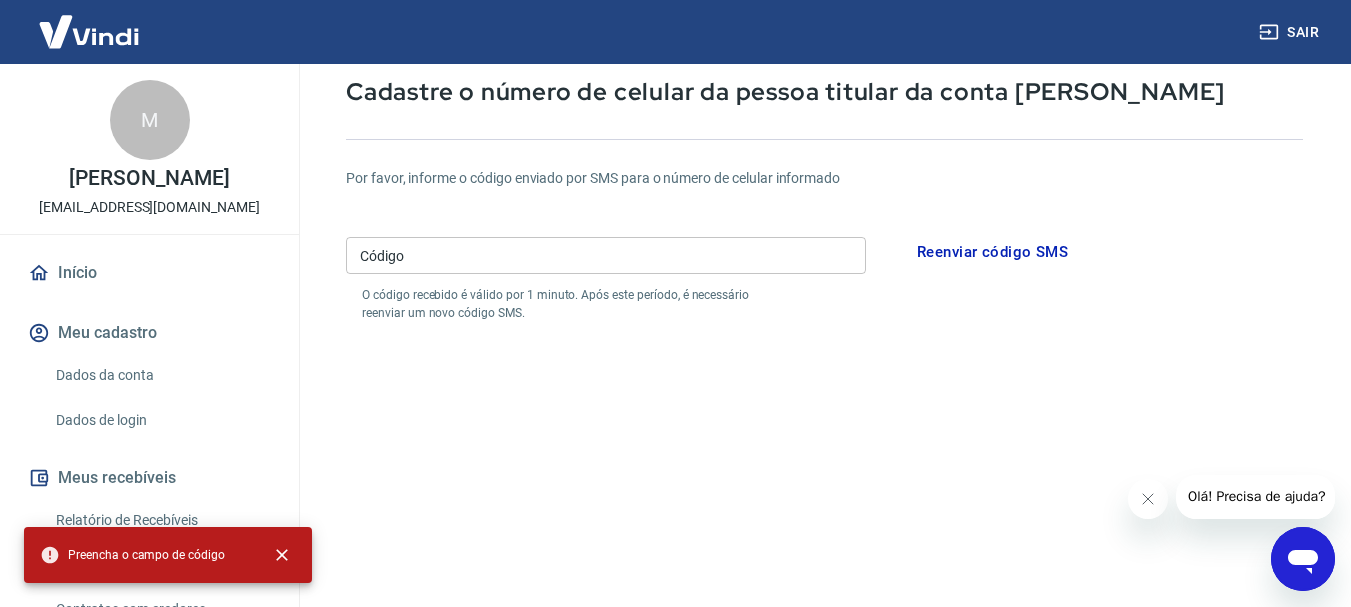 click on "Código" at bounding box center [606, 255] 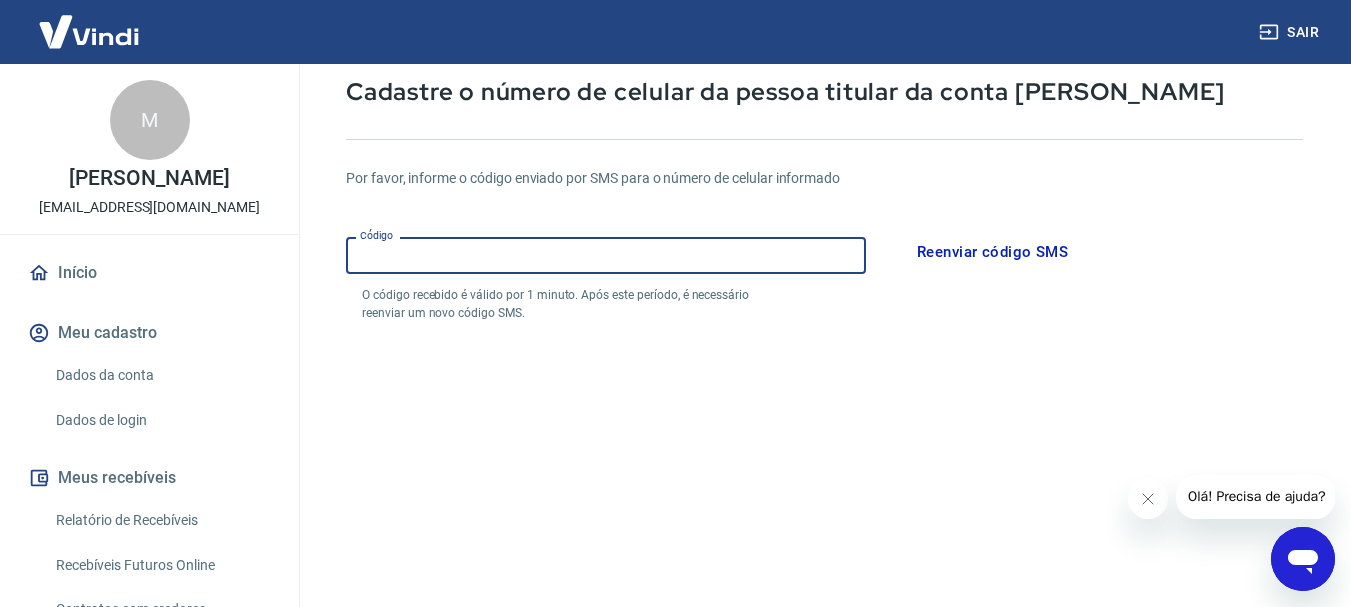 scroll, scrollTop: 16, scrollLeft: 0, axis: vertical 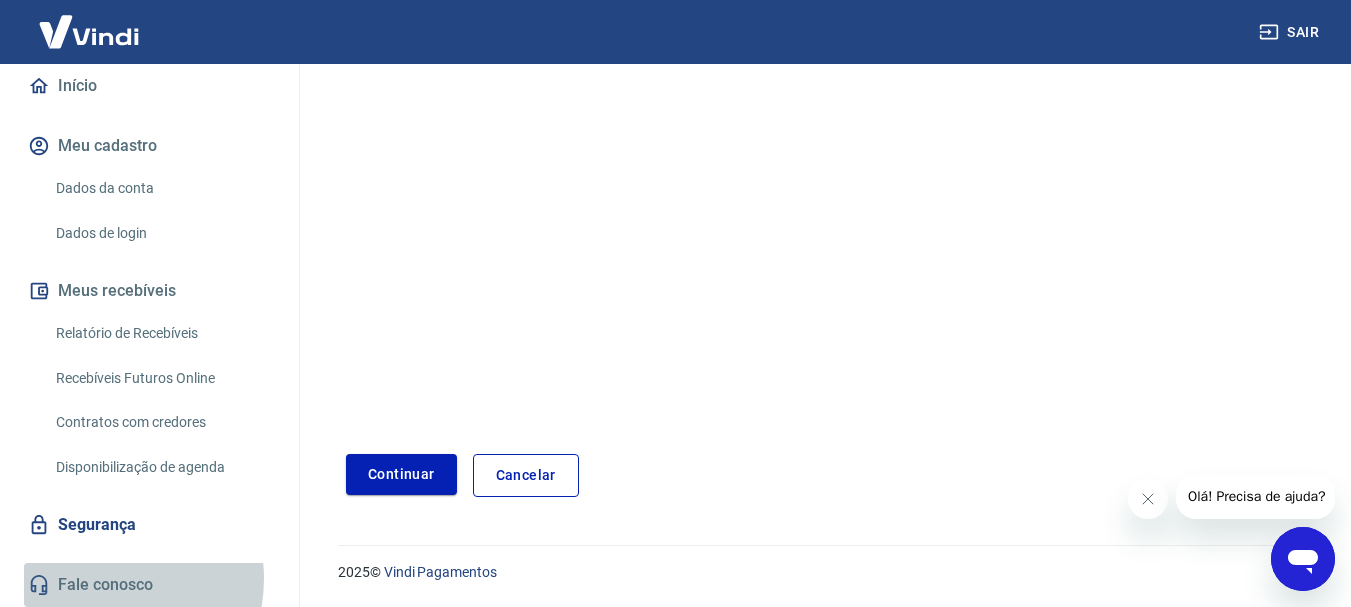 click on "Fale conosco" at bounding box center (149, 585) 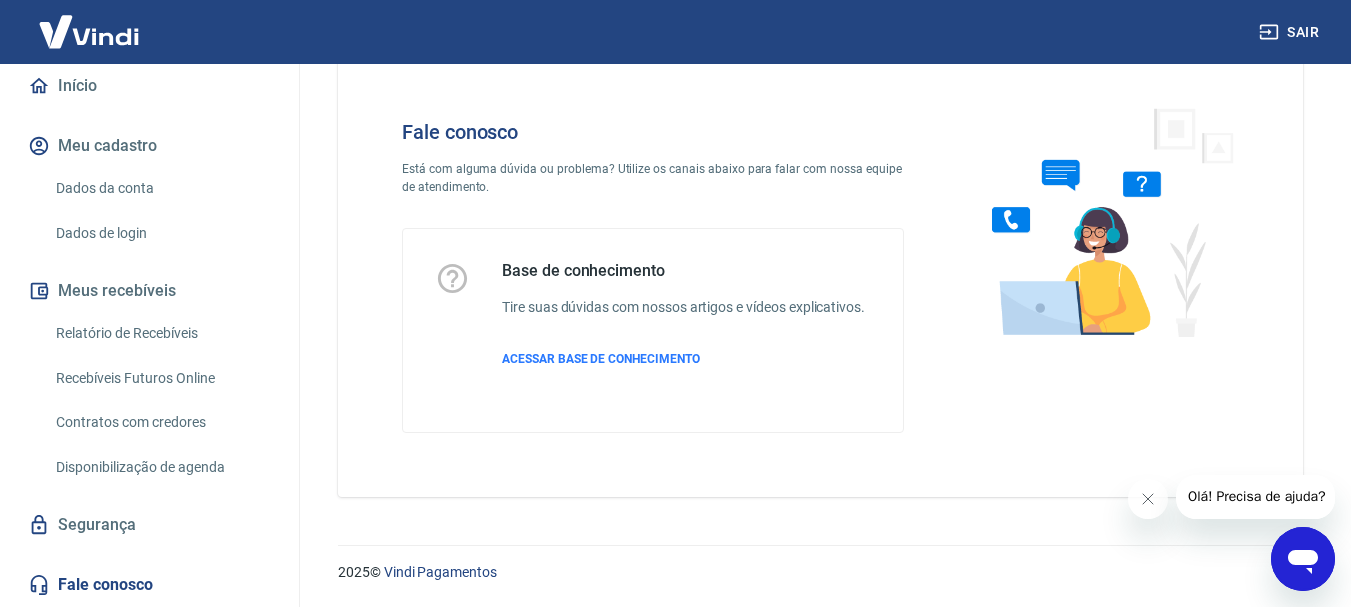 scroll, scrollTop: 48, scrollLeft: 0, axis: vertical 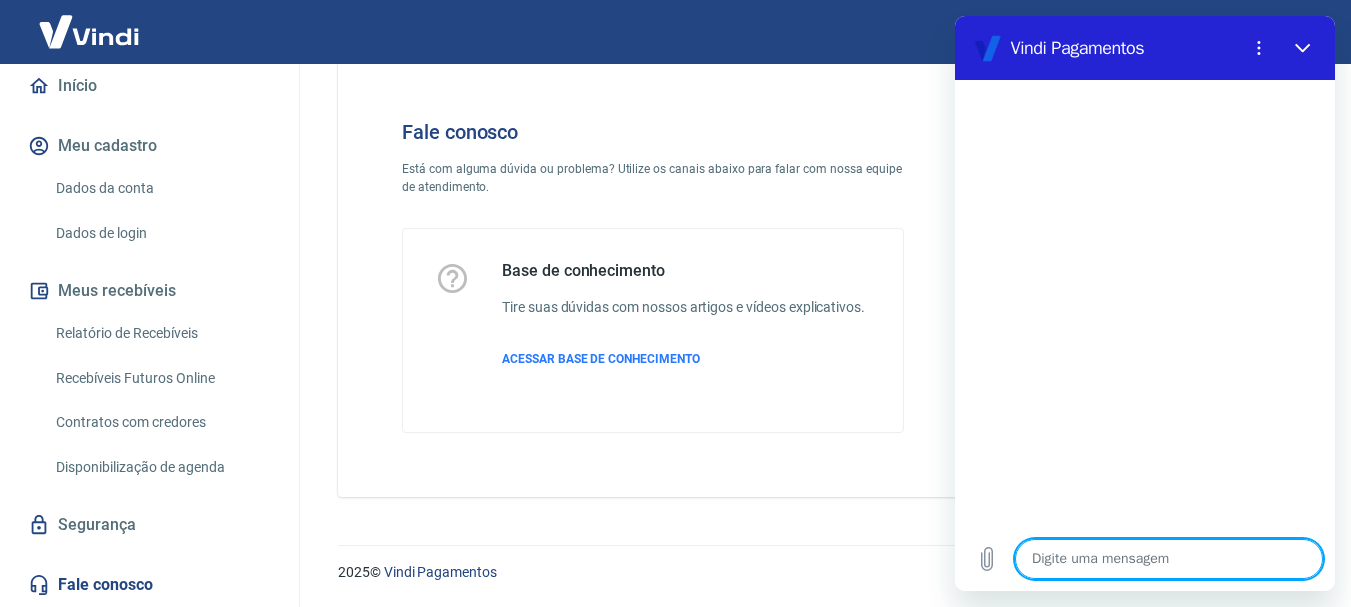 type on "o" 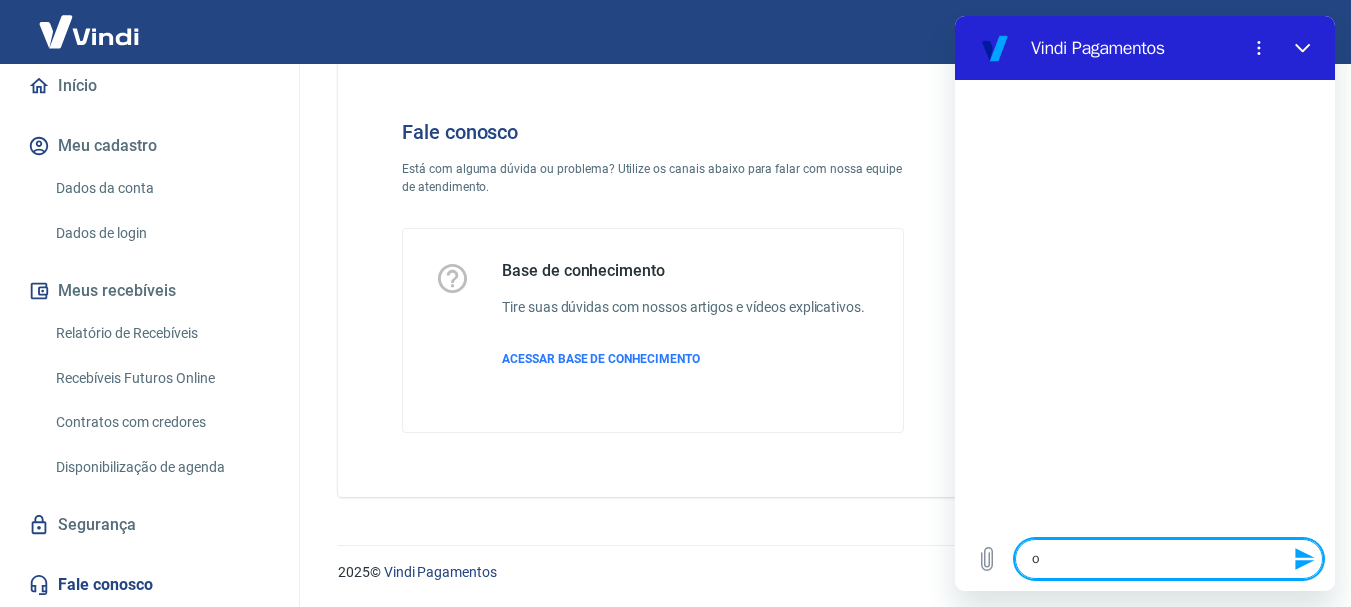 type on "ol" 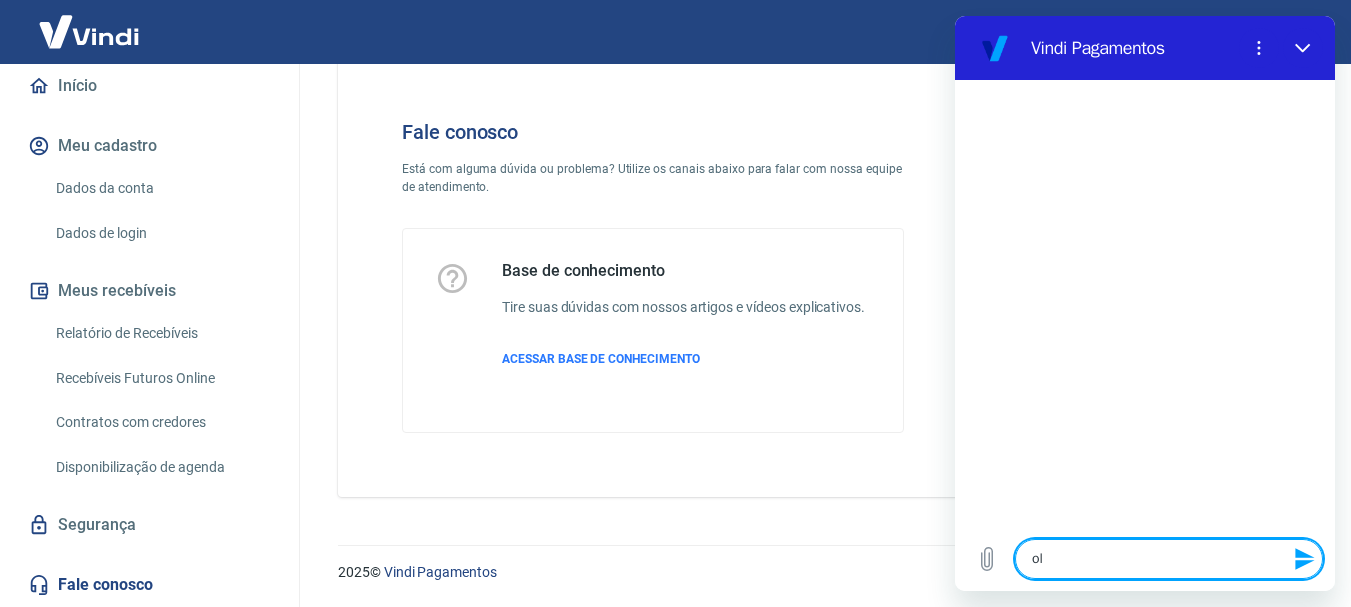 type on "ola" 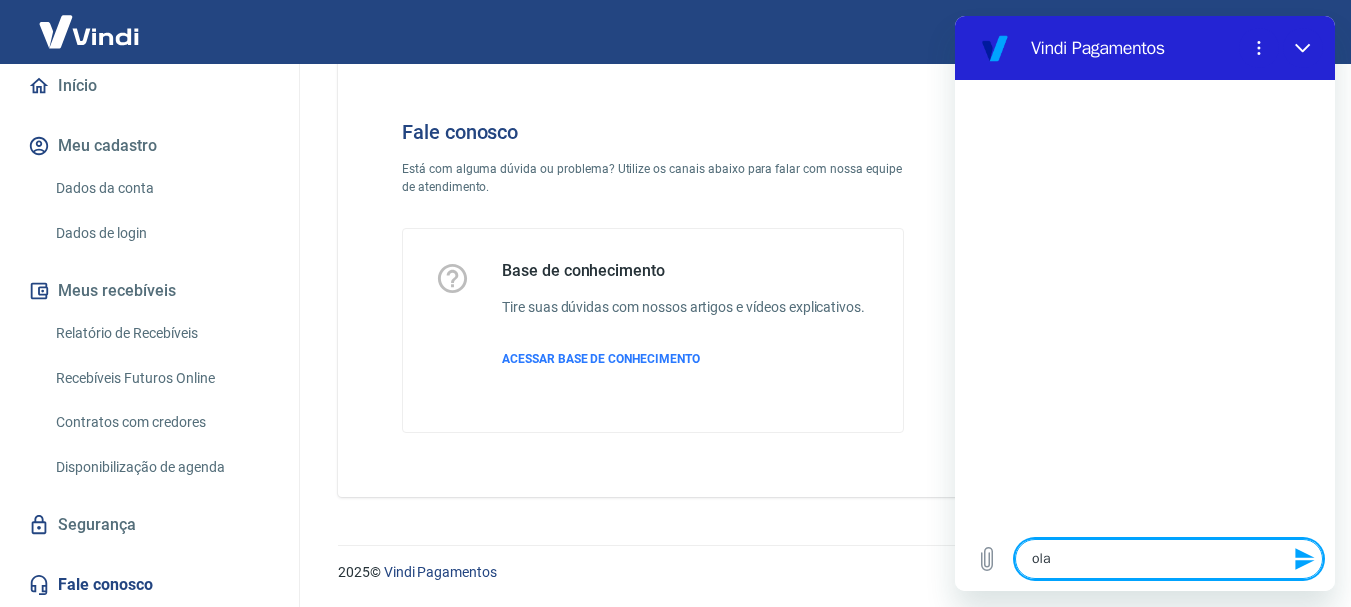 type on "ola" 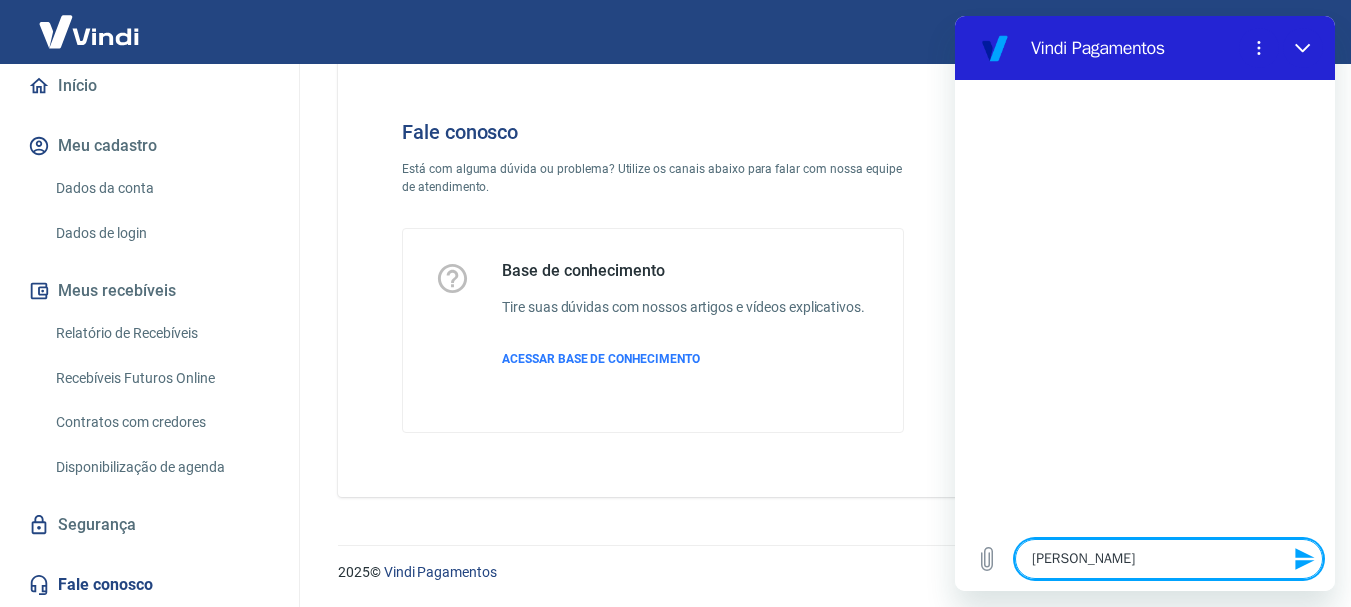 type on "ola bo" 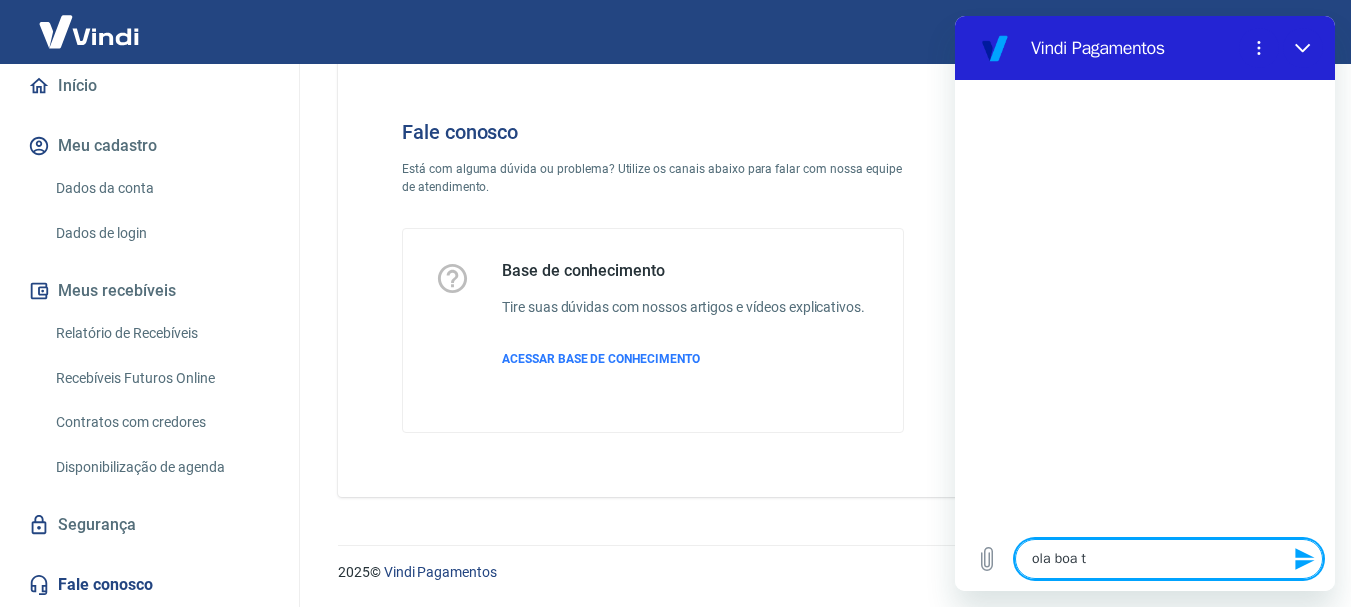 type on "ola boa ta" 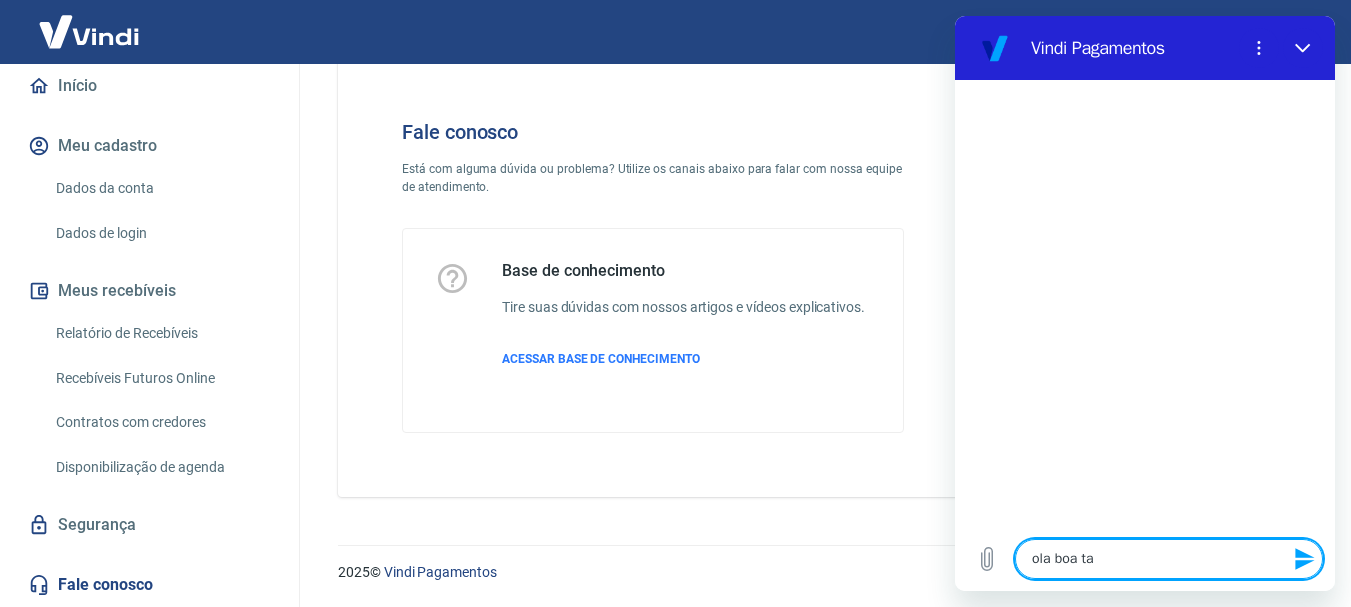 type on "x" 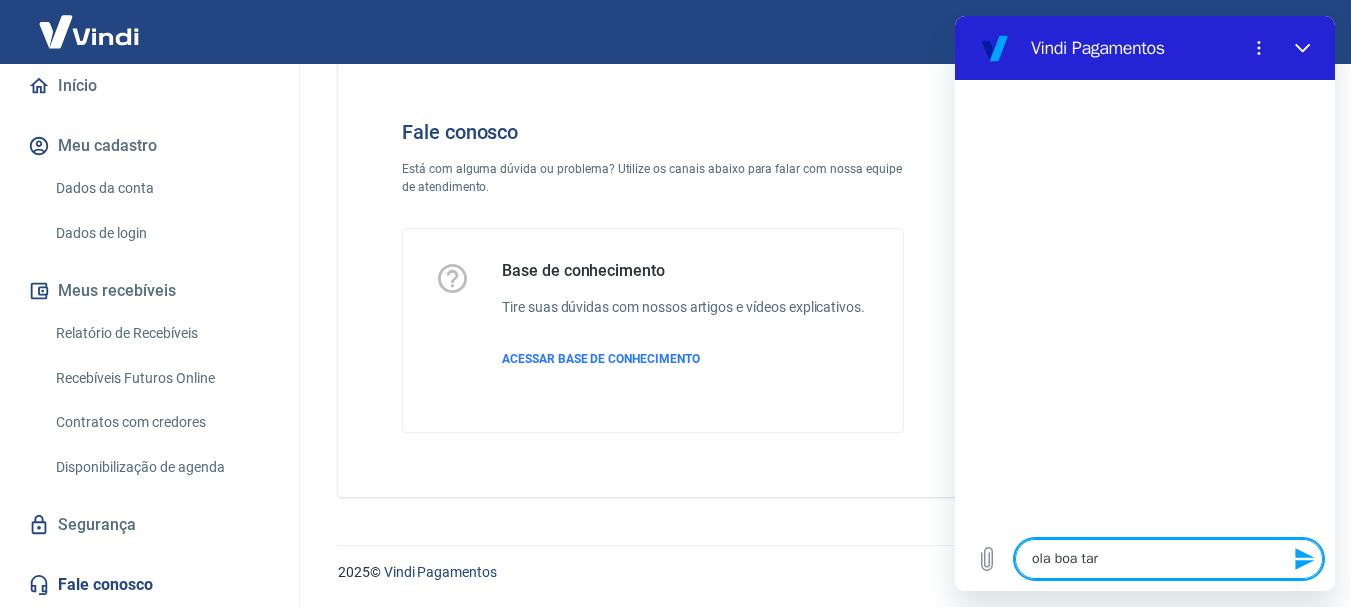 type on "x" 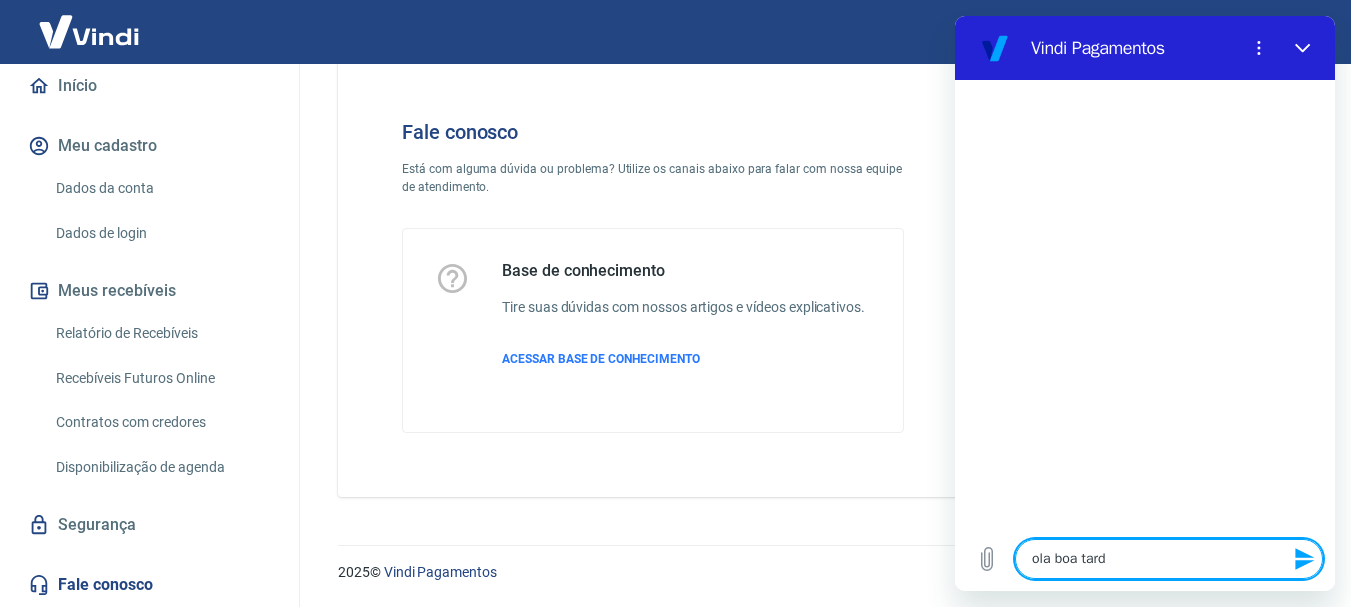 type on "ola boa tarde" 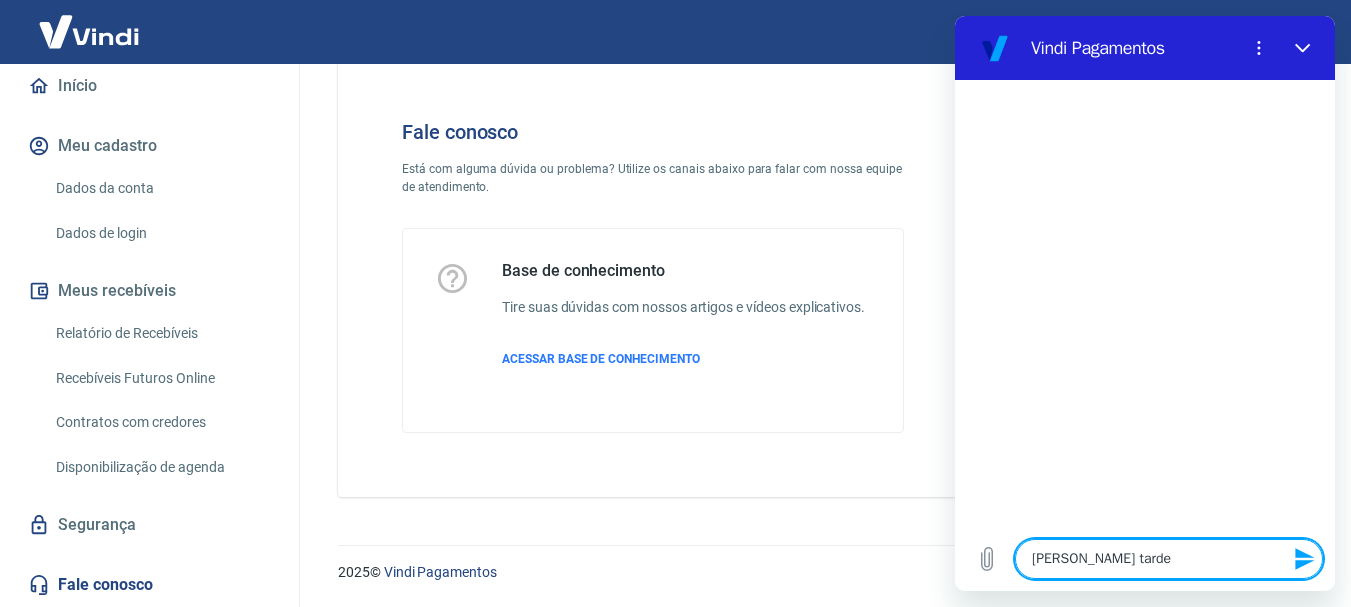 type on "ola boa tarde" 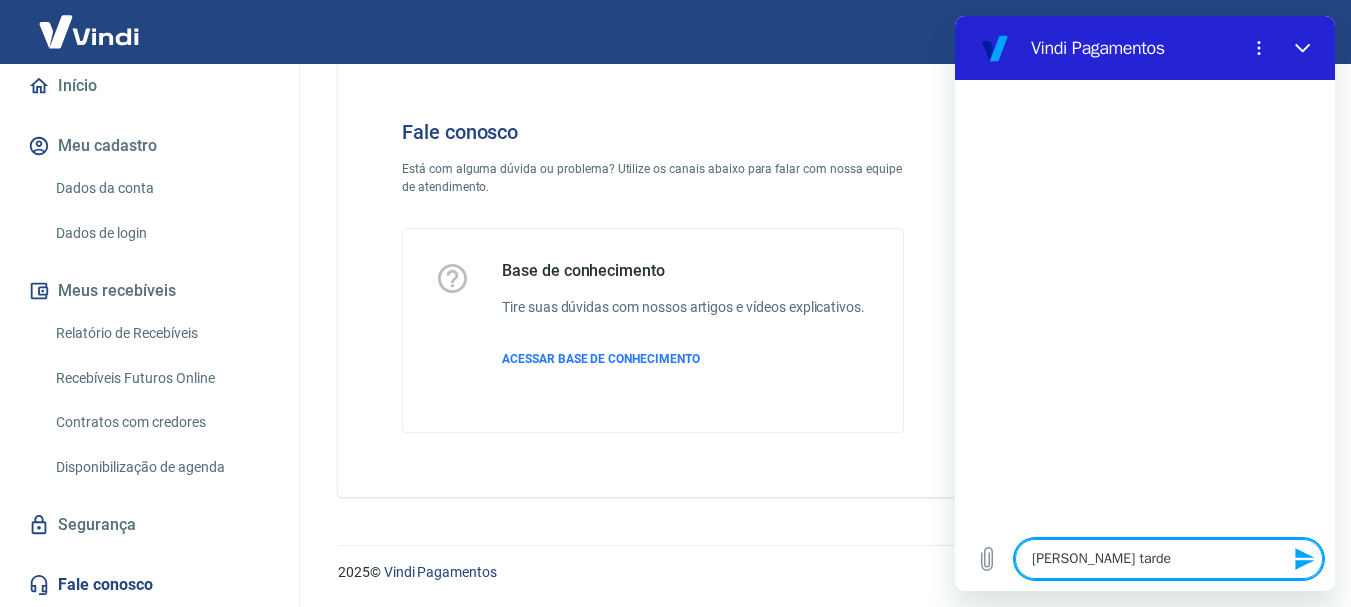 type 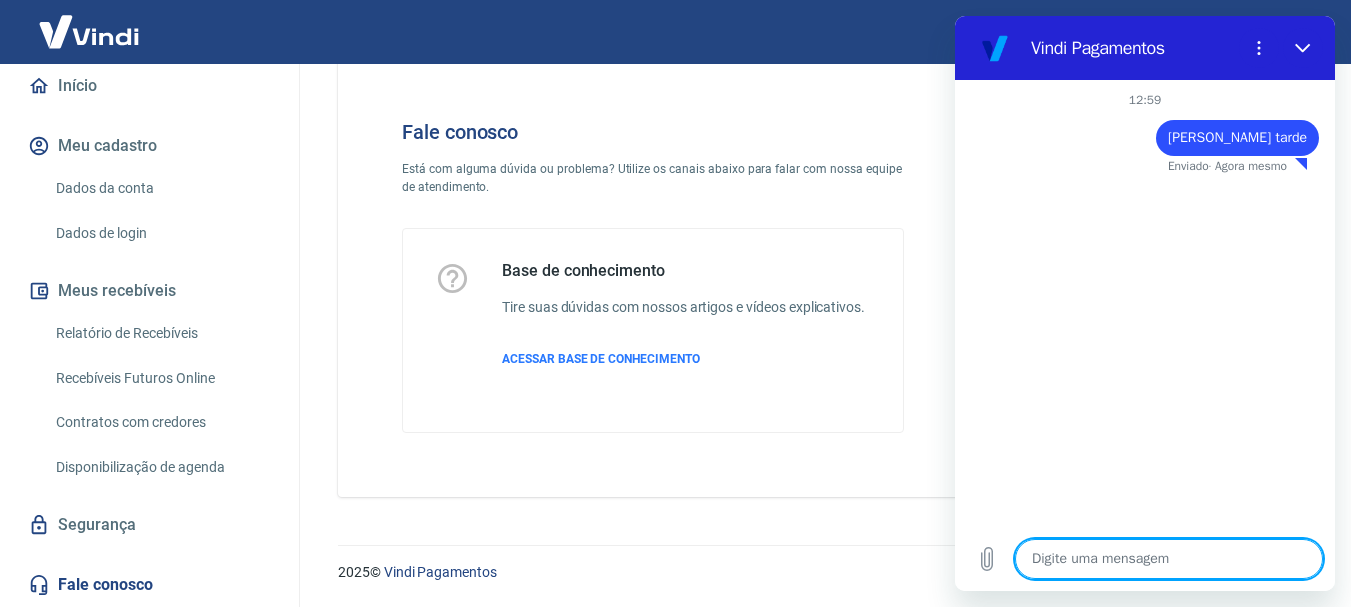 type on "x" 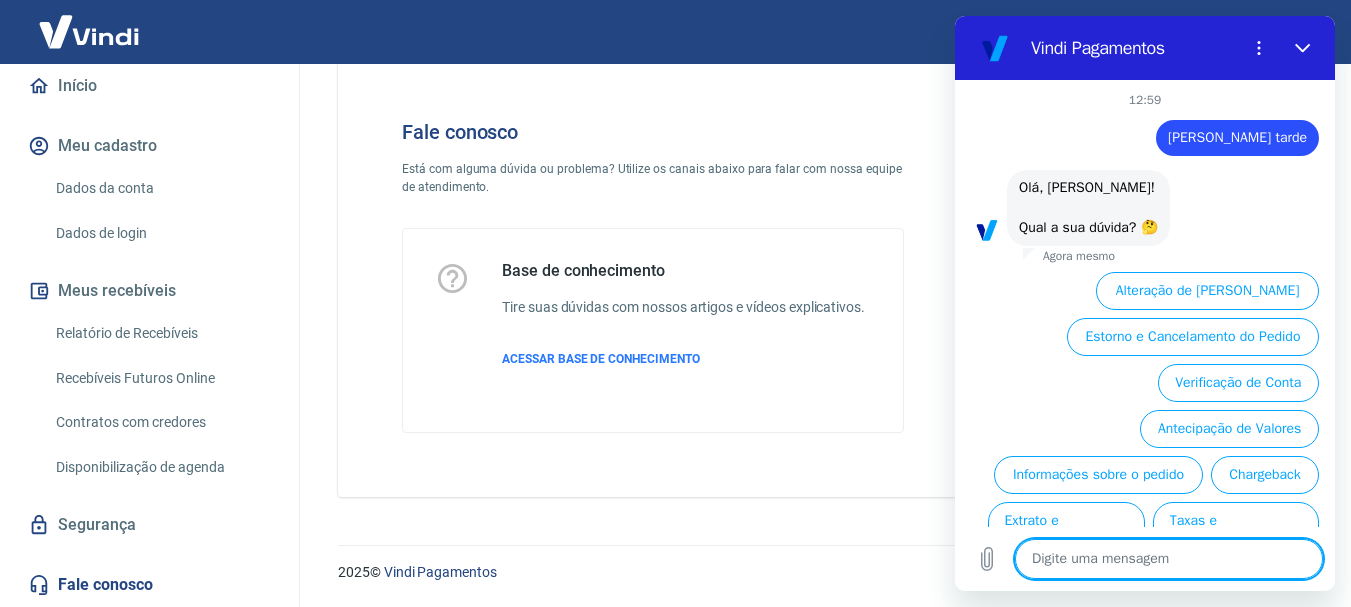 scroll, scrollTop: 64, scrollLeft: 0, axis: vertical 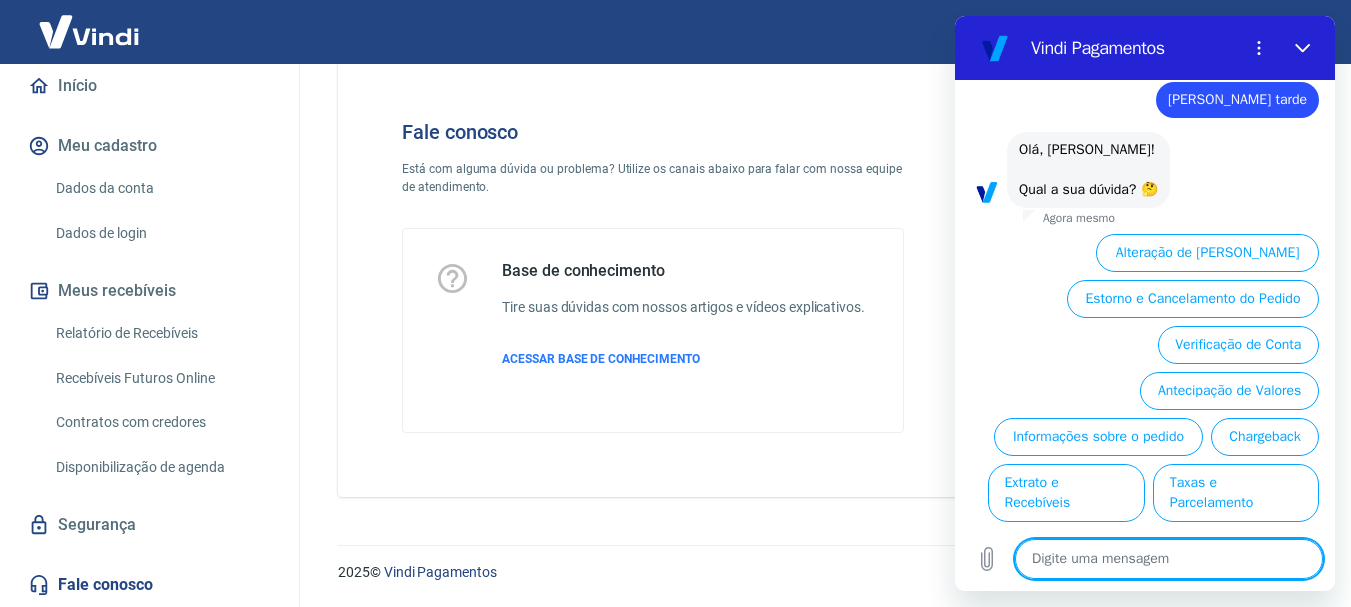 type on "e" 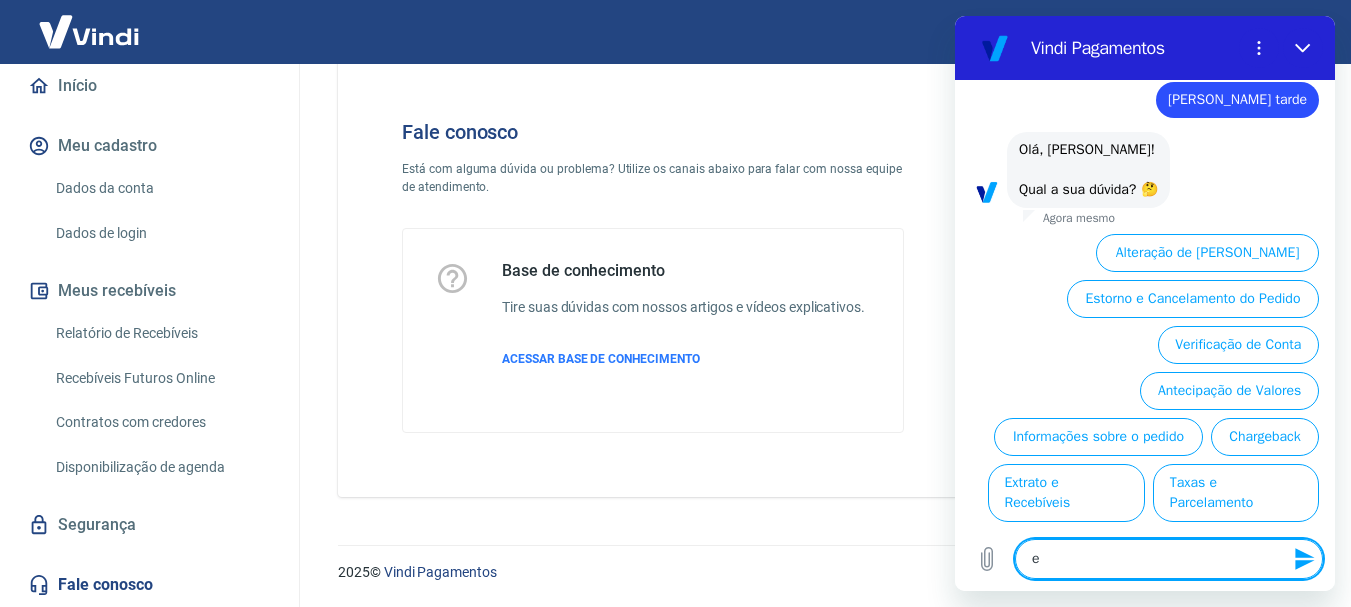 type on "es" 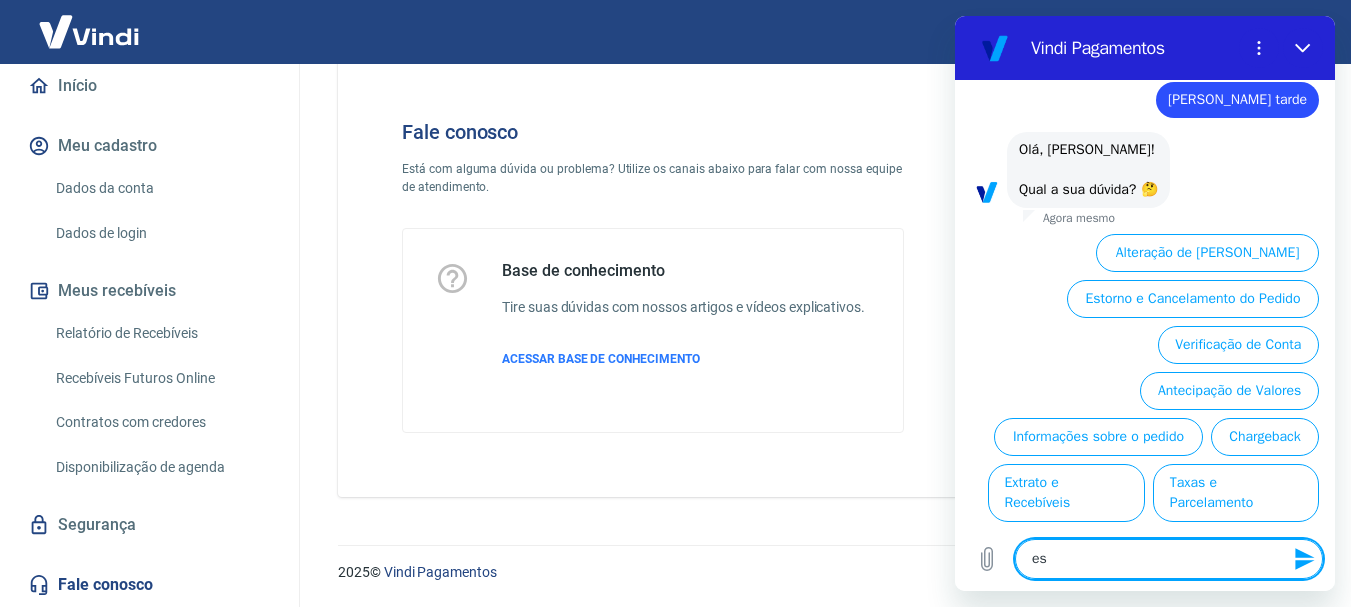 type on "x" 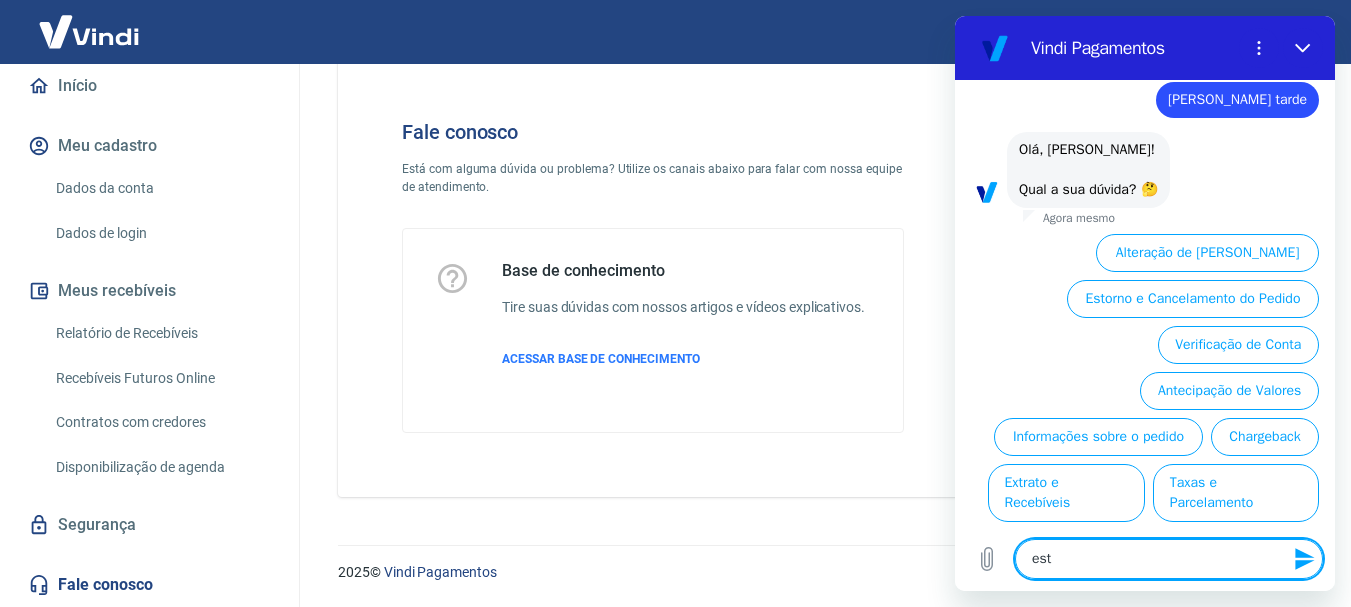 type on "esto" 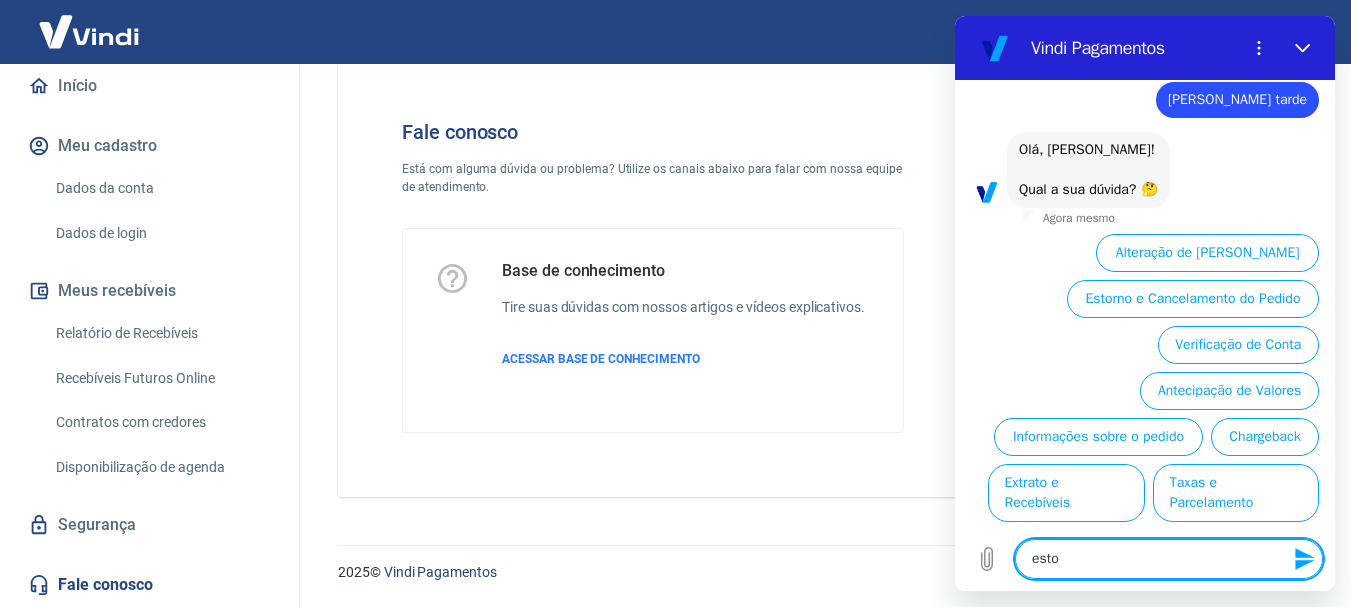 type on "estou" 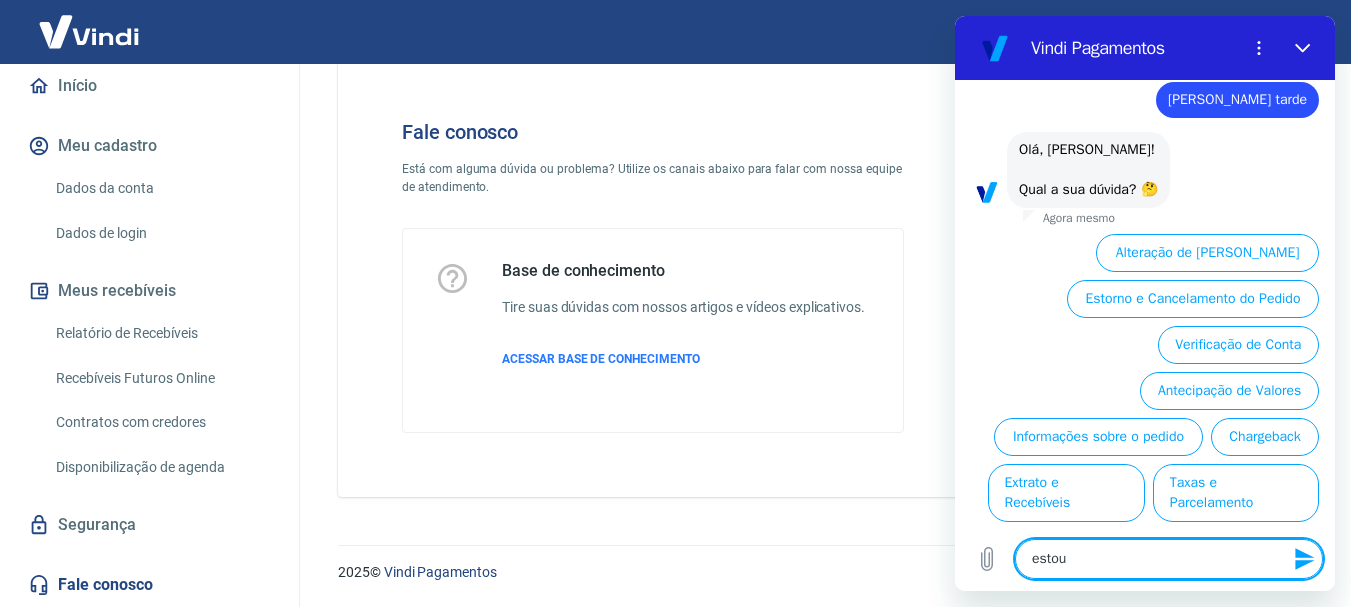 type on "estou" 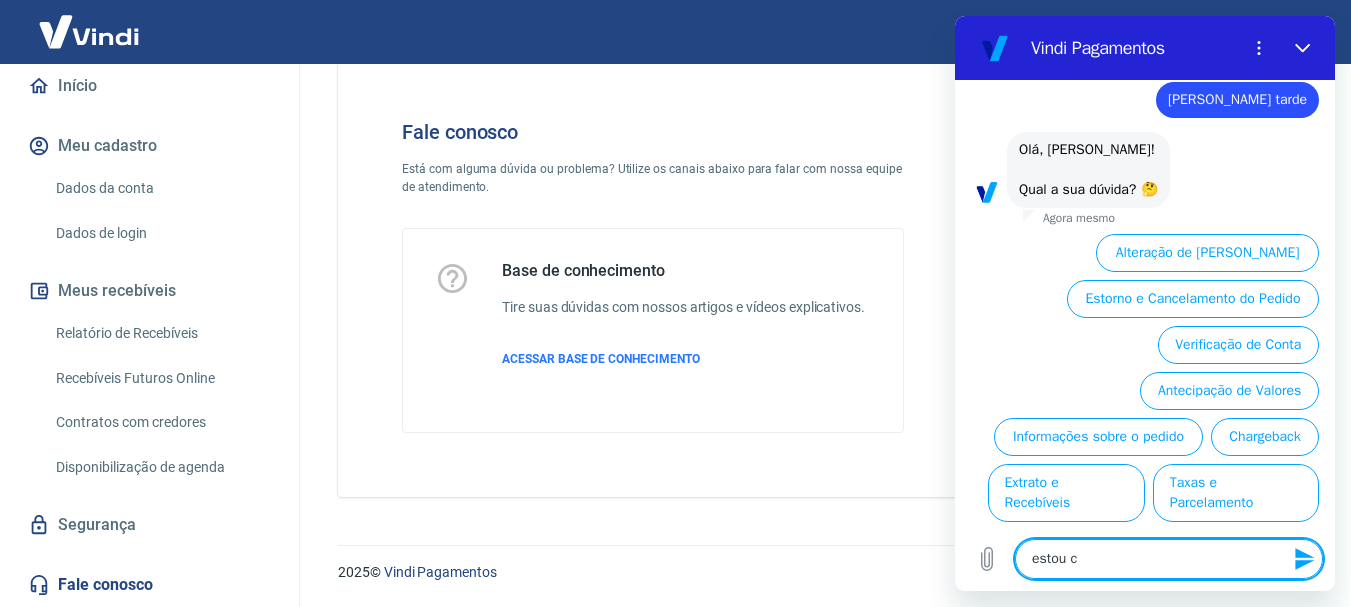 type on "estou co" 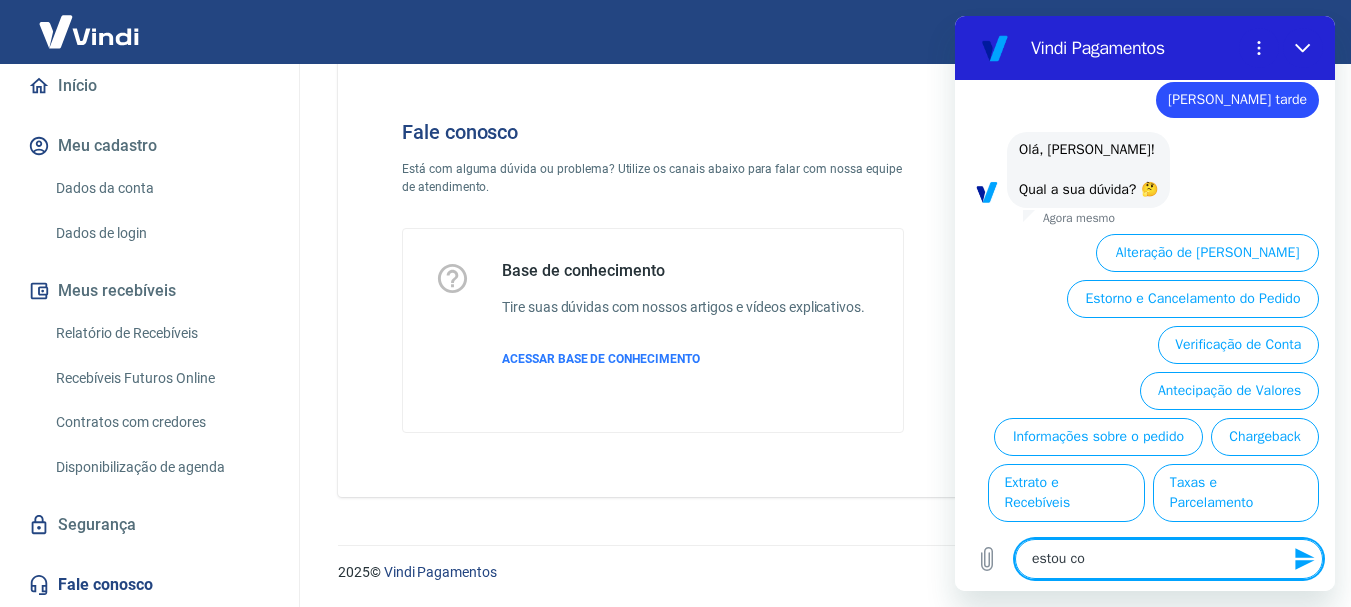 type on "estou com" 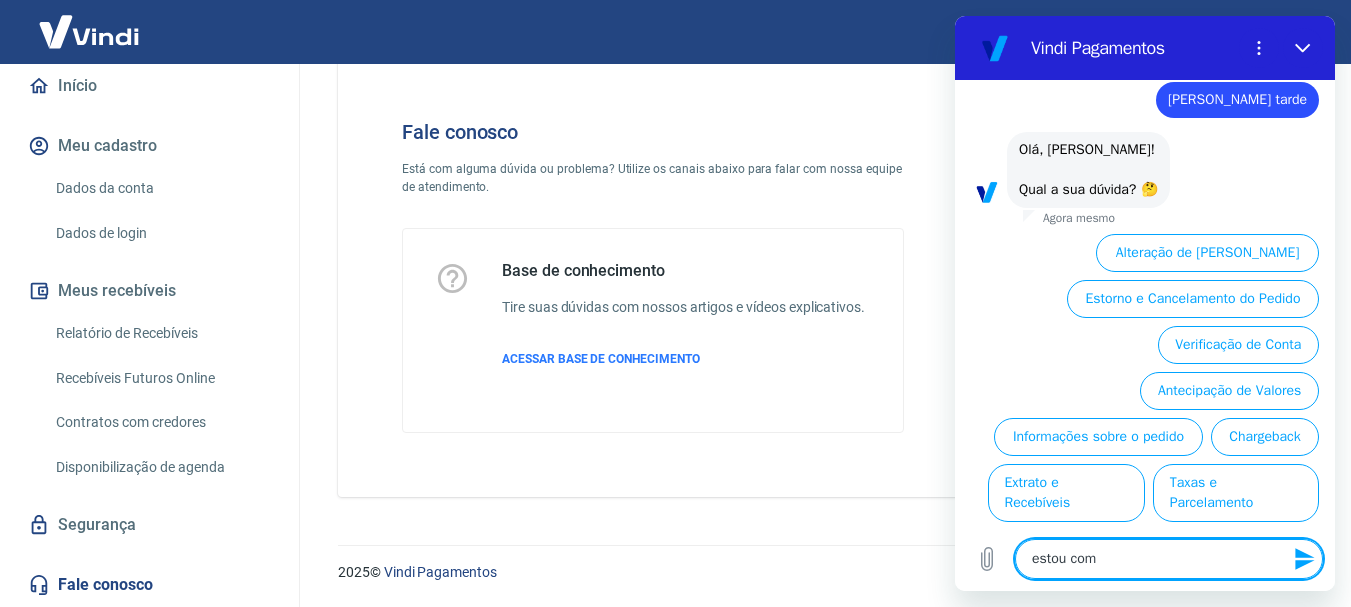 type on "estou com" 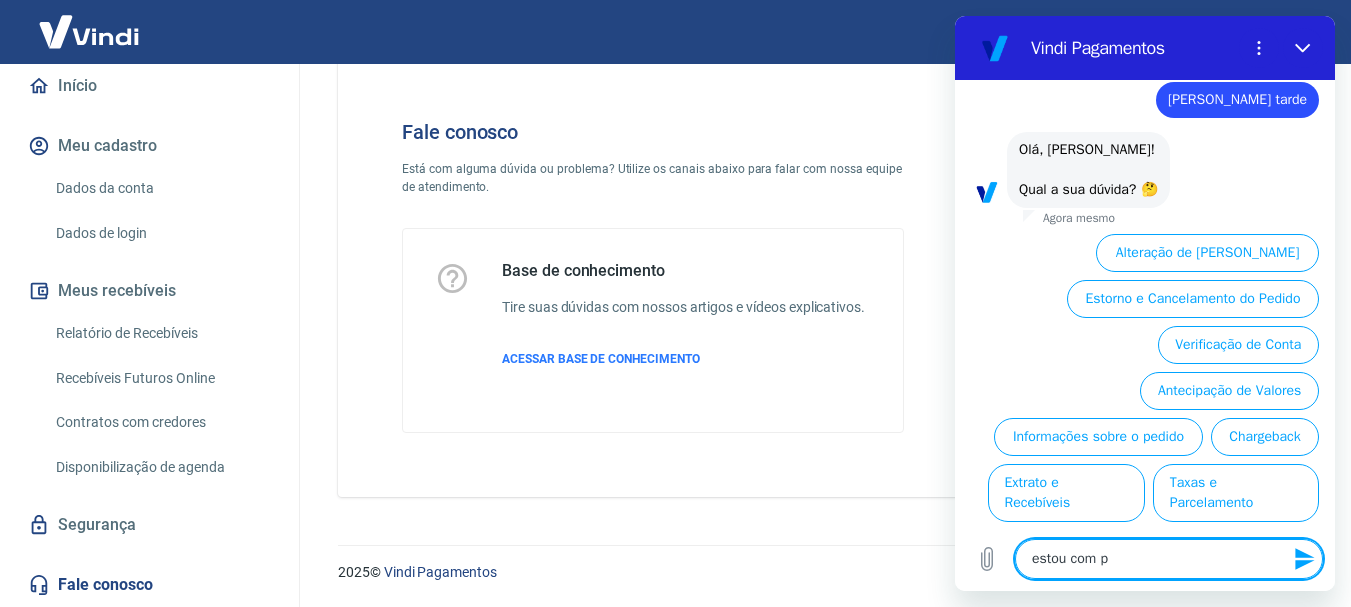 type on "estou com pr" 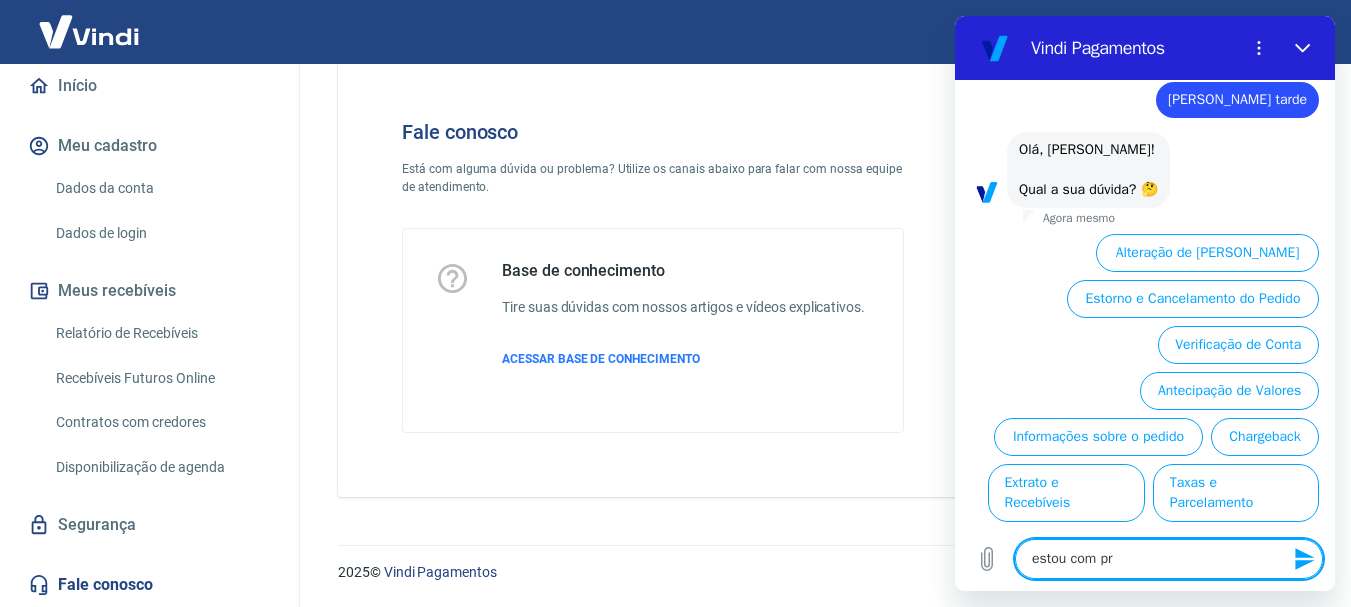 type on "estou com pro" 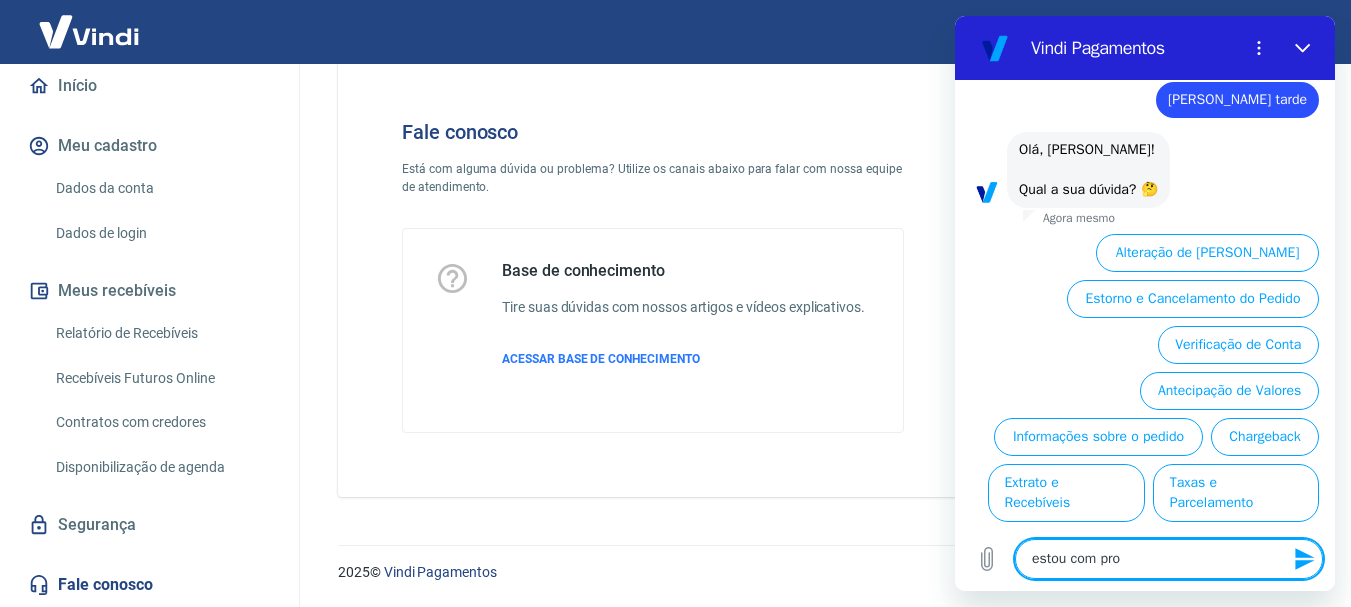 type on "estou com prob" 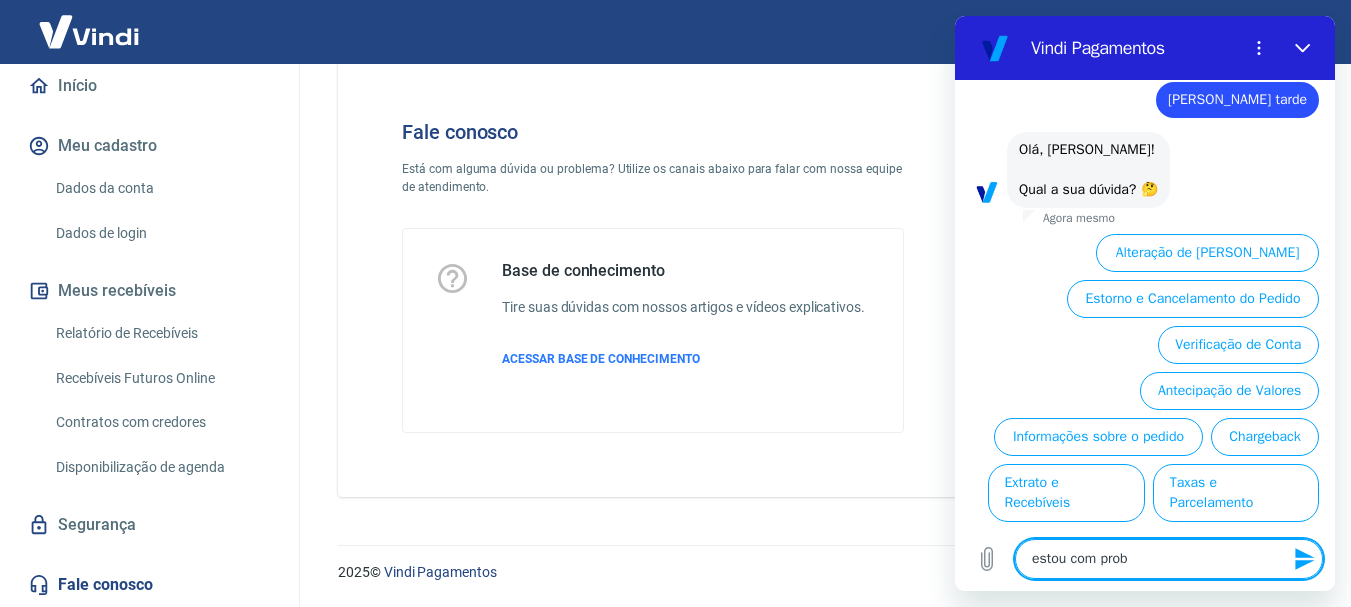 type on "estou com pro" 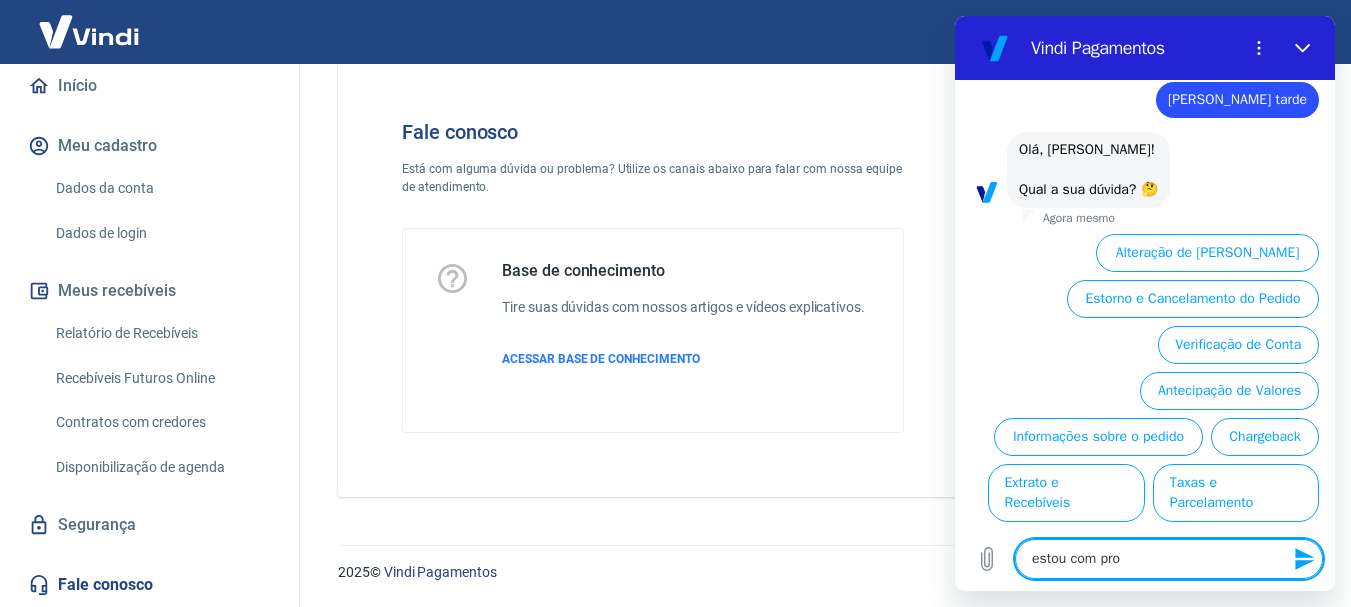type on "estou com pr" 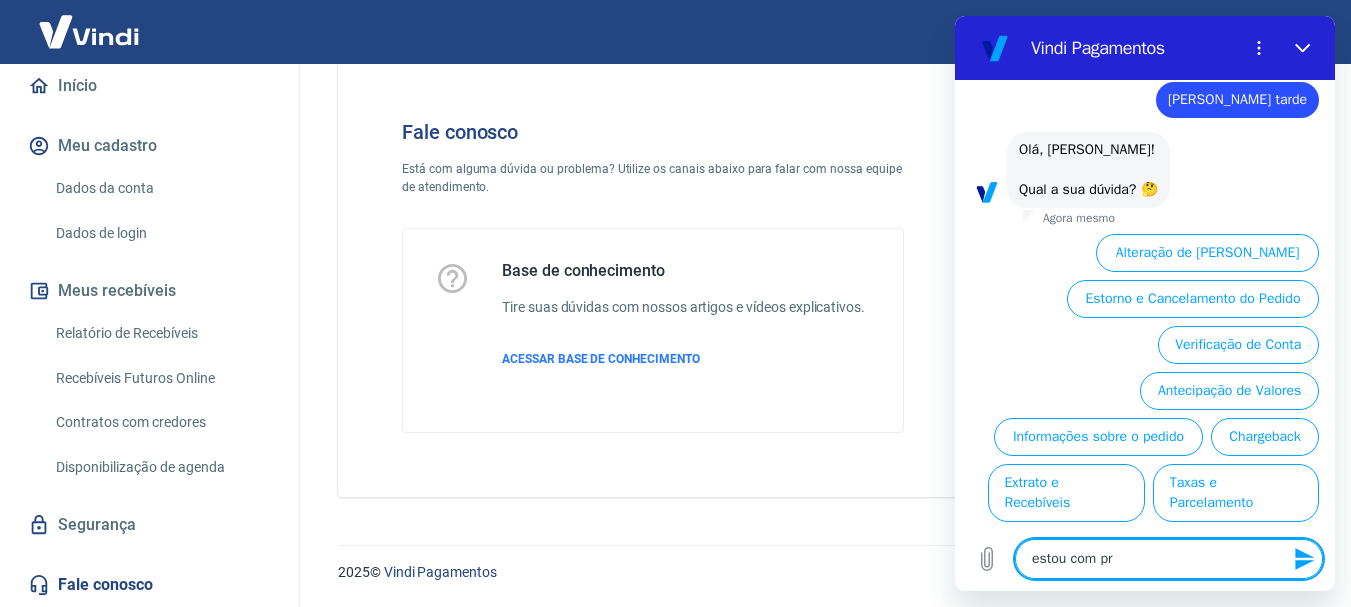 type on "x" 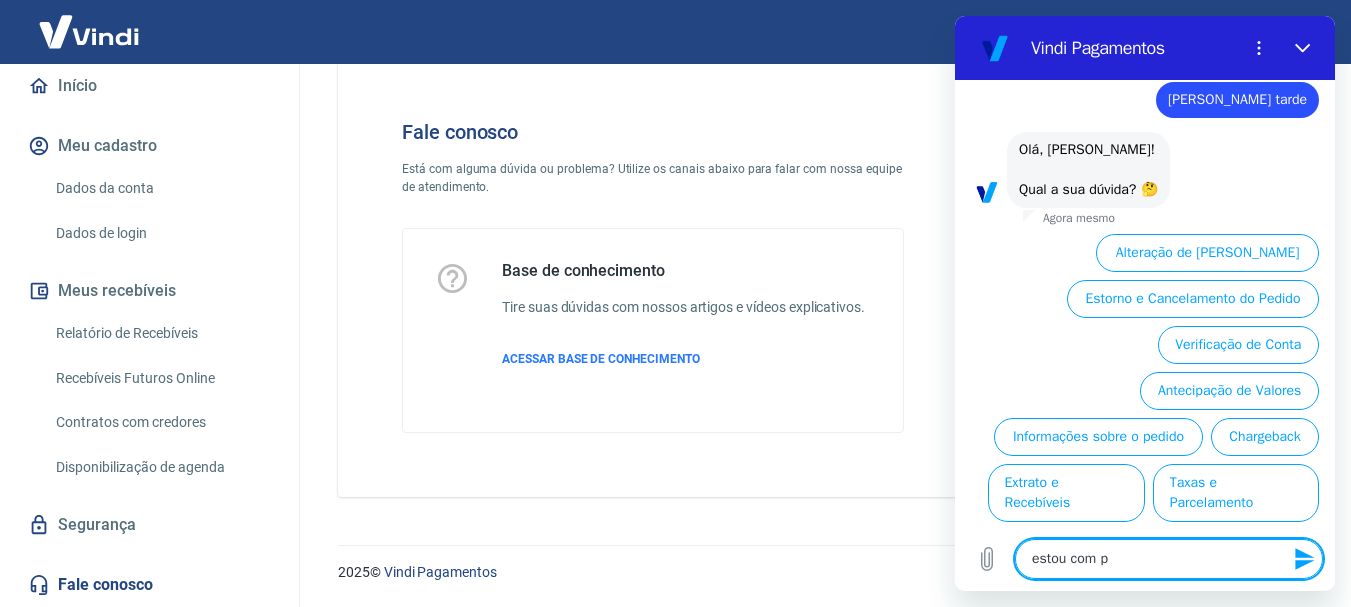 type on "estou com" 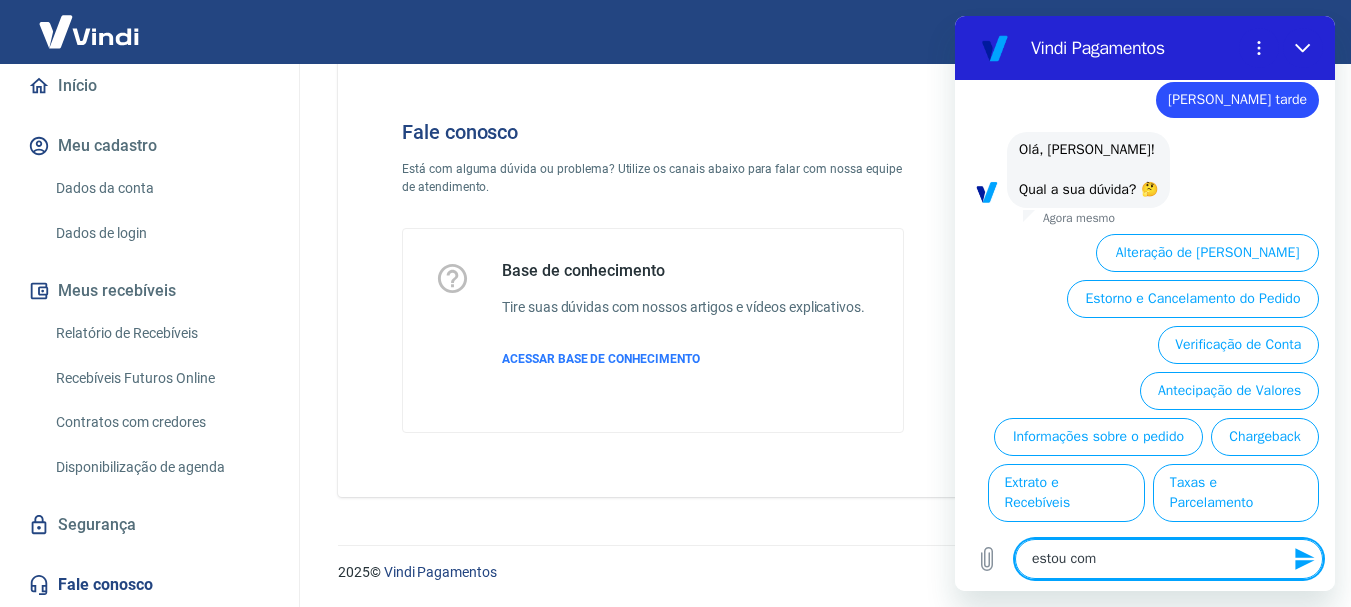 type on "estou com" 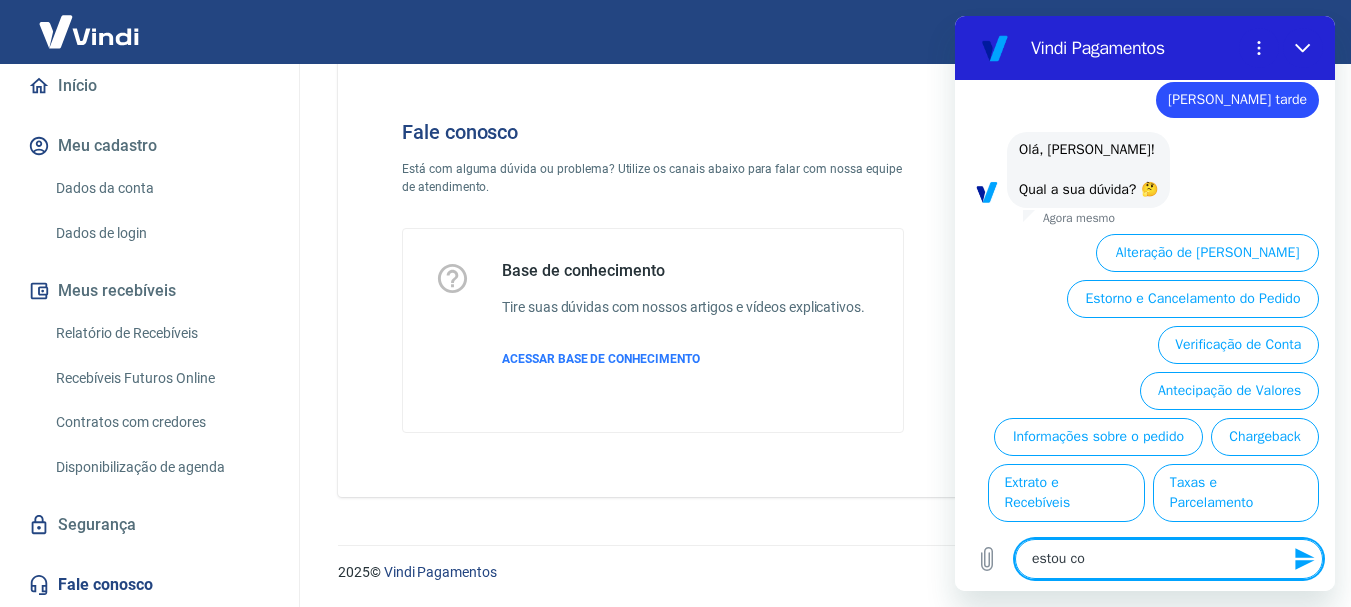 type on "estou c" 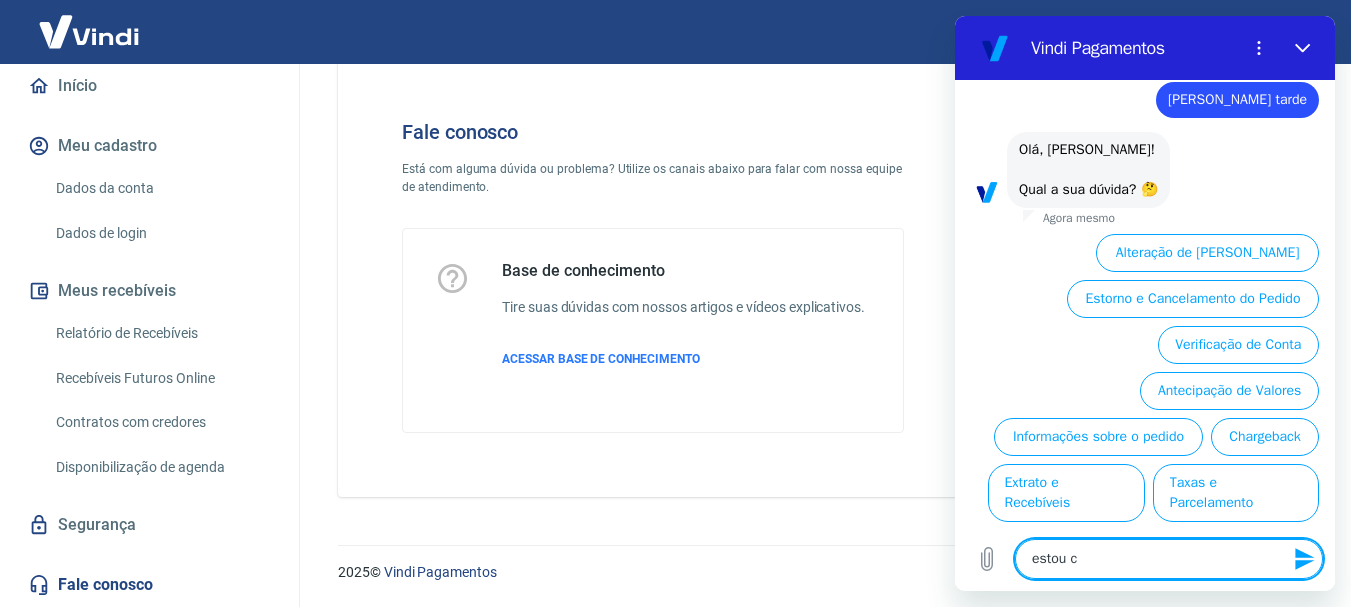type on "estou" 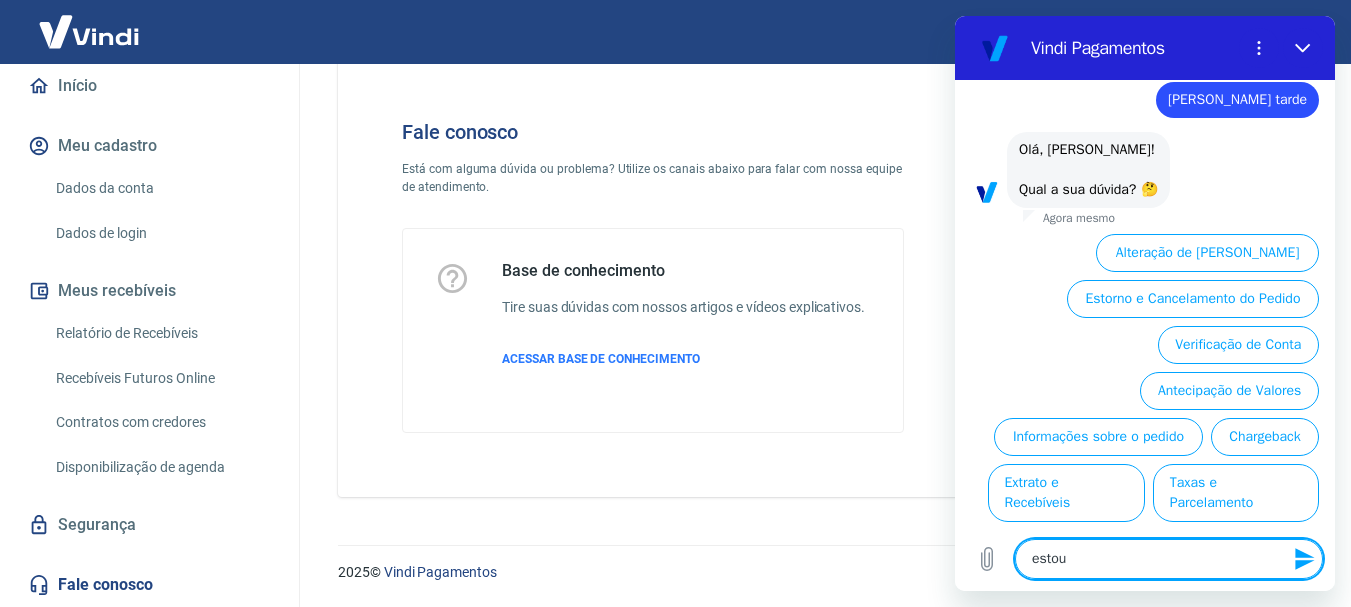 type on "estou" 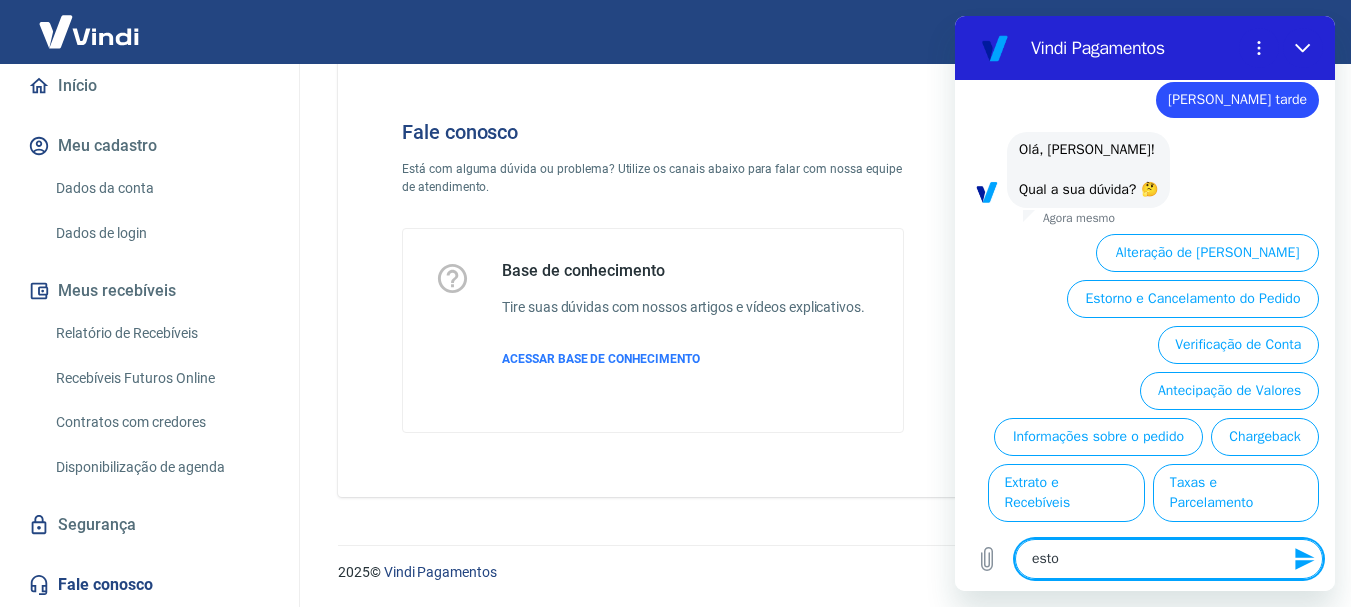 type on "est" 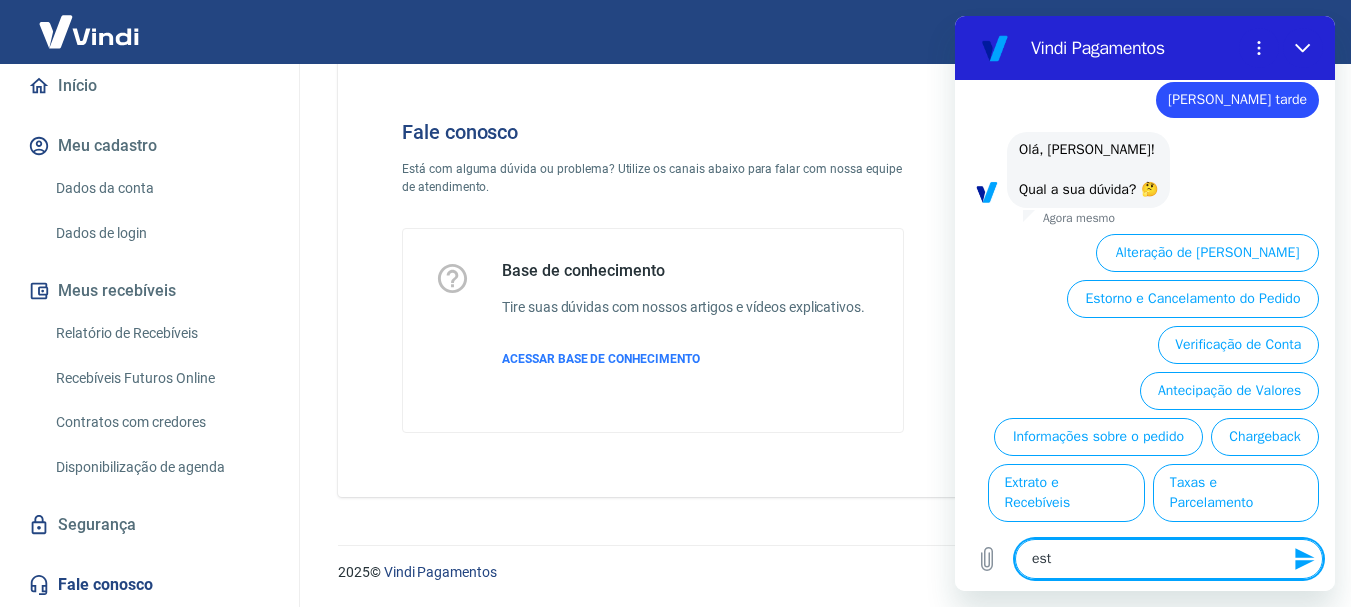 type on "es" 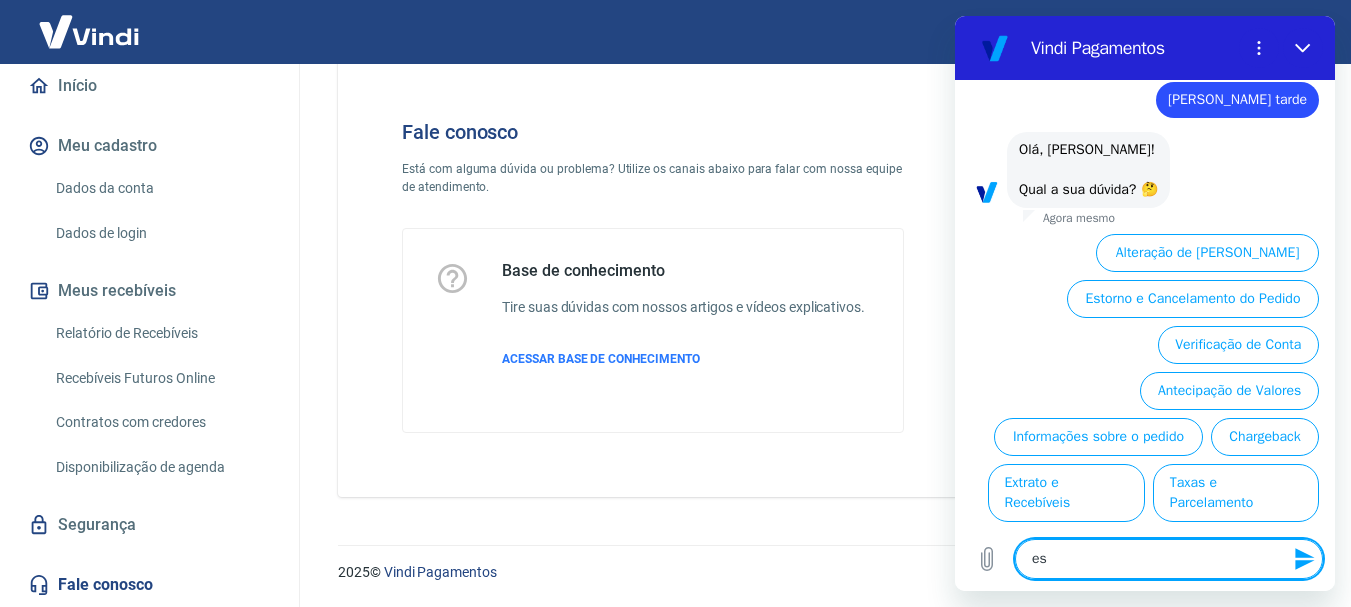 type on "e" 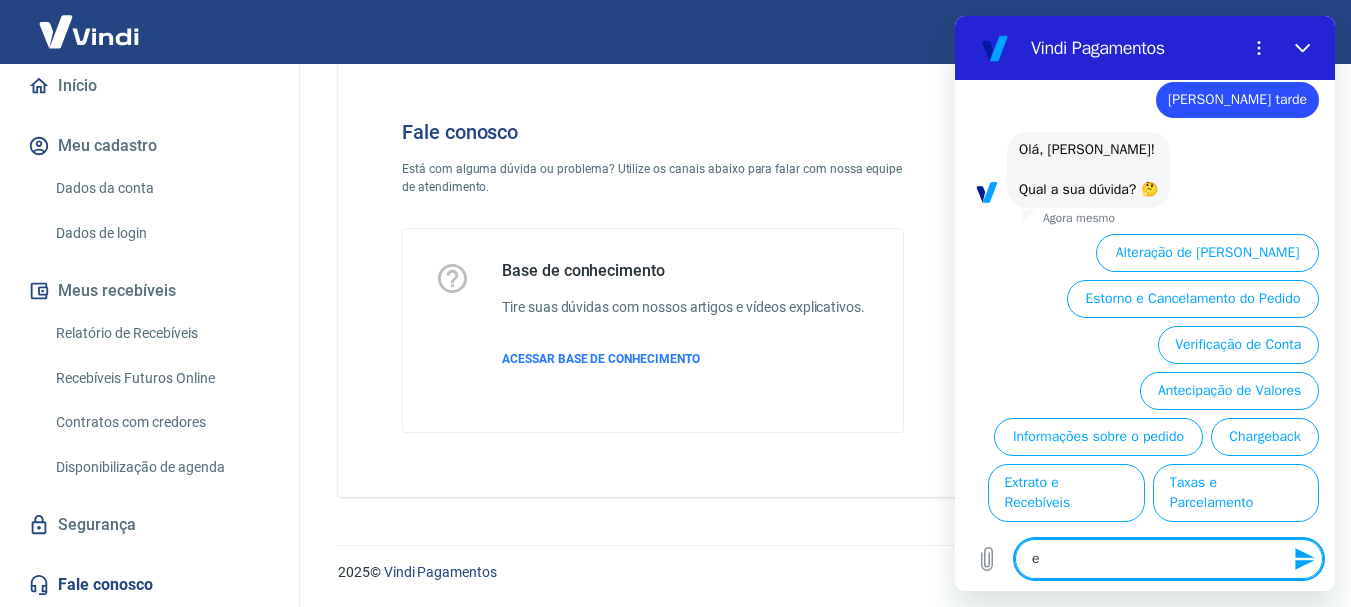 type on "x" 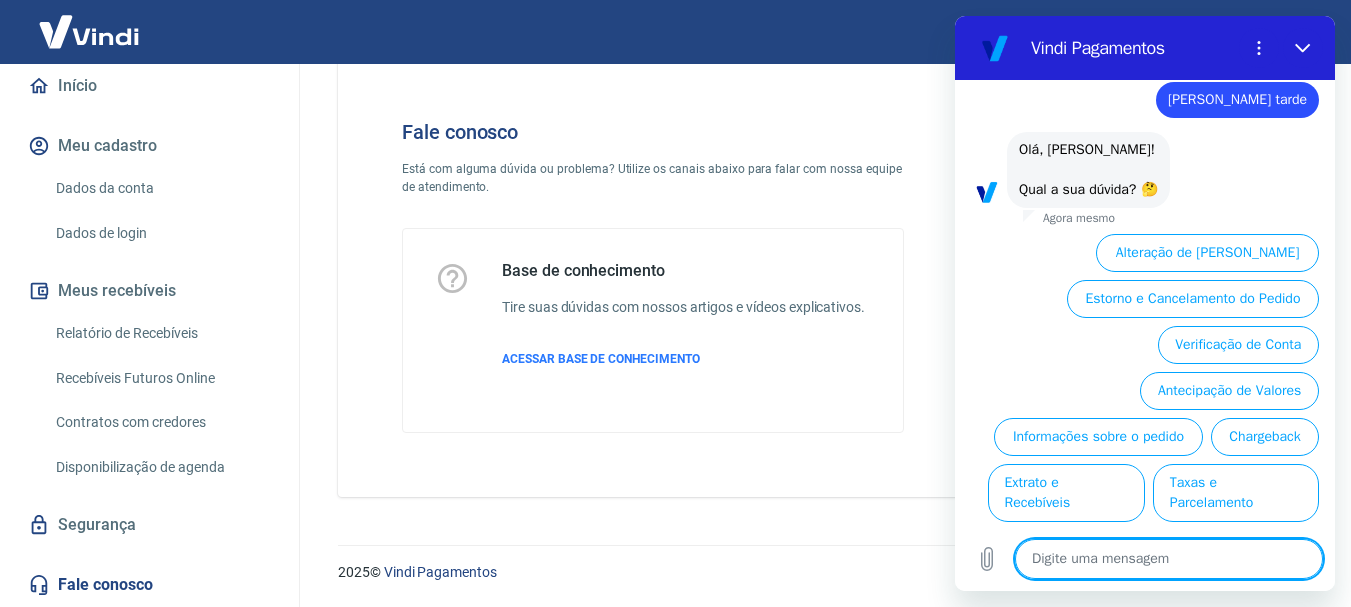 type on "c" 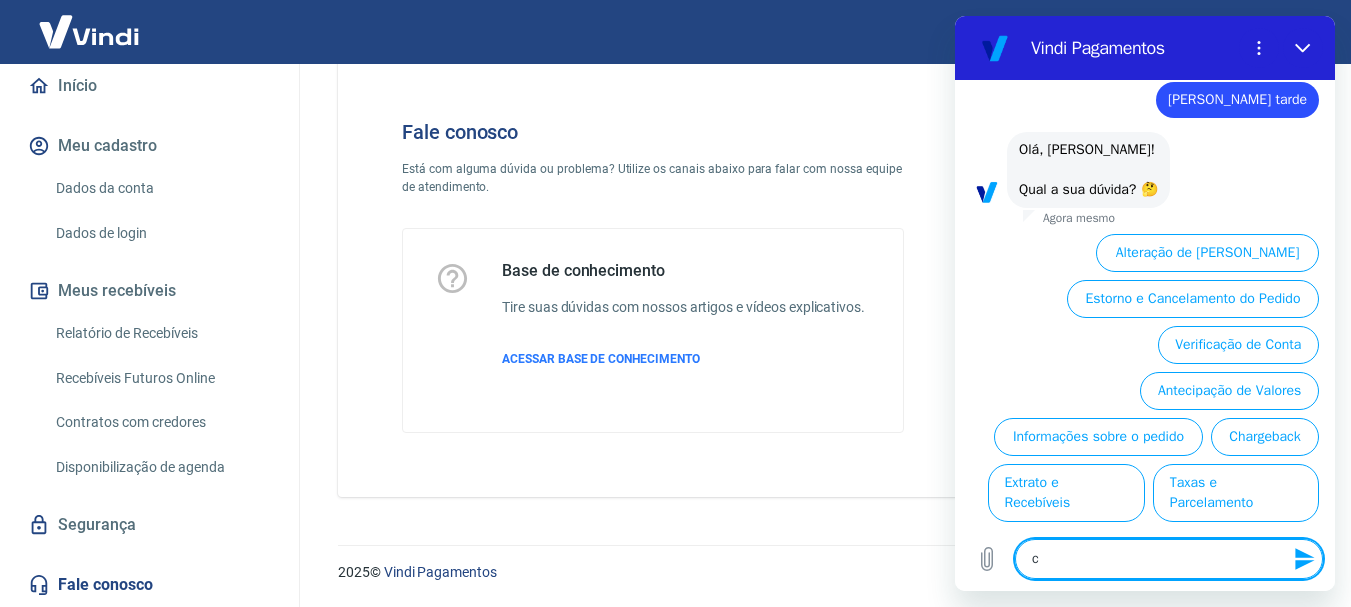 type on "cl" 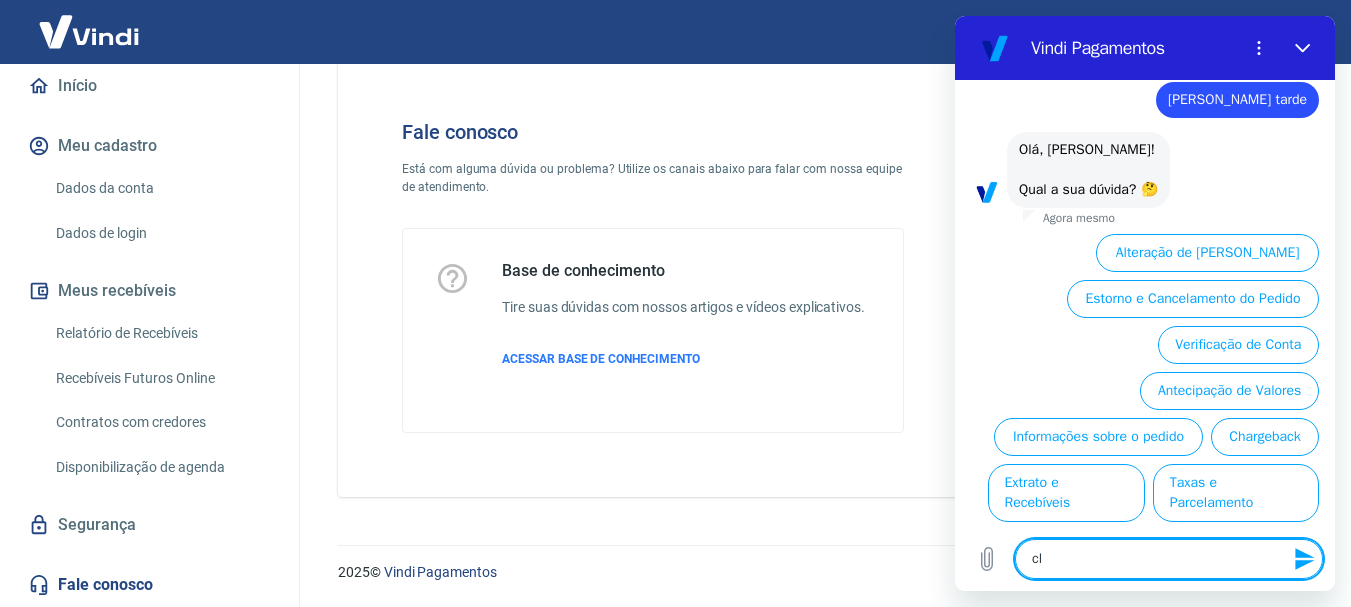 type on "cli" 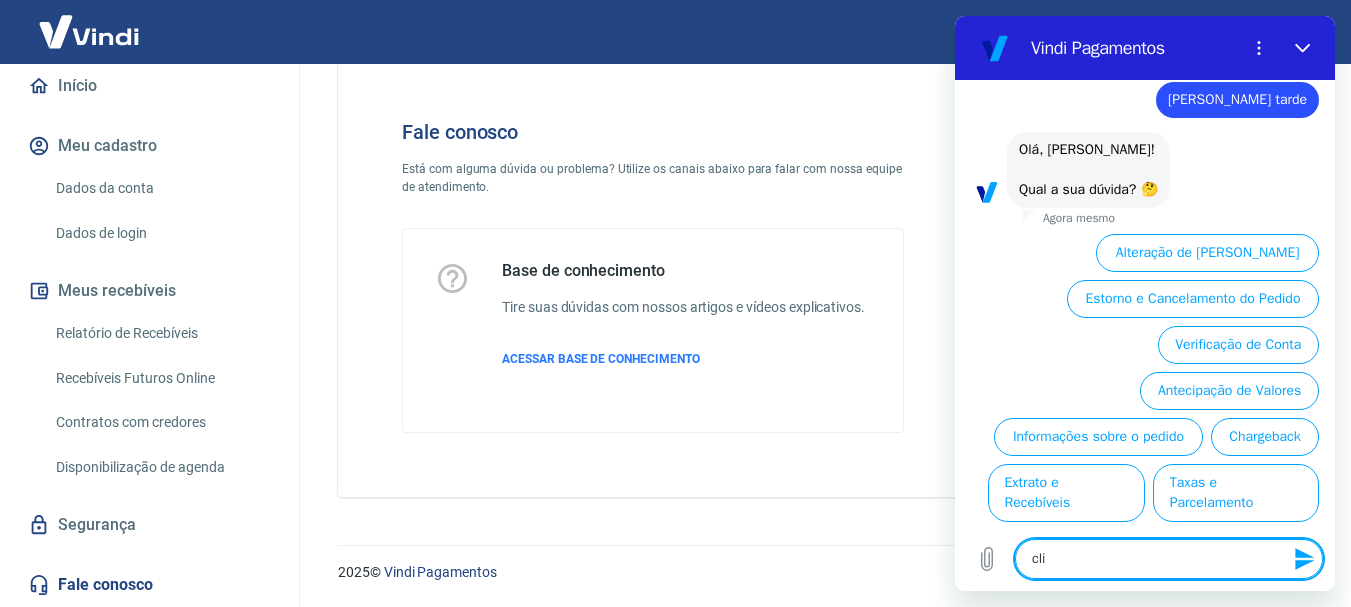 type on "clie" 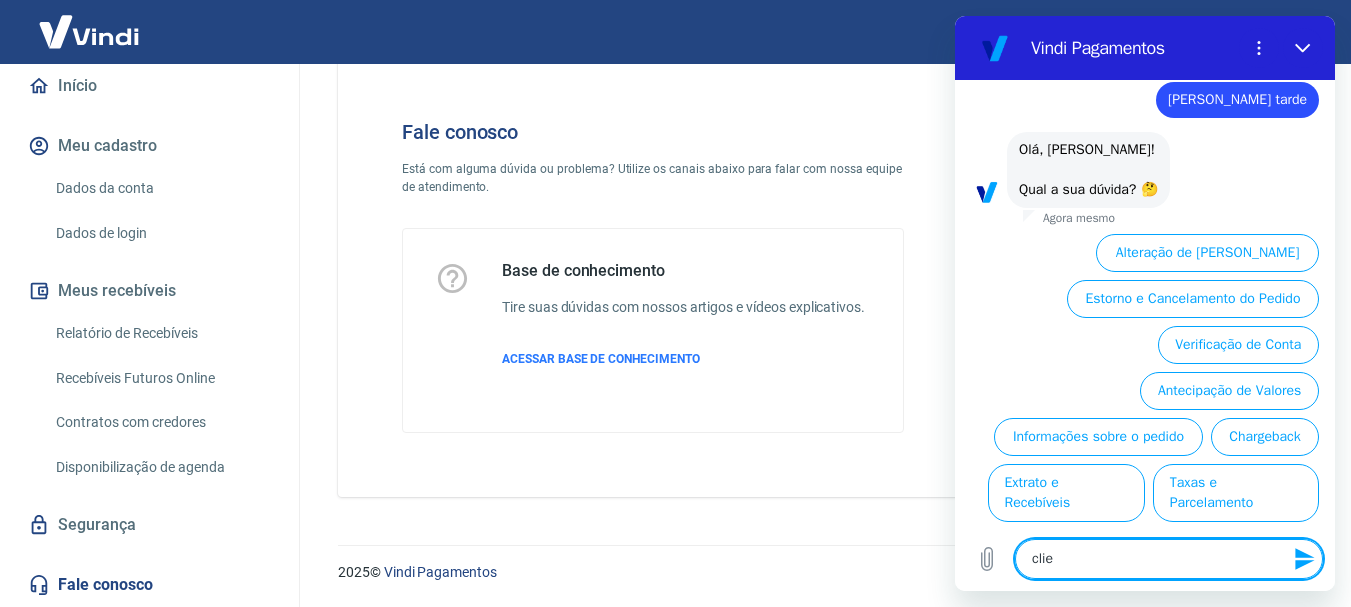 type on "clien" 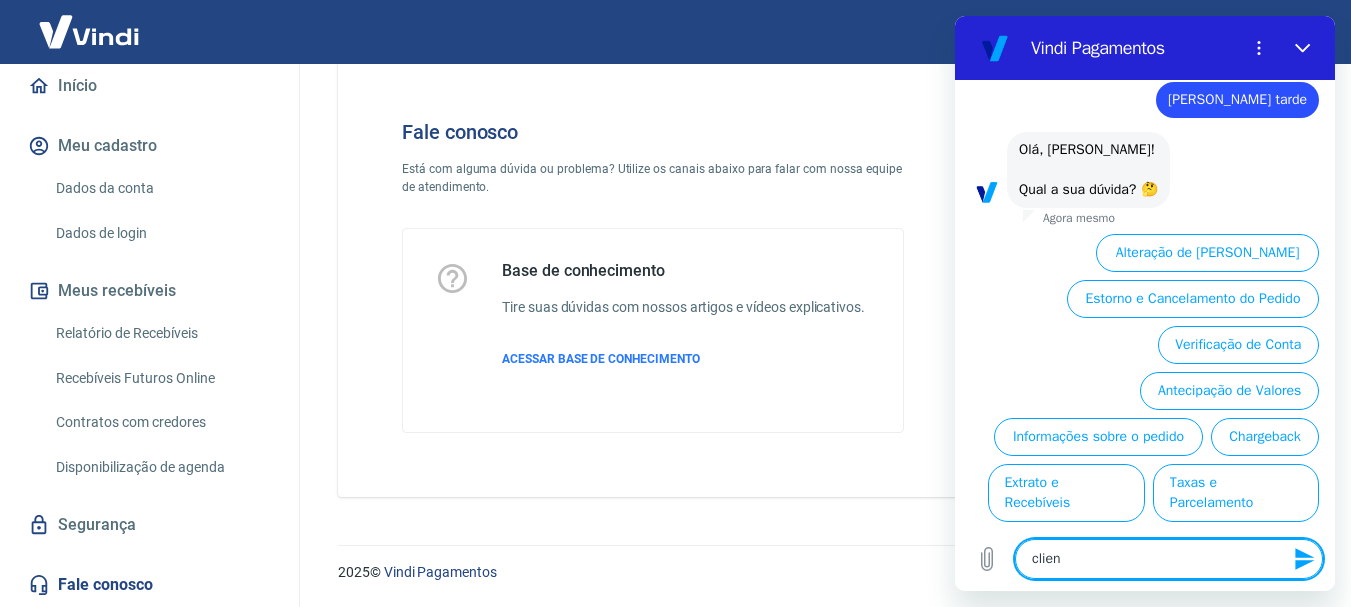 type on "client" 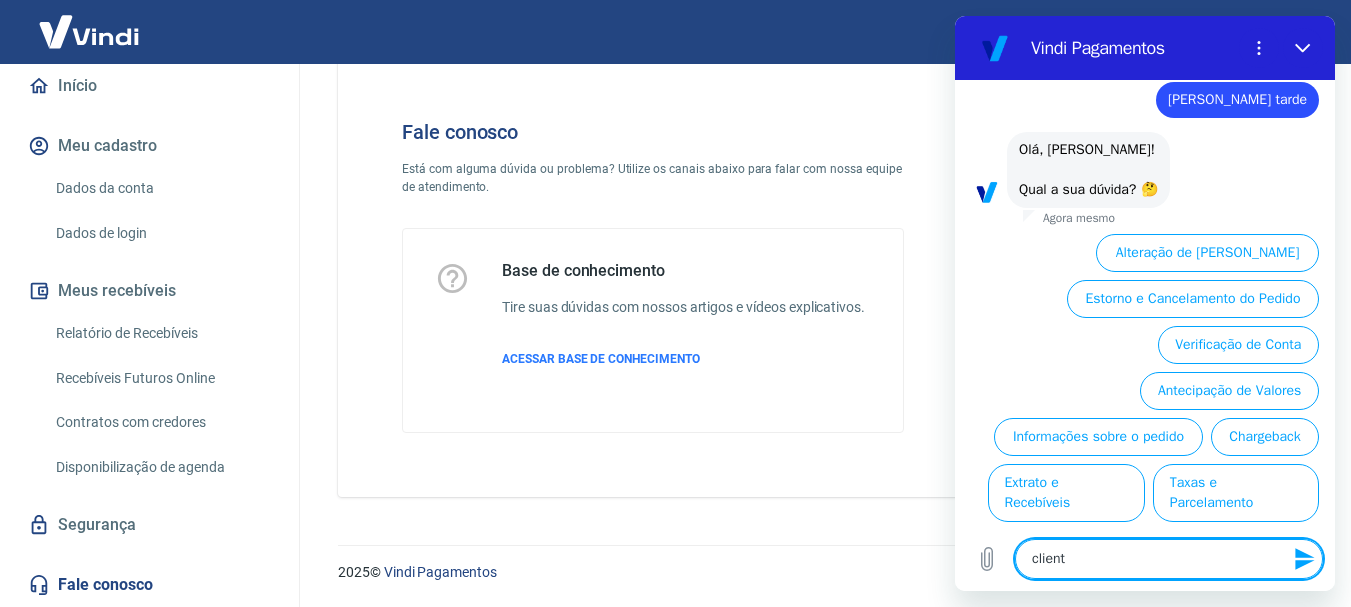 type on "cliente" 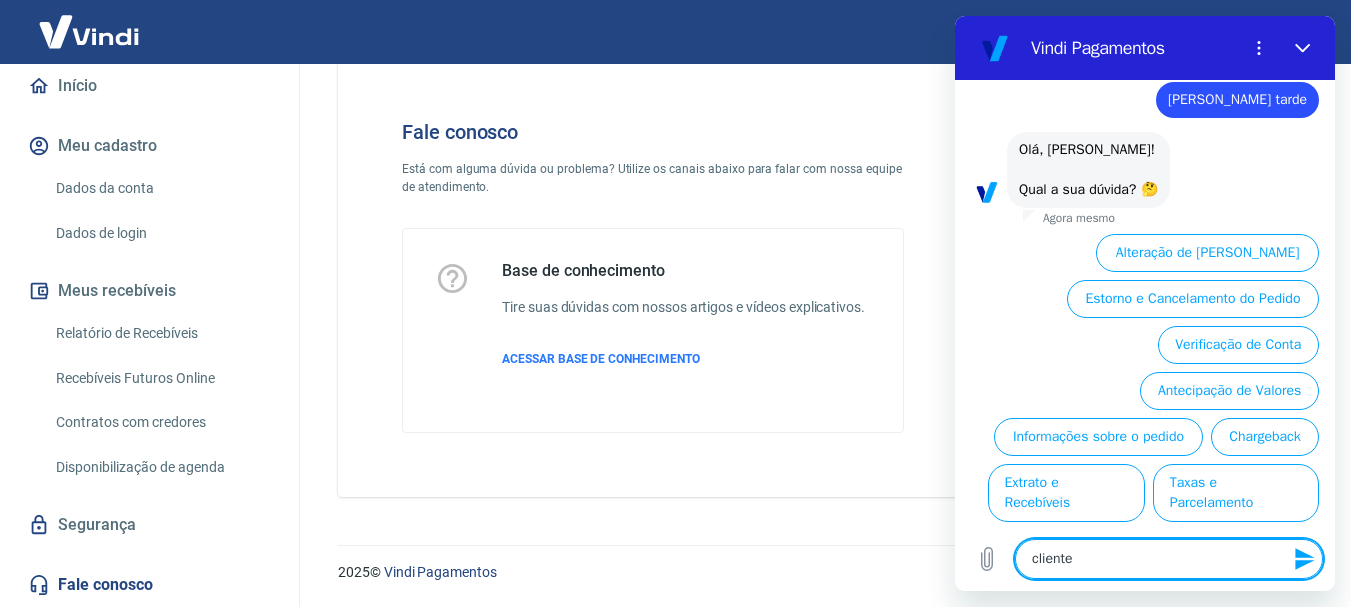 type on "clientes" 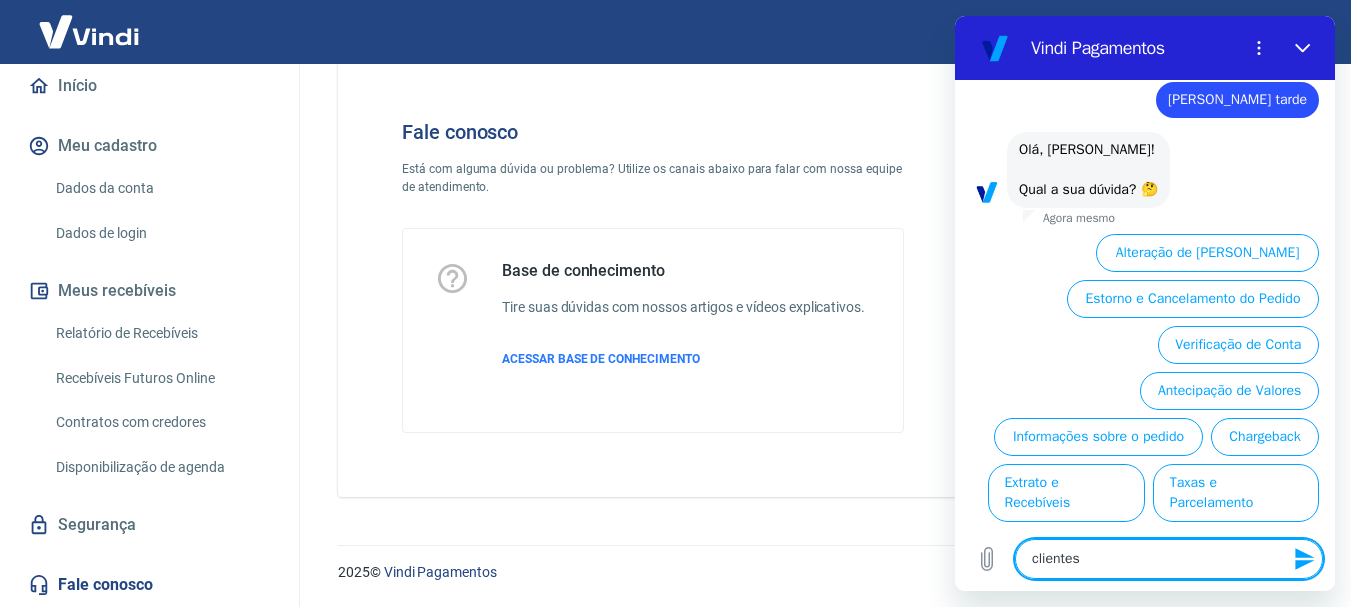 type on "clientes" 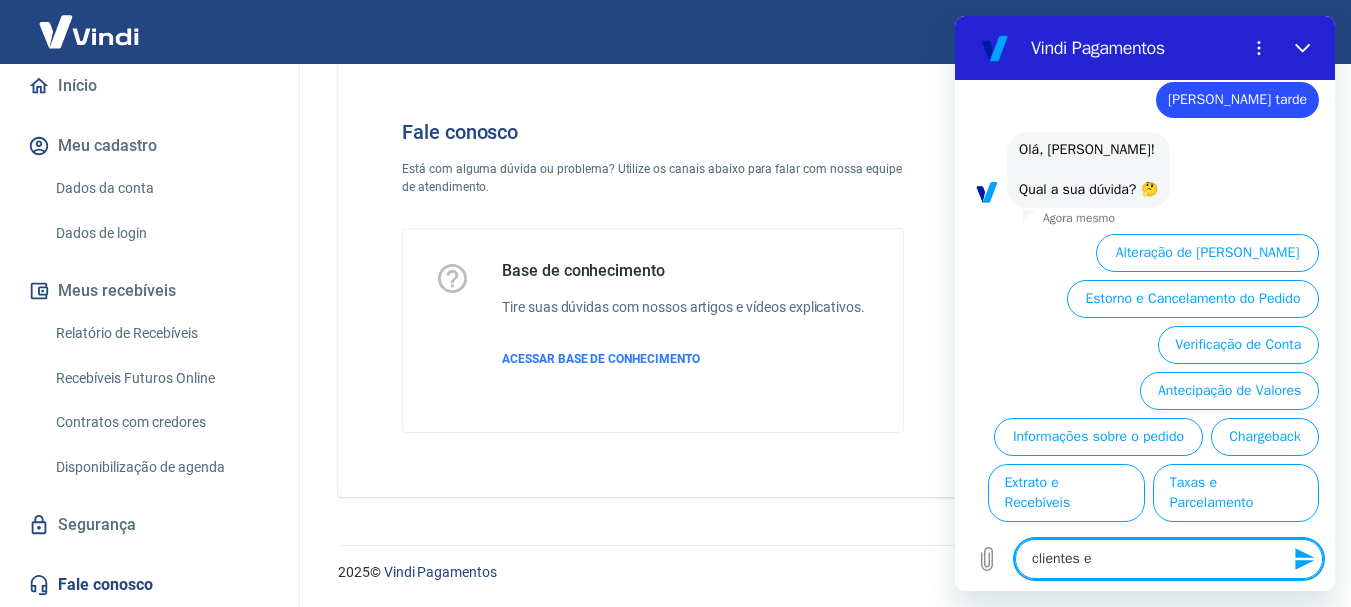 type on "clientes es" 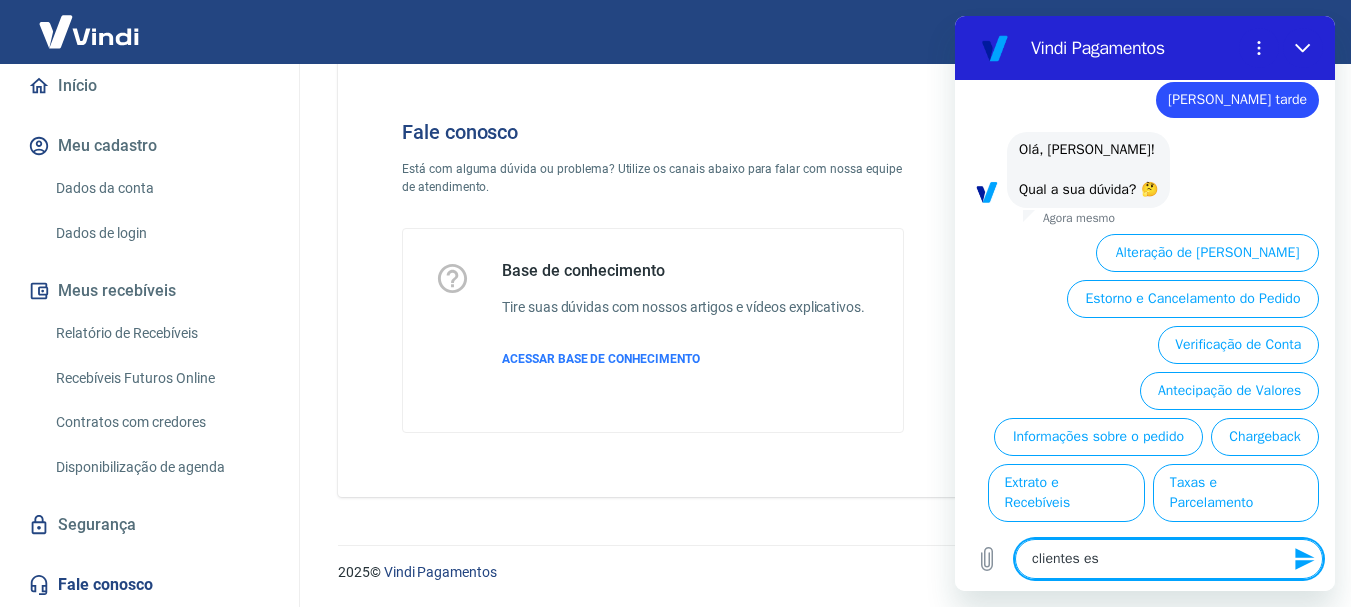 type on "clientes est" 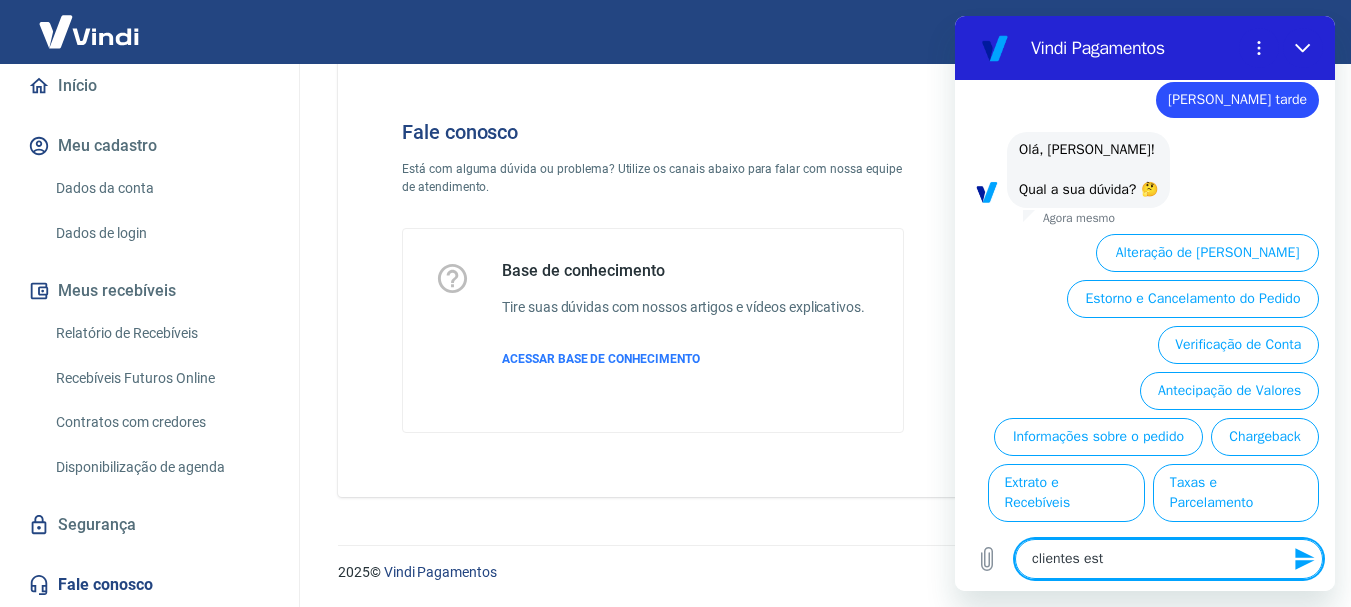 type on "clientes estã" 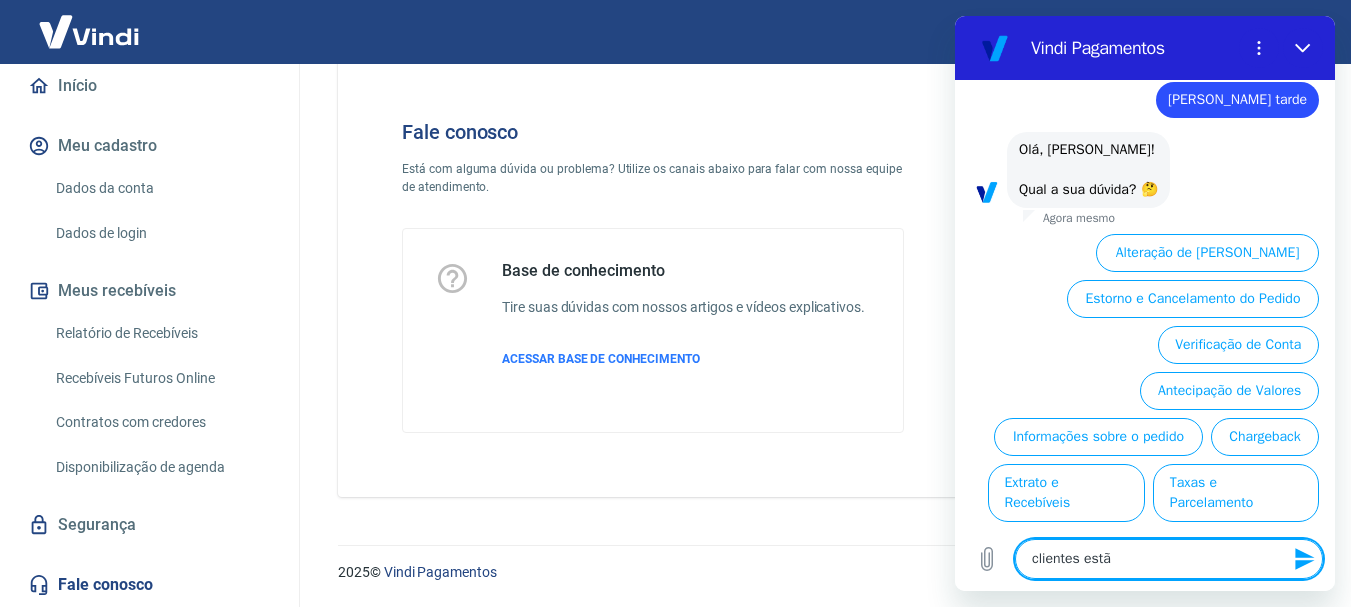 type on "clientes estão" 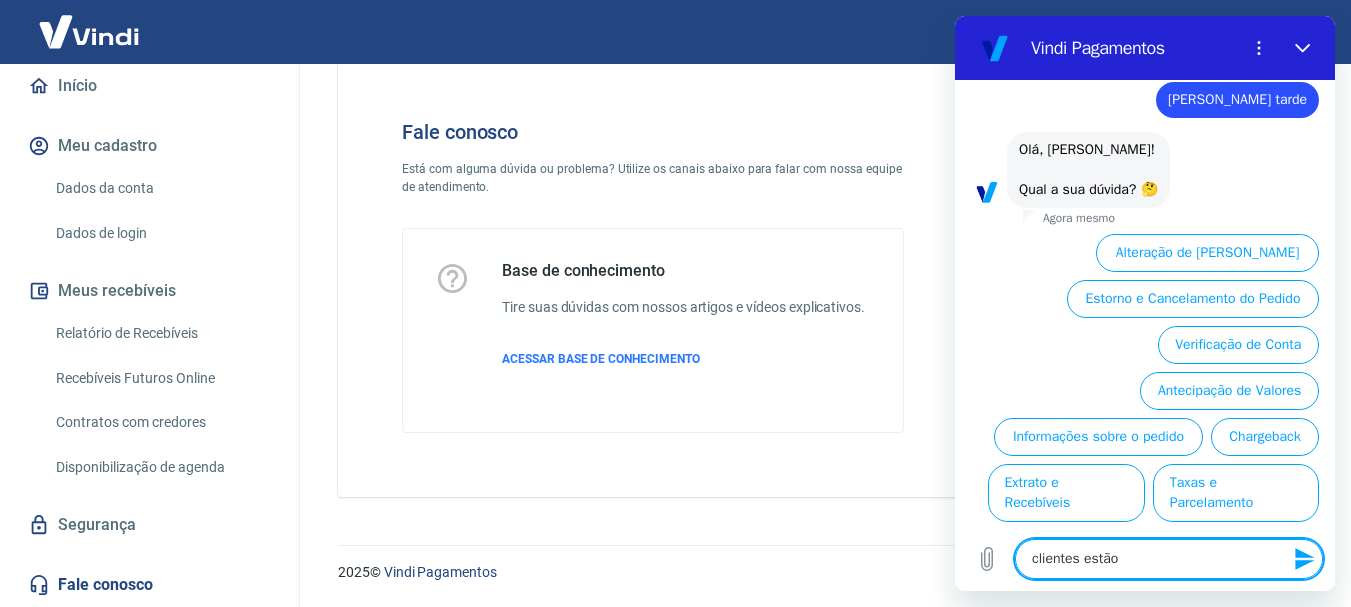 type on "x" 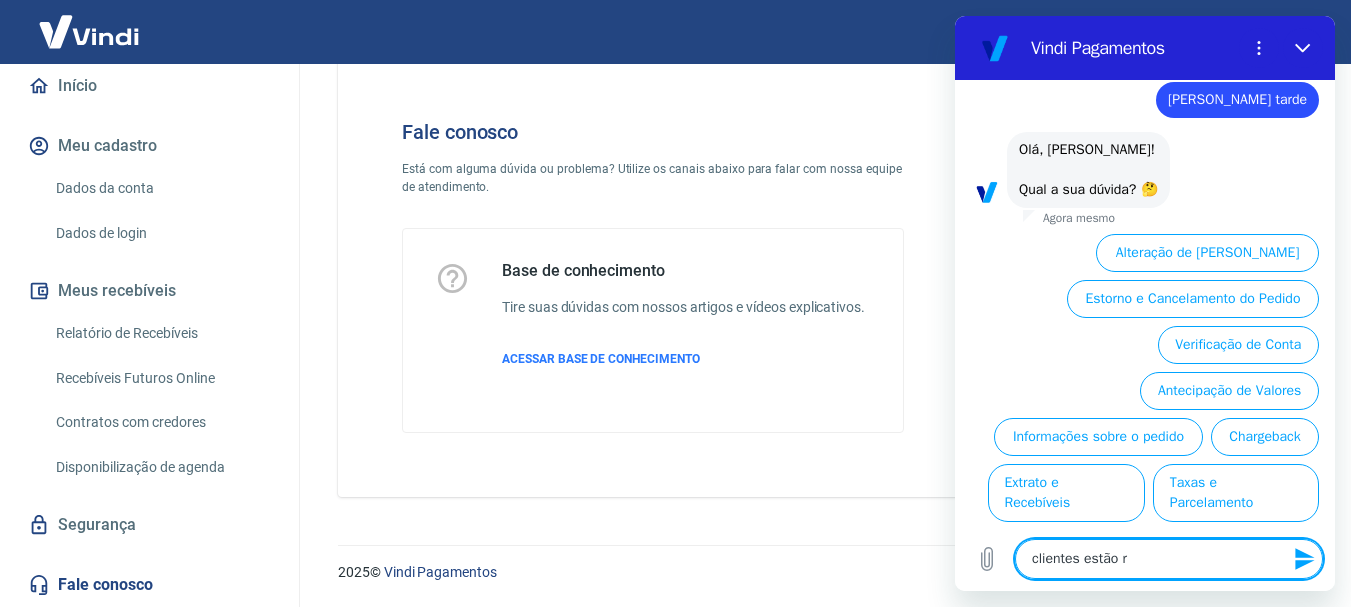 type on "x" 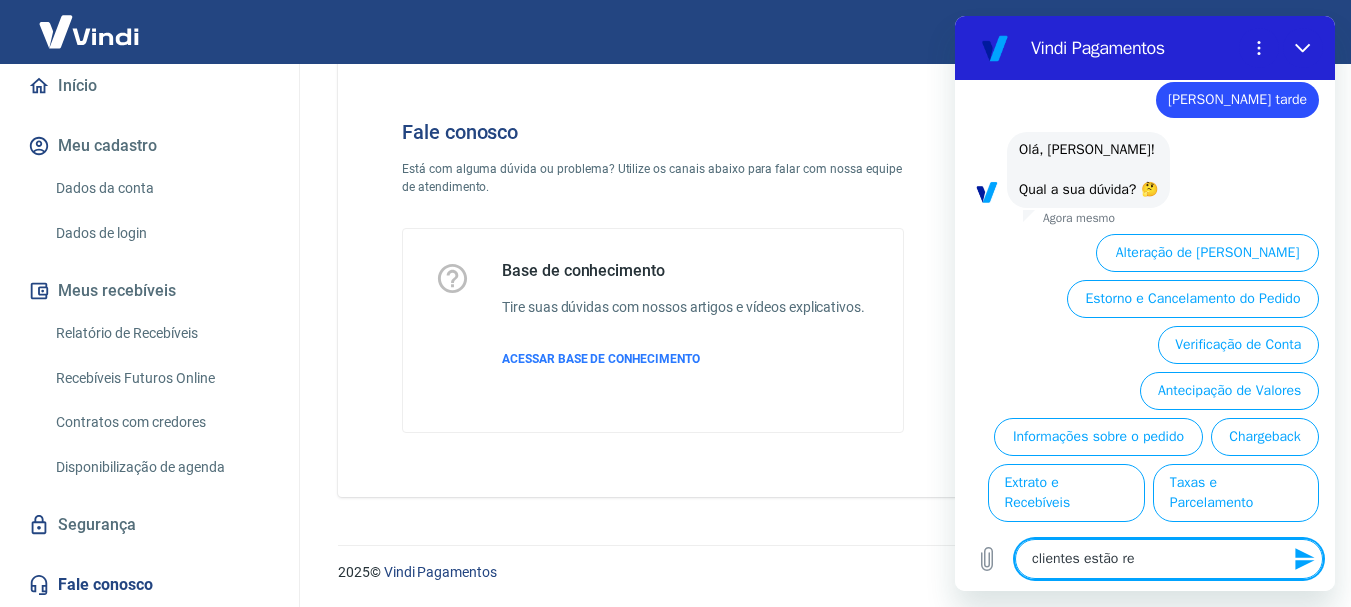 type on "clientes estão rec" 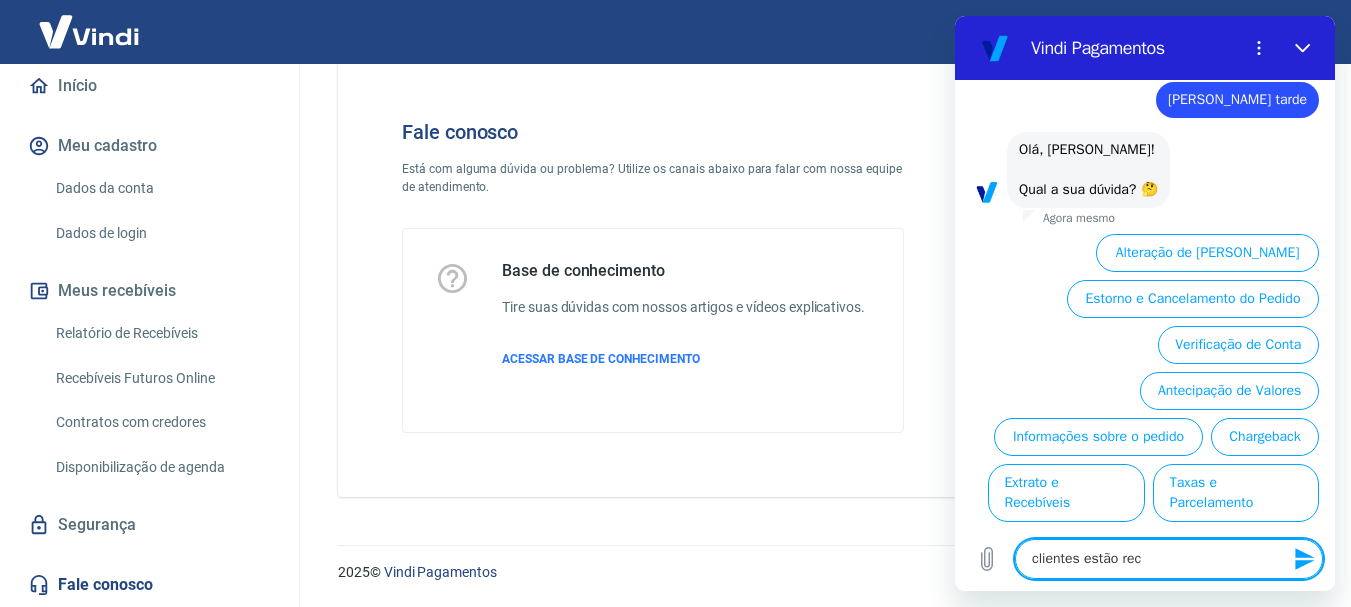 type on "x" 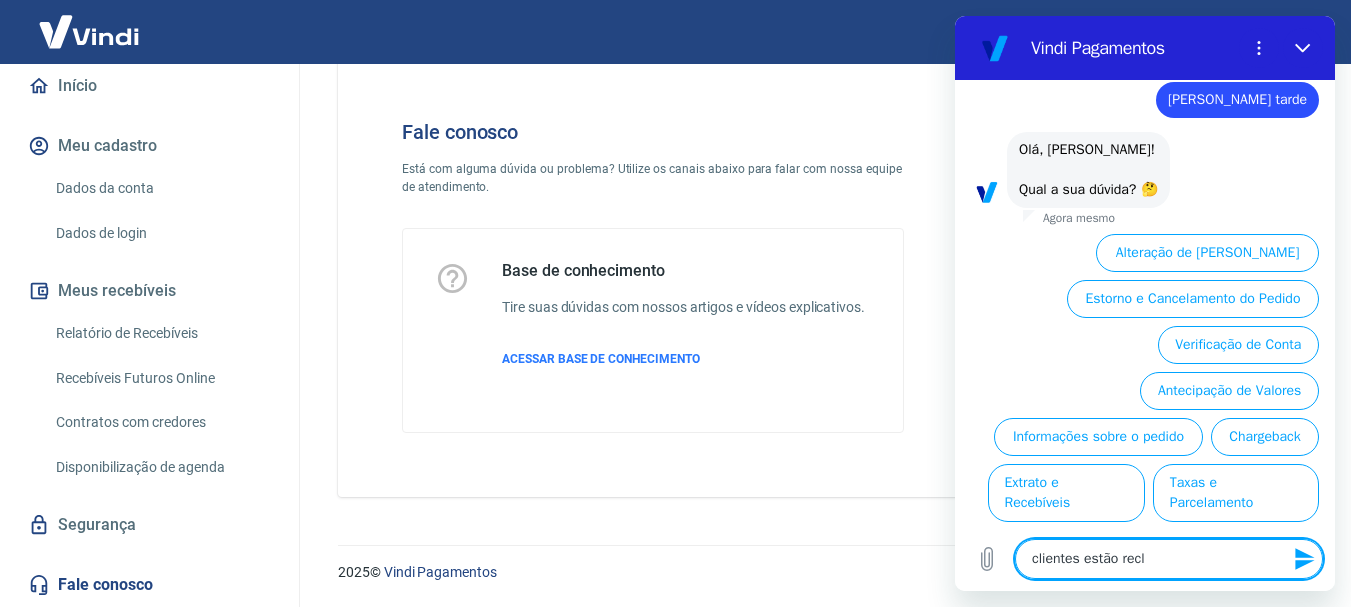 type on "clientes estão recla" 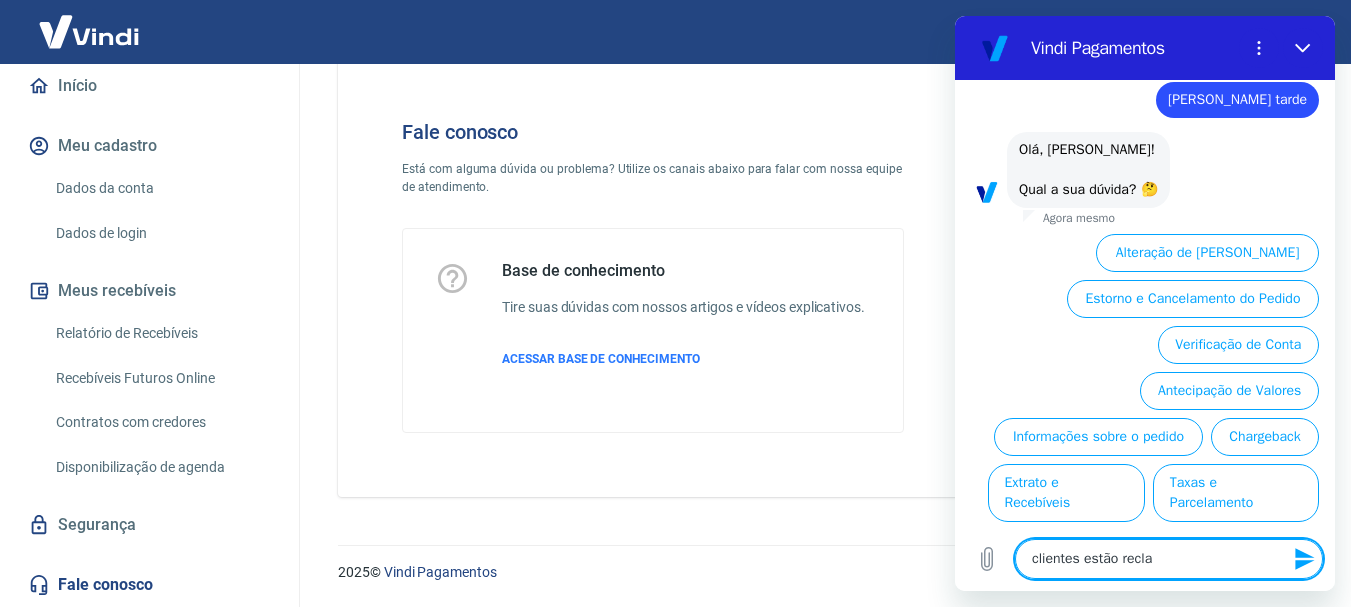 type on "clientes estão reclam" 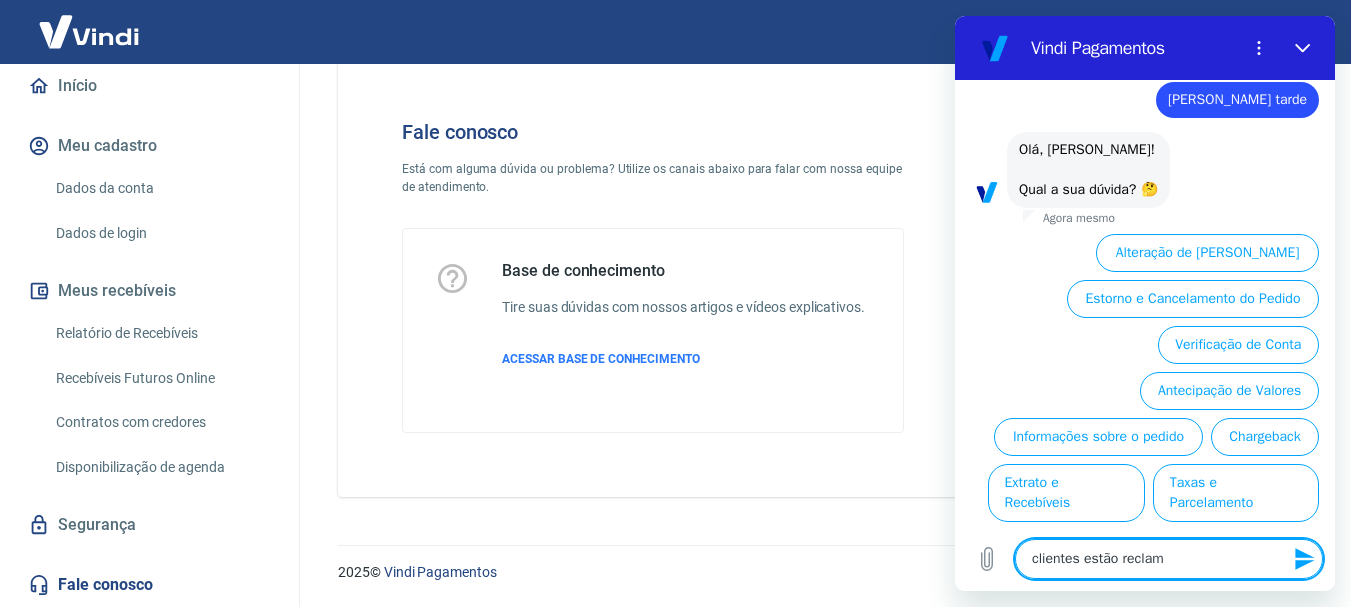 type on "x" 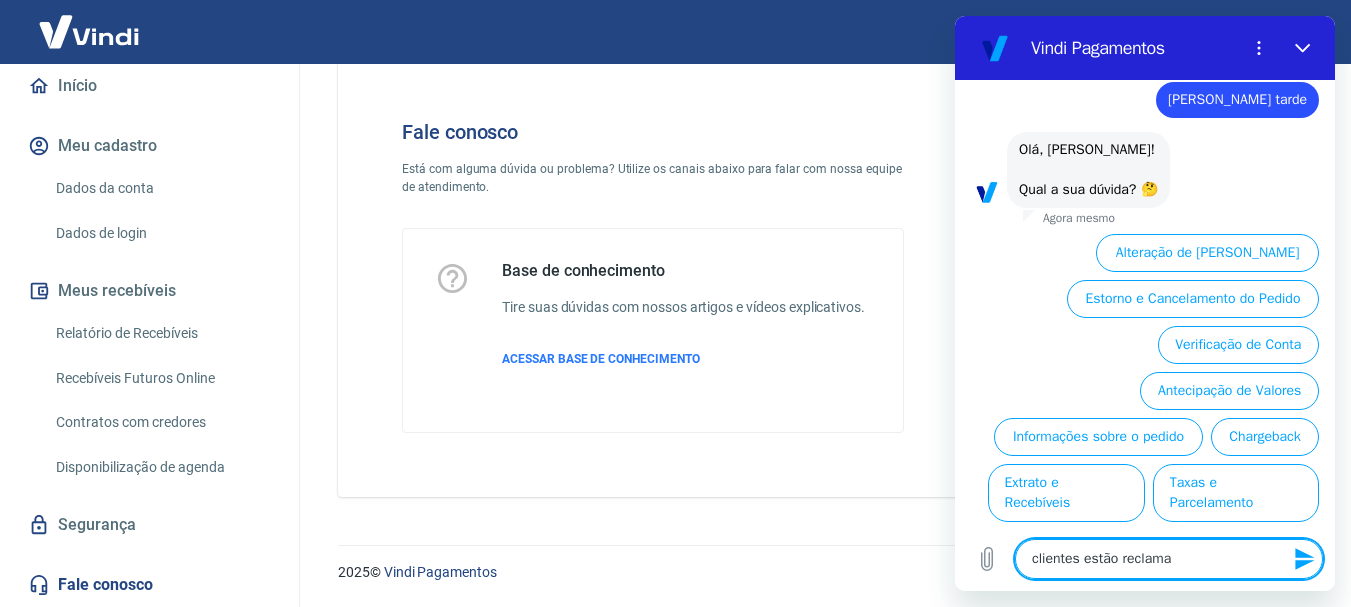 type on "clientes estão reclaman" 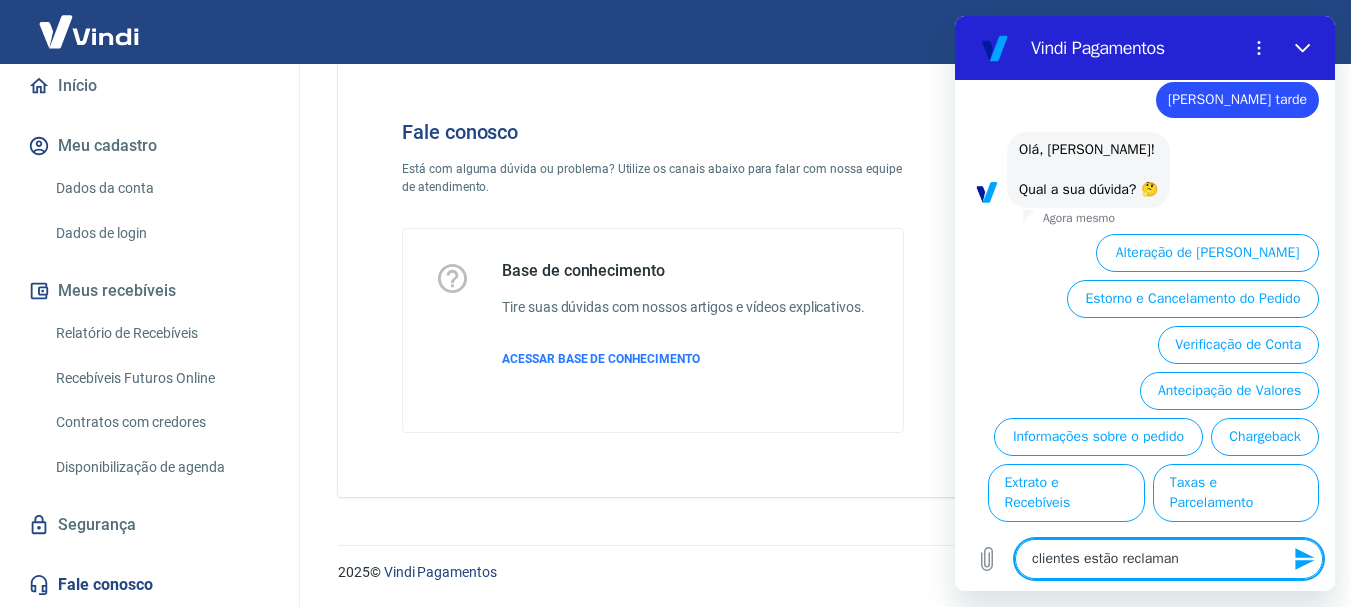 type on "clientes estão reclamand" 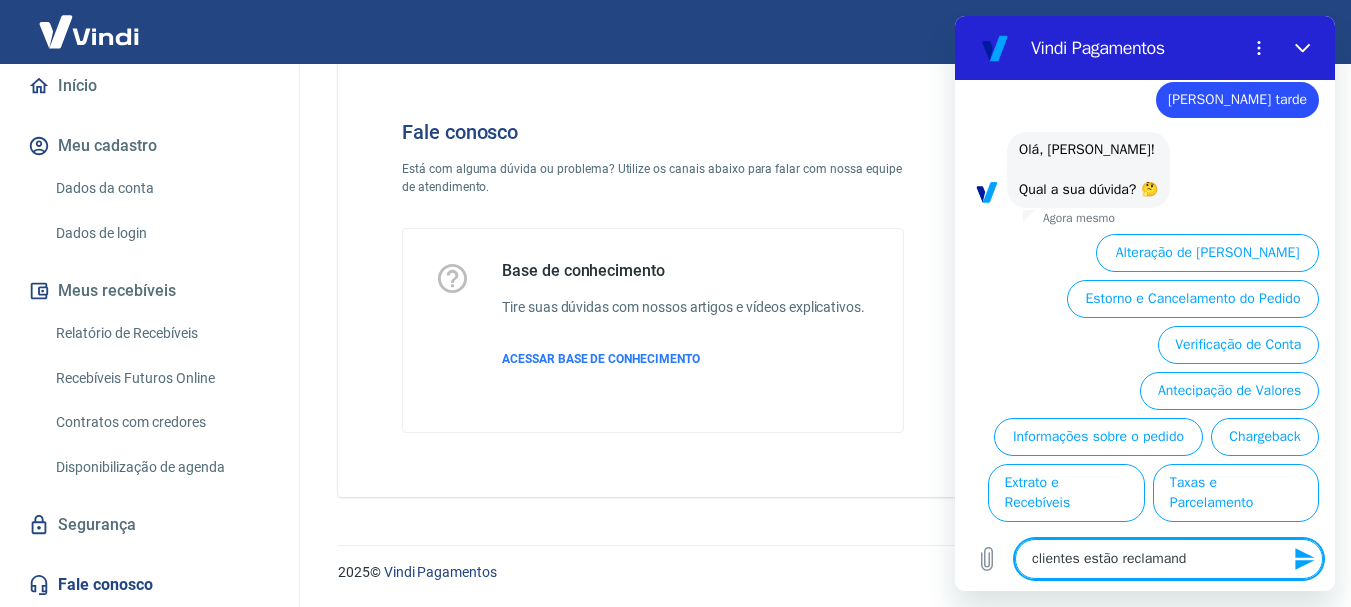 type on "clientes estão reclamando" 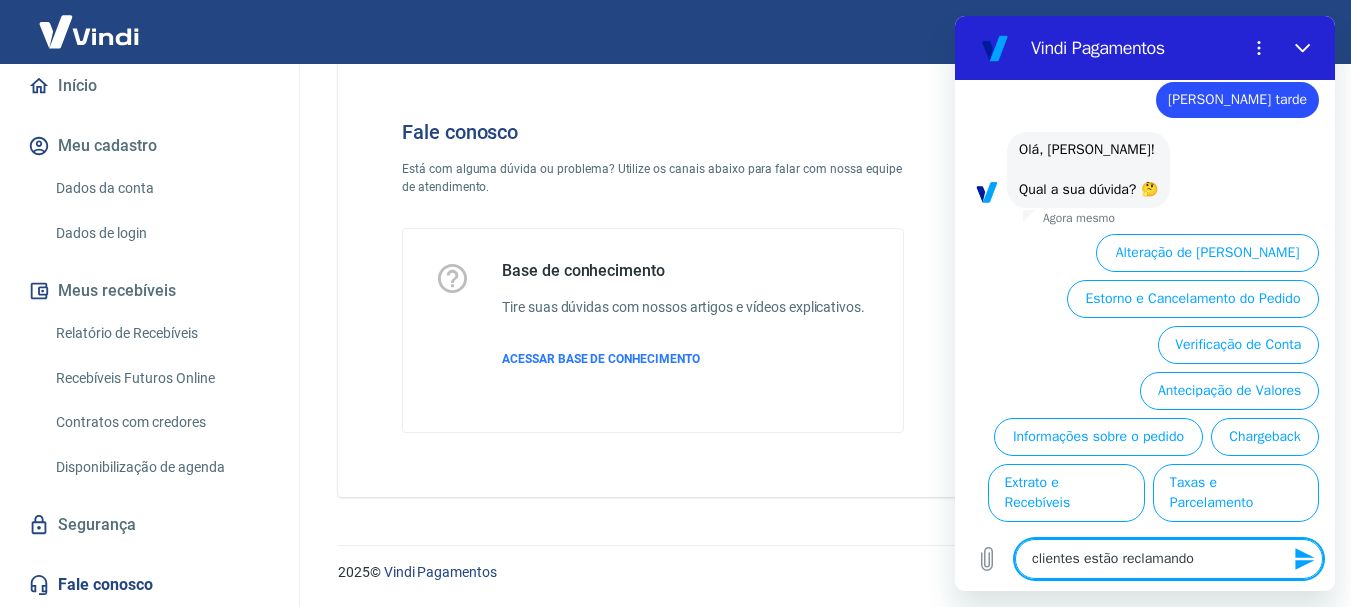 type on "clientes estão reclamando" 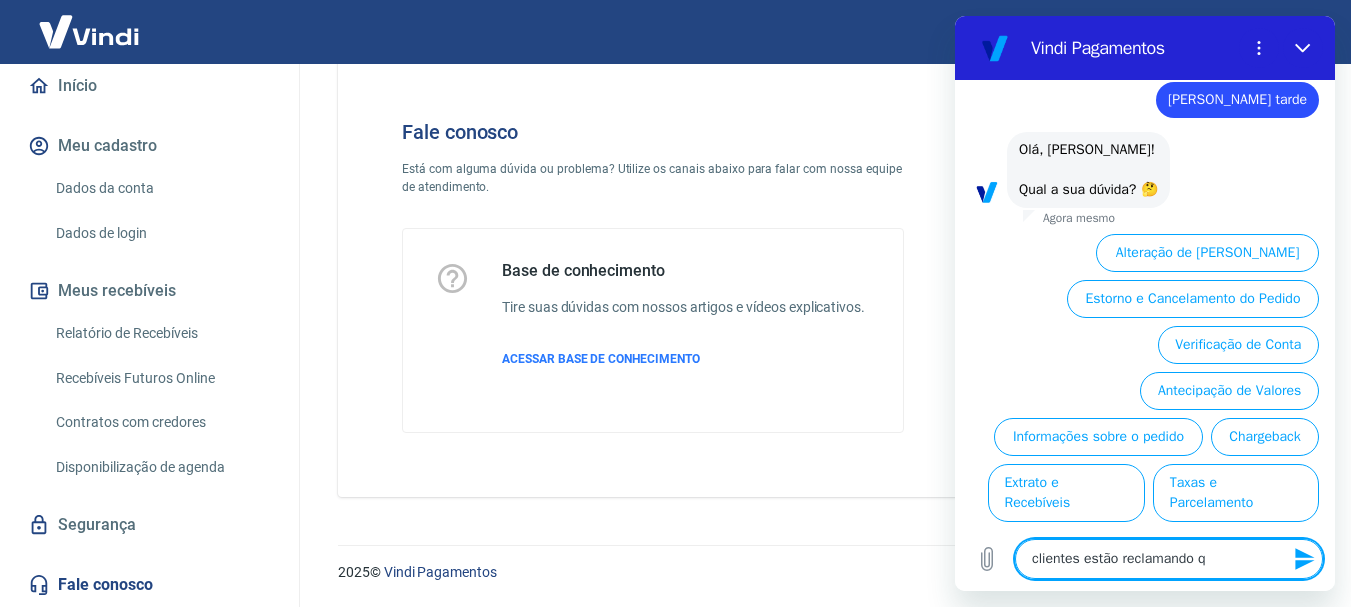 type on "clientes estão reclamando qu" 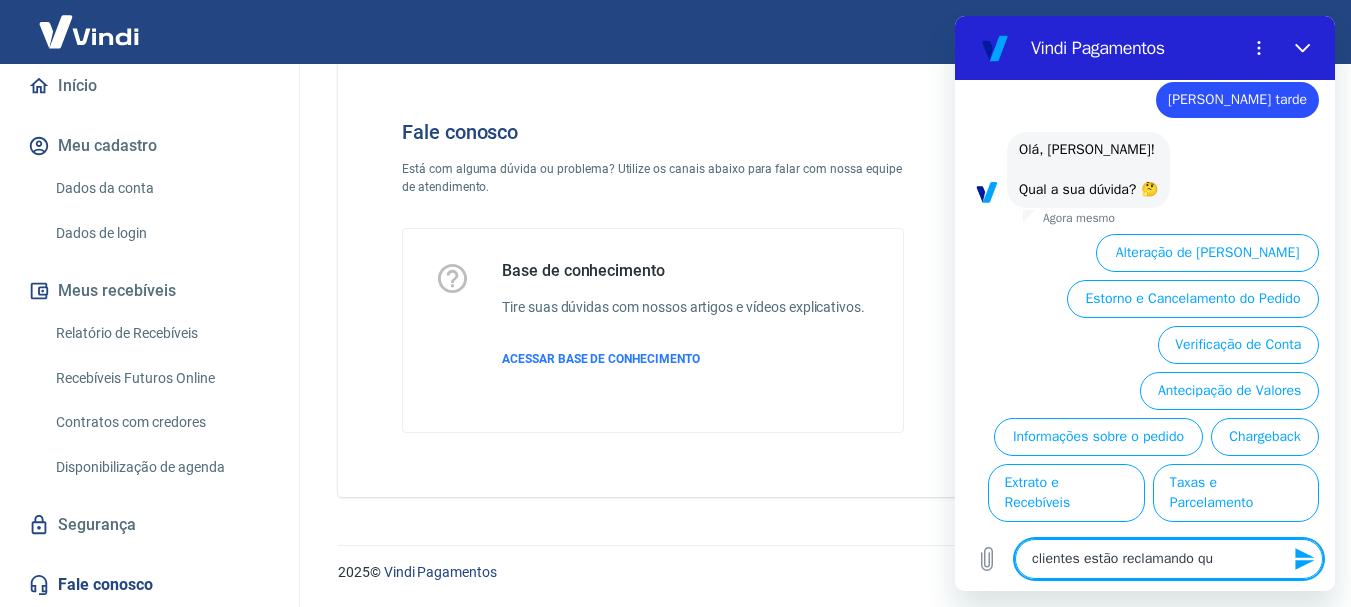 type on "clientes estão reclamando que" 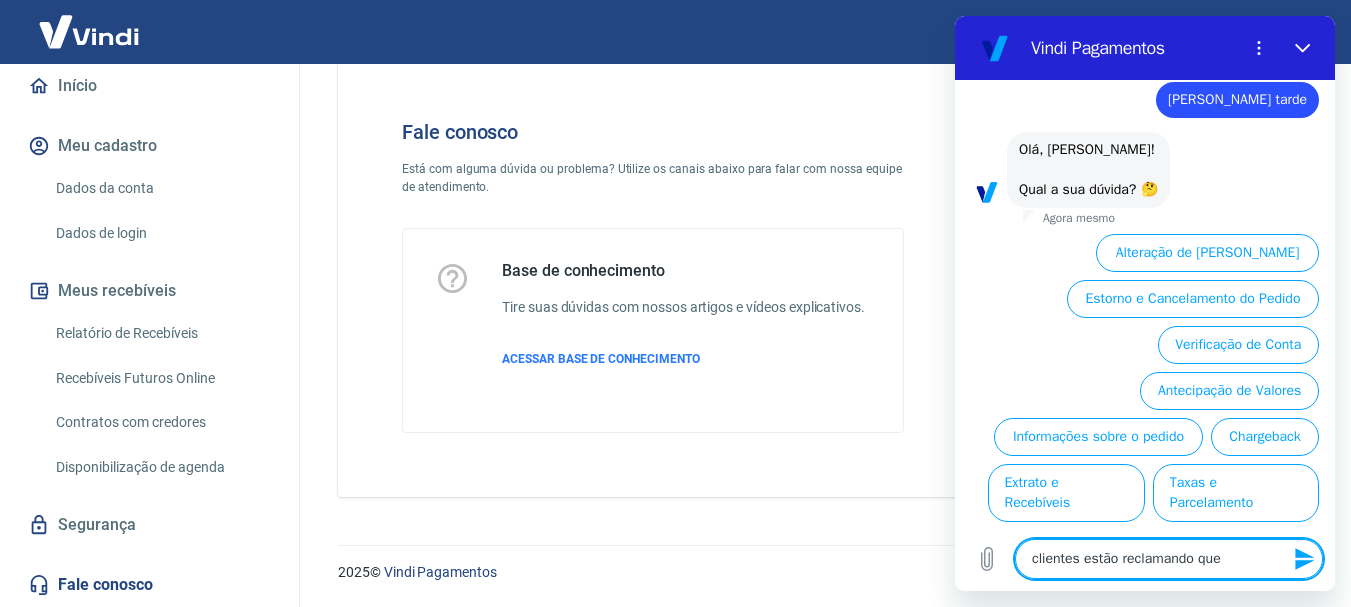 type on "clientes estão reclamando que" 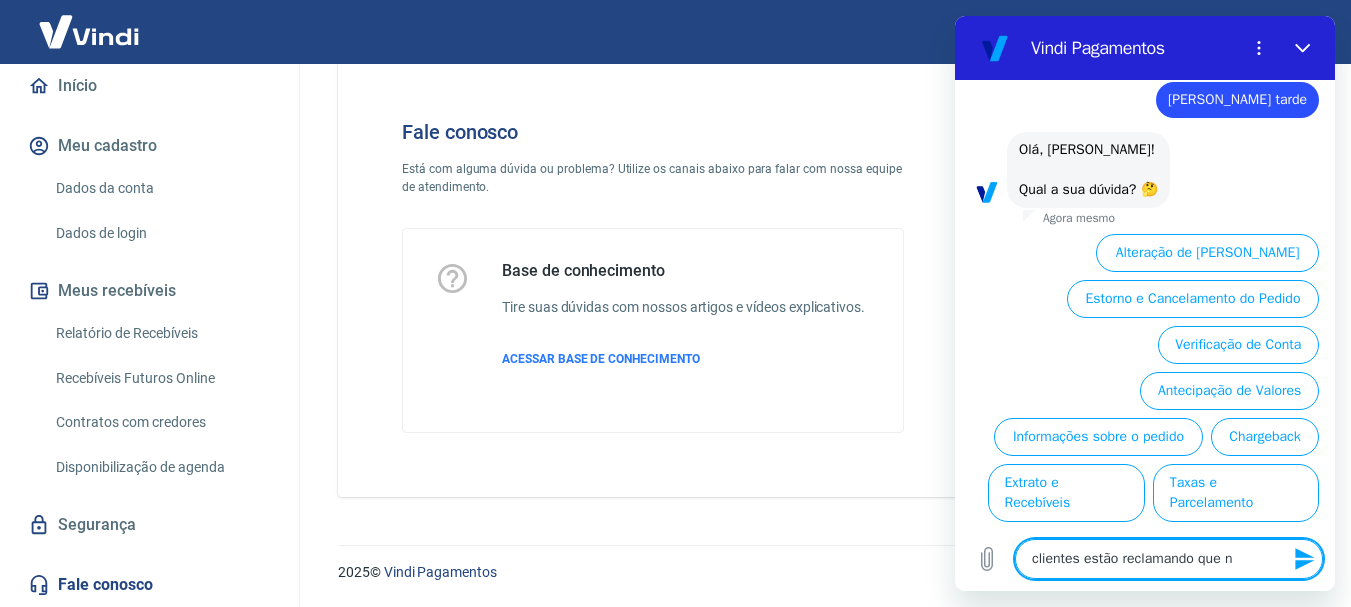 type on "clientes estão reclamando que na" 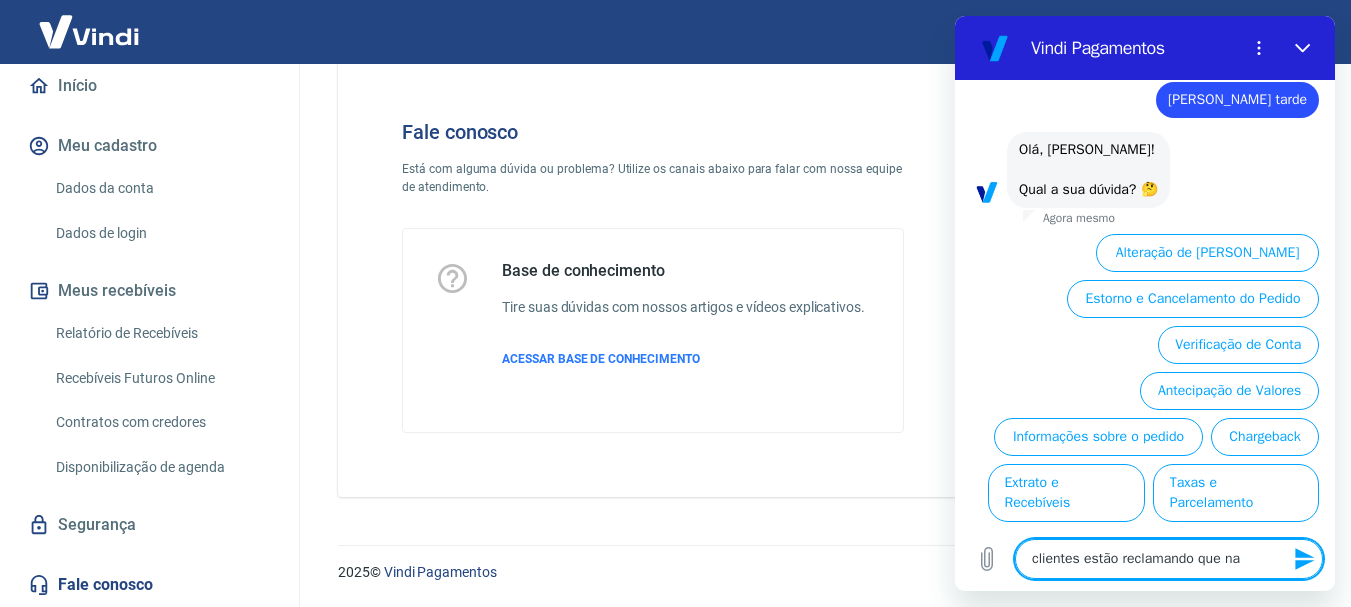 type on "x" 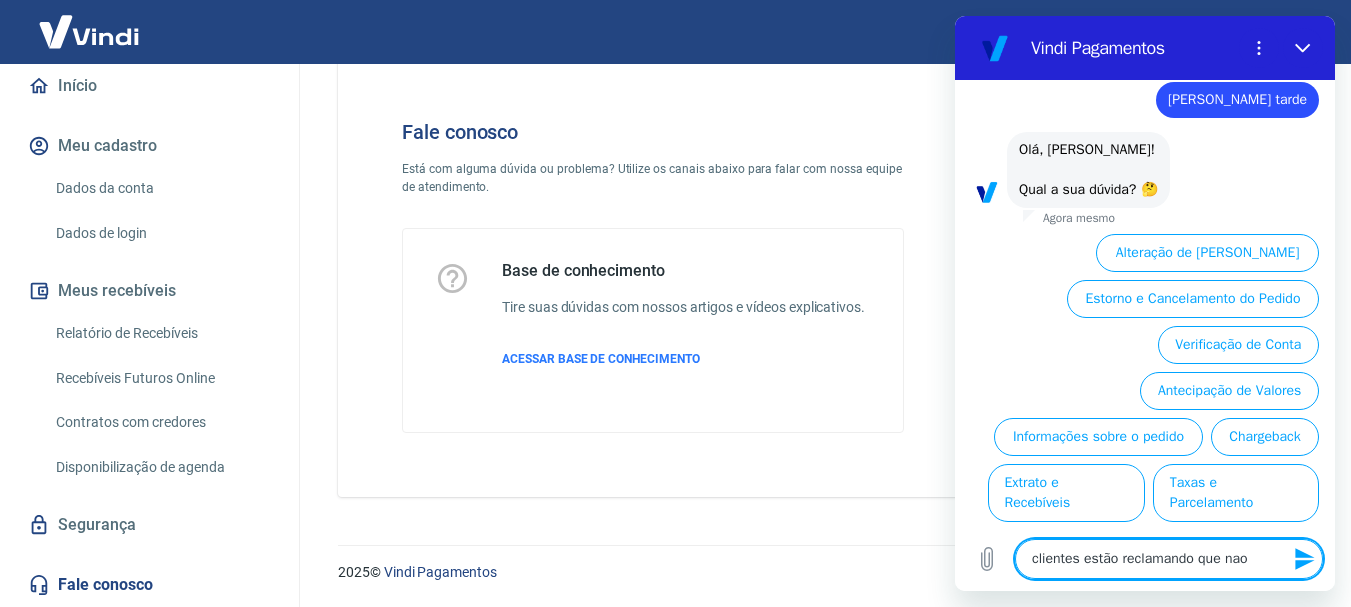 type on "clientes estão reclamando que nao" 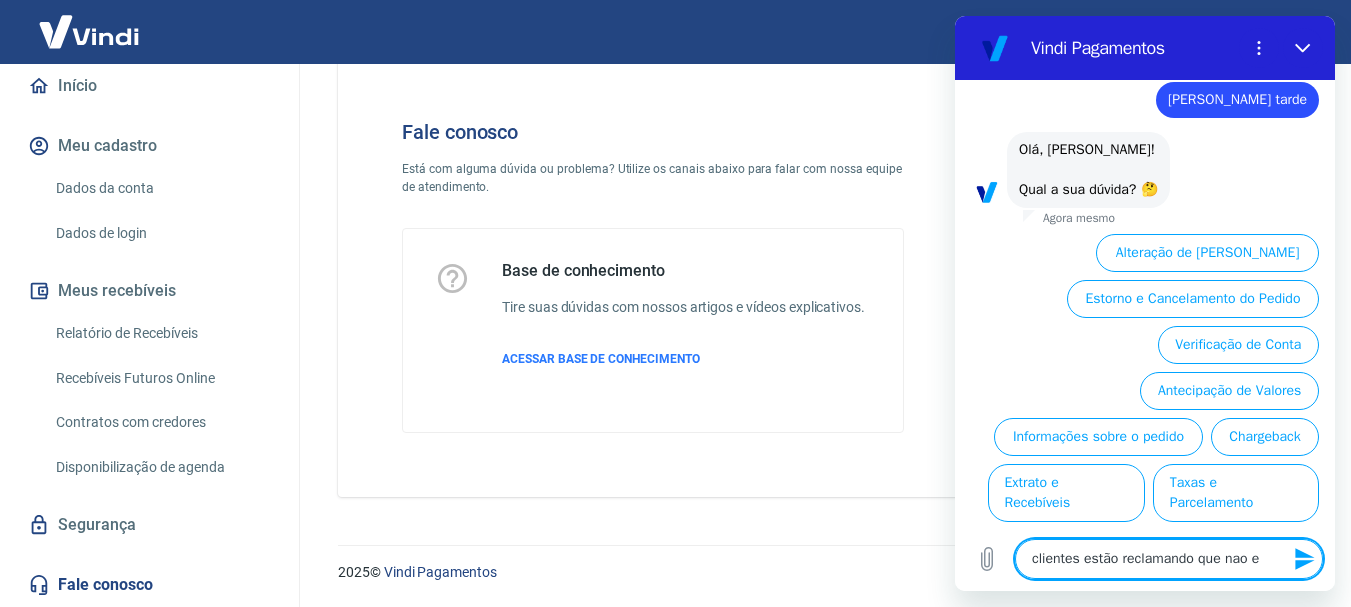 type on "clientes estão reclamando que nao es" 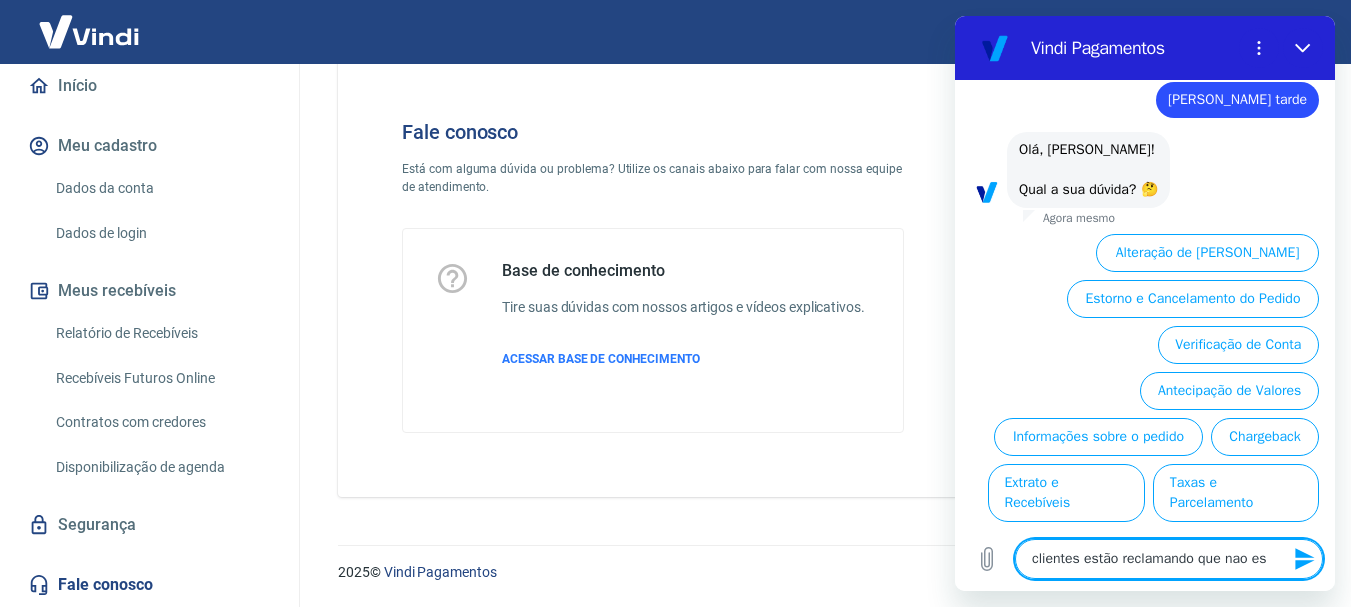 type on "clientes estão reclamando que nao est" 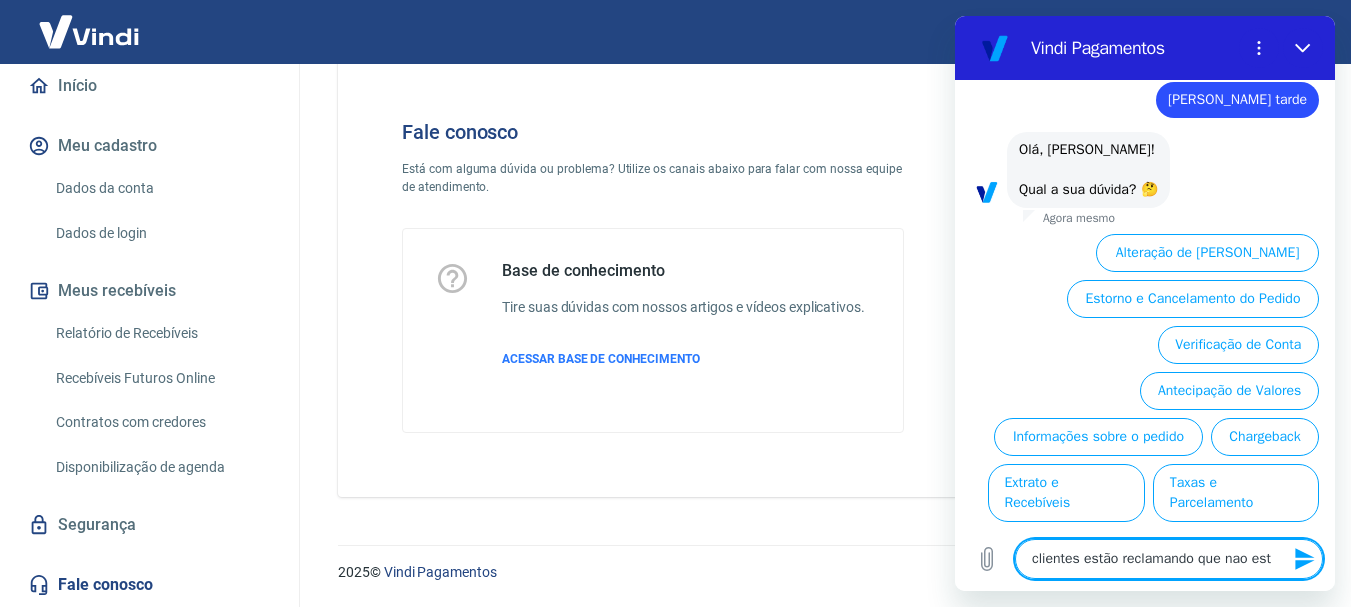 type on "clientes estão reclamando que nao esta" 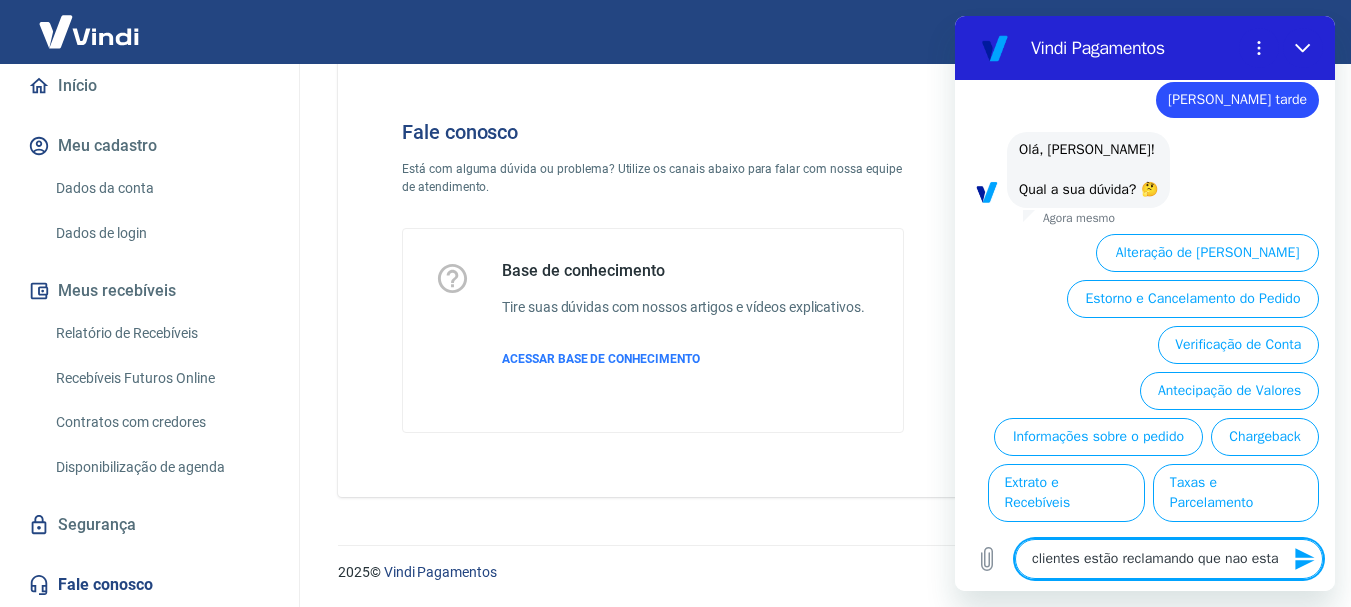 type on "clientes estão reclamando que nao esta" 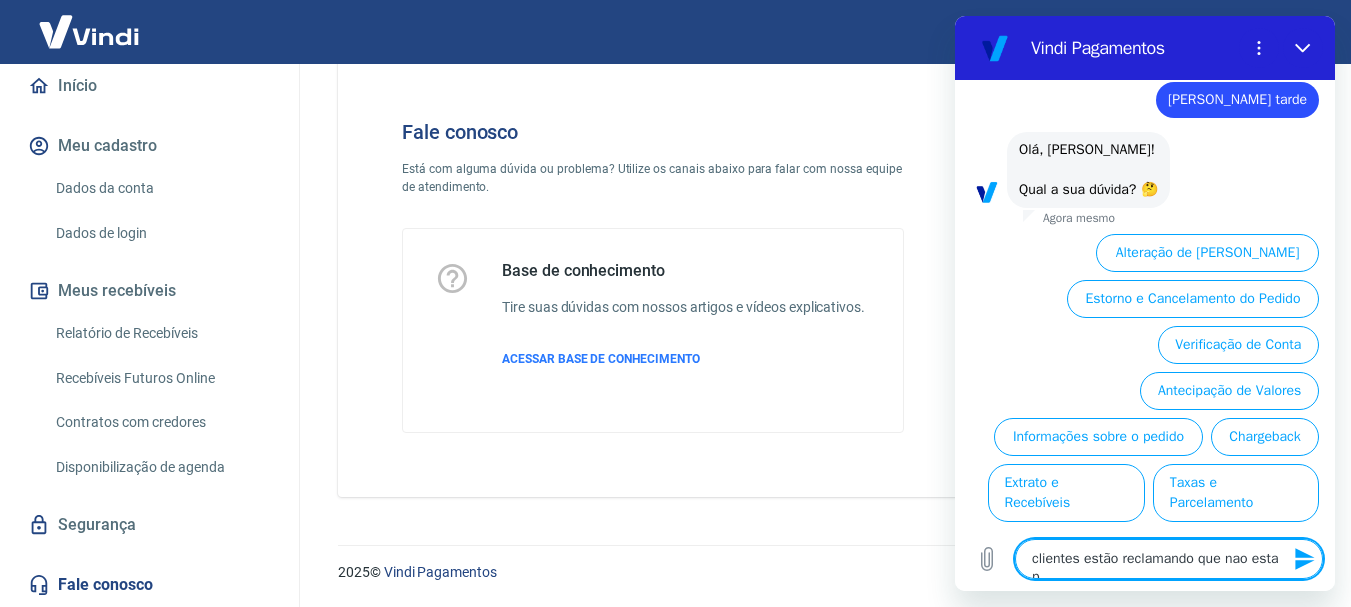 type on "clientes estão reclamando que nao esta pa" 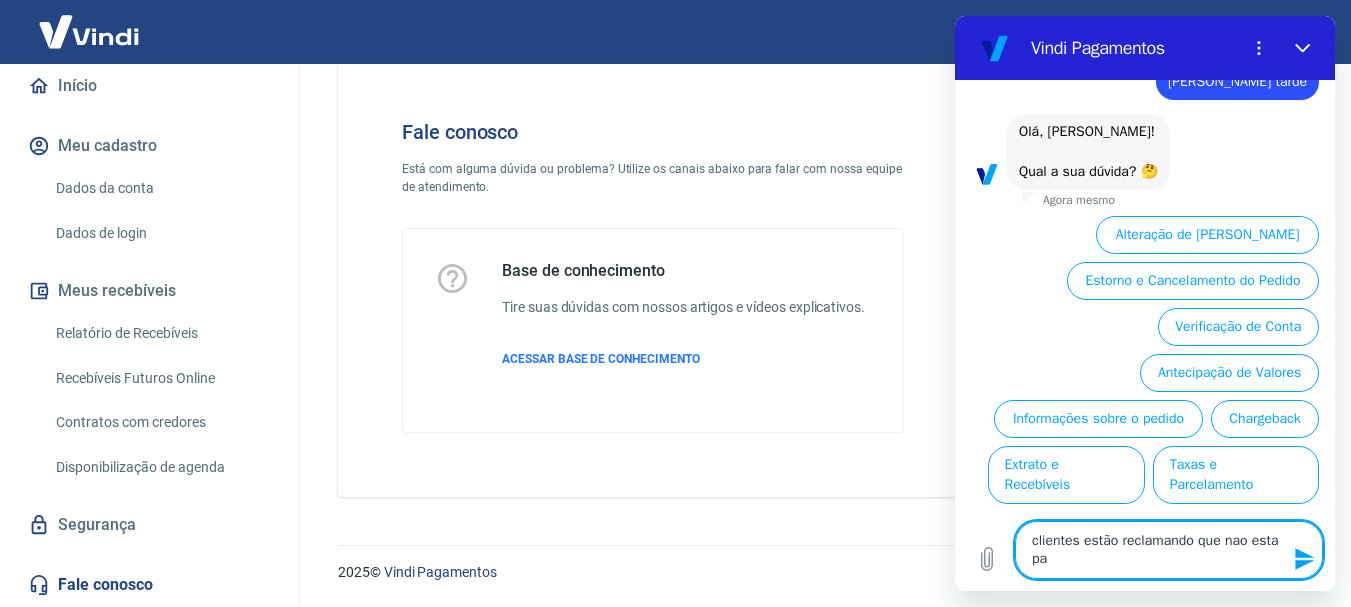 type on "clientes estão reclamando que nao esta pas" 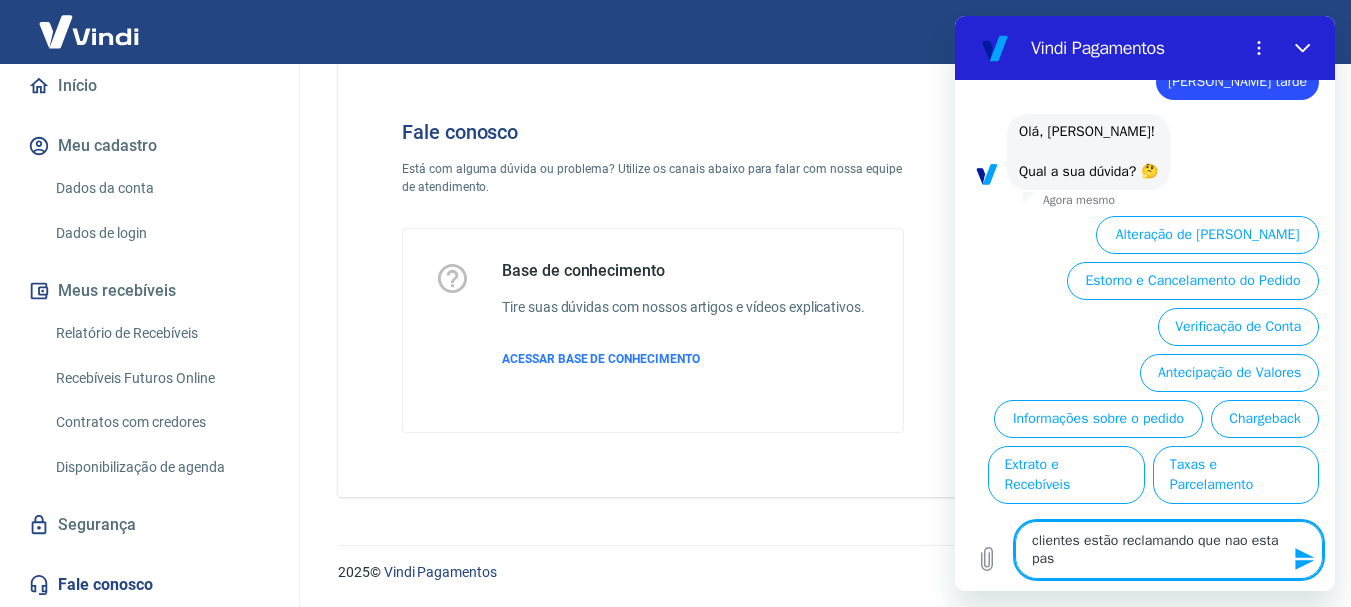 type on "clientes estão reclamando que nao esta pass" 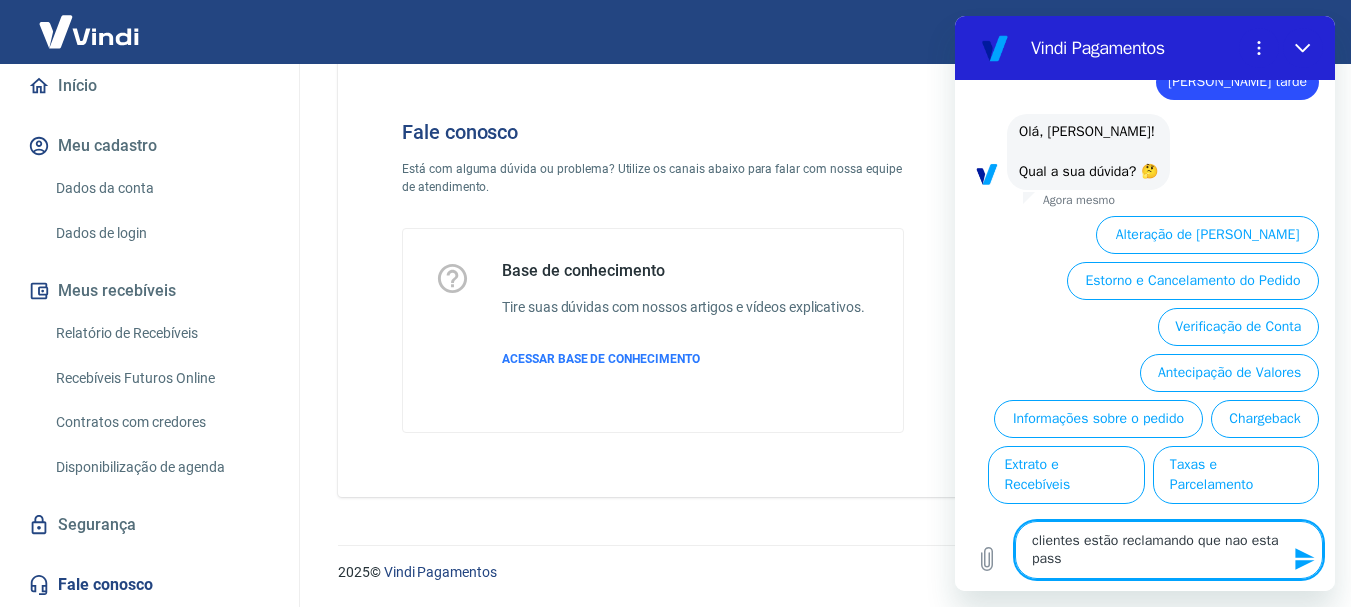 type on "x" 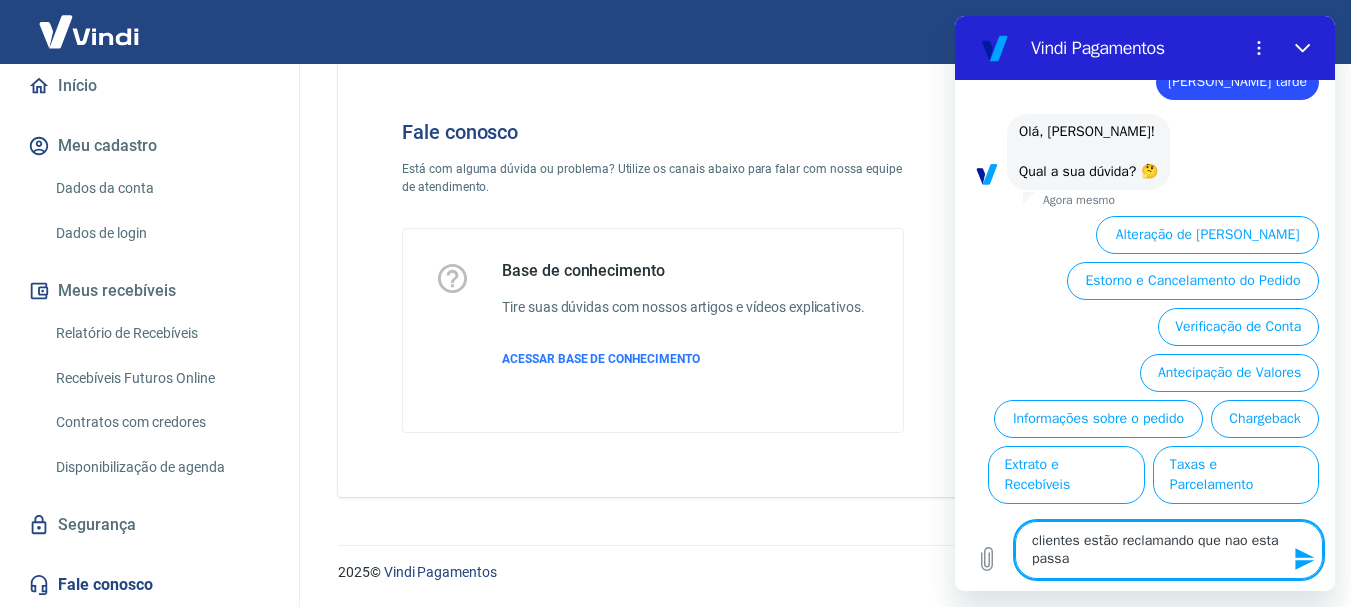 type on "clientes estão reclamando que nao esta passan" 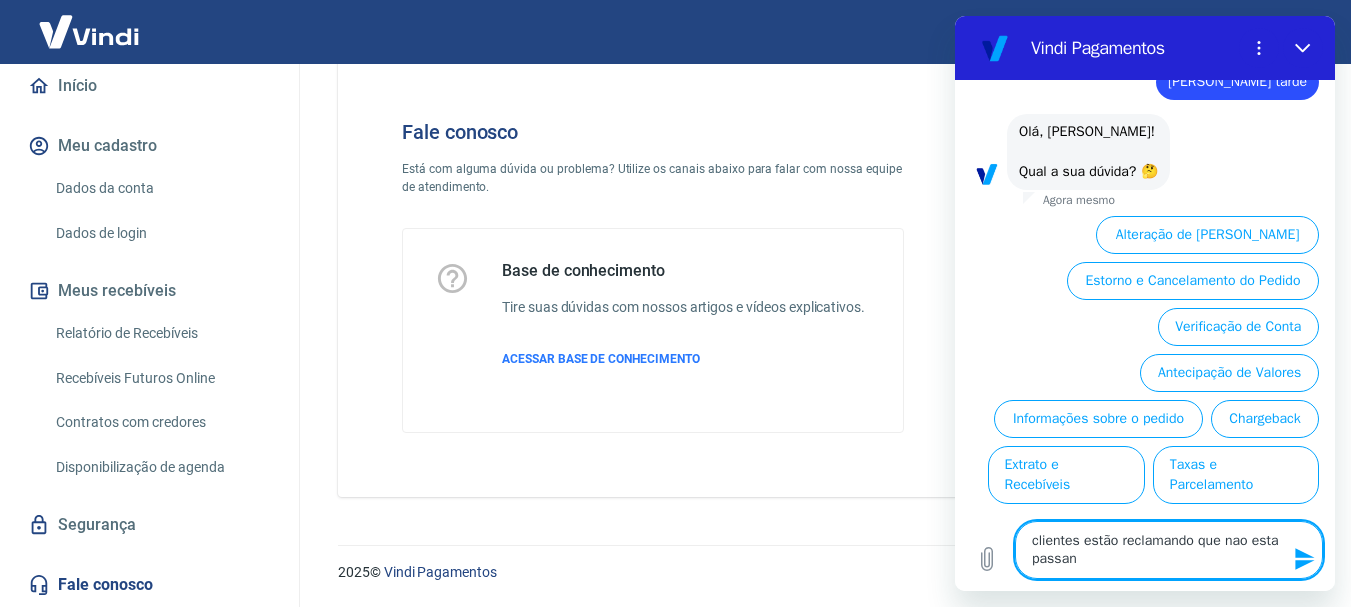 type on "clientes estão reclamando que nao esta passand" 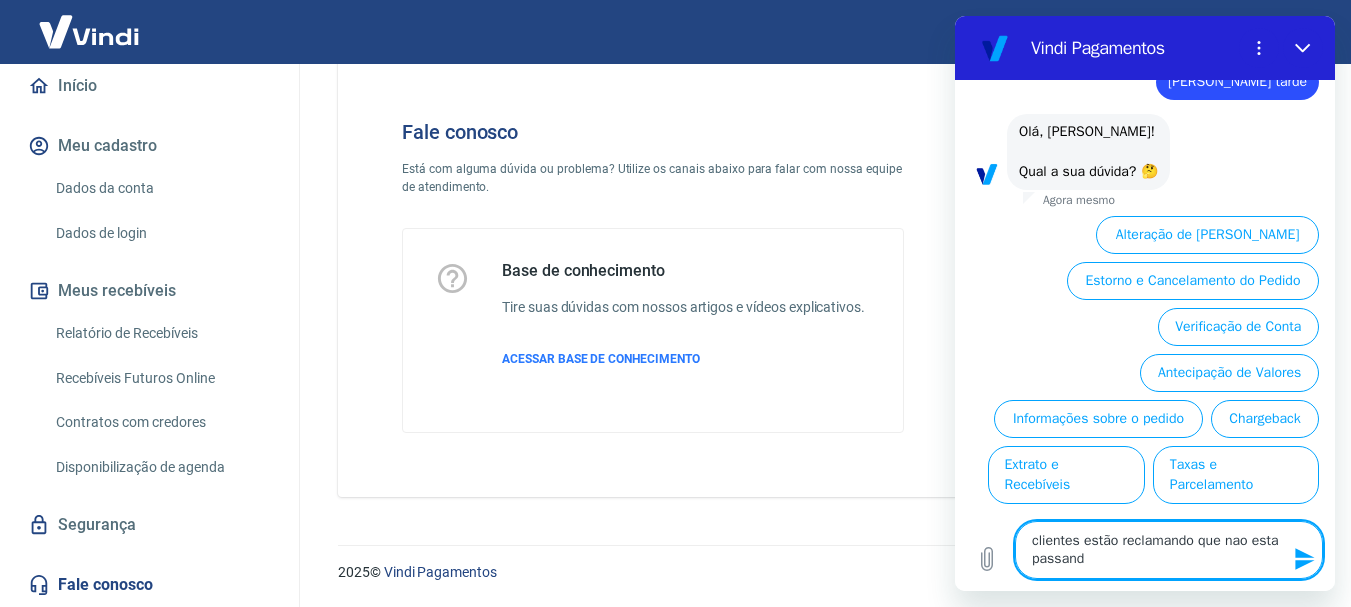type on "clientes estão reclamando que nao esta passando" 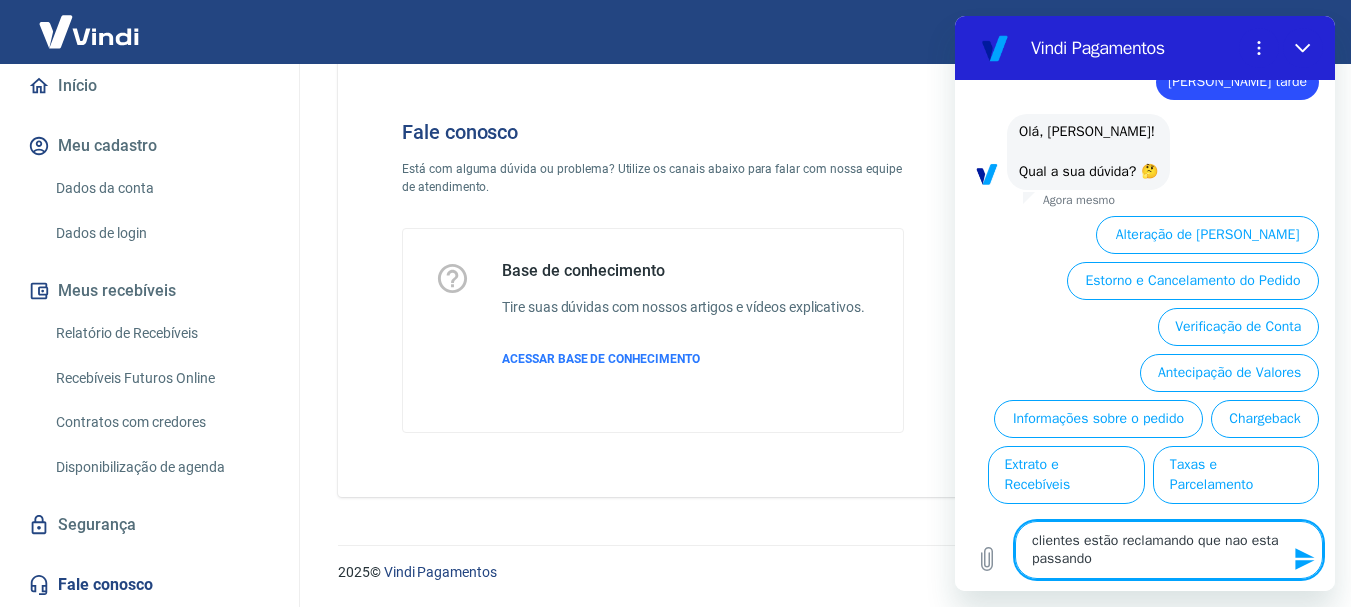 type on "clientes estão reclamando que nao esta passando" 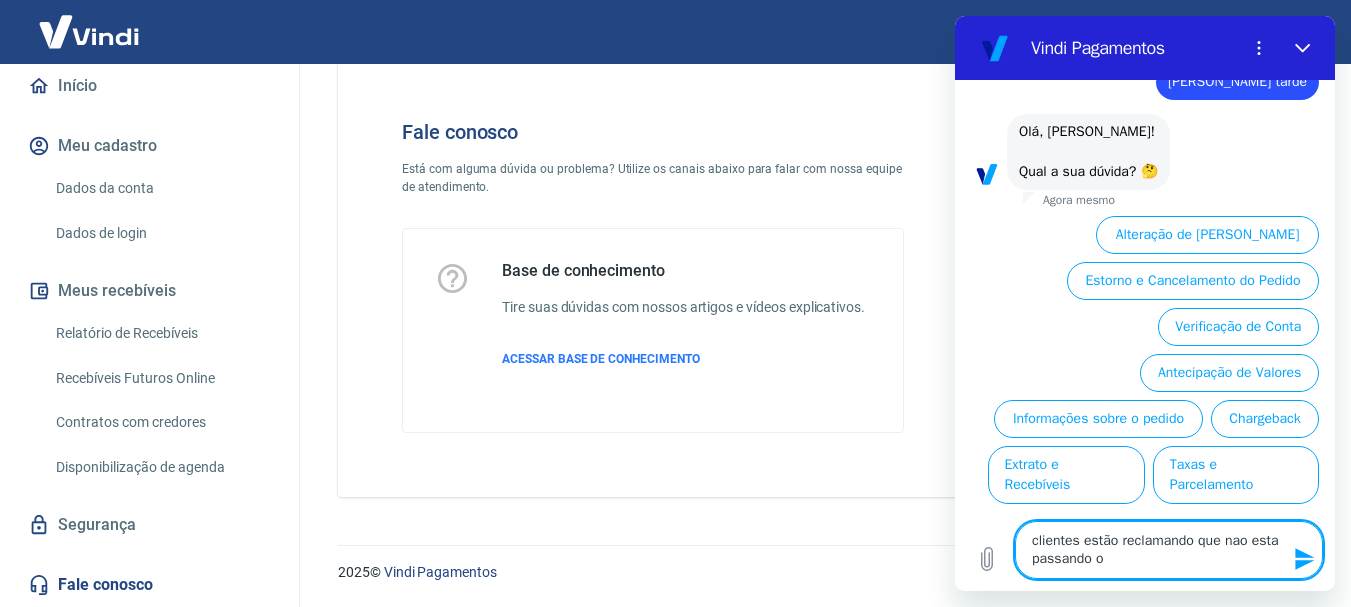 type on "clientes estão reclamando que nao esta passando o" 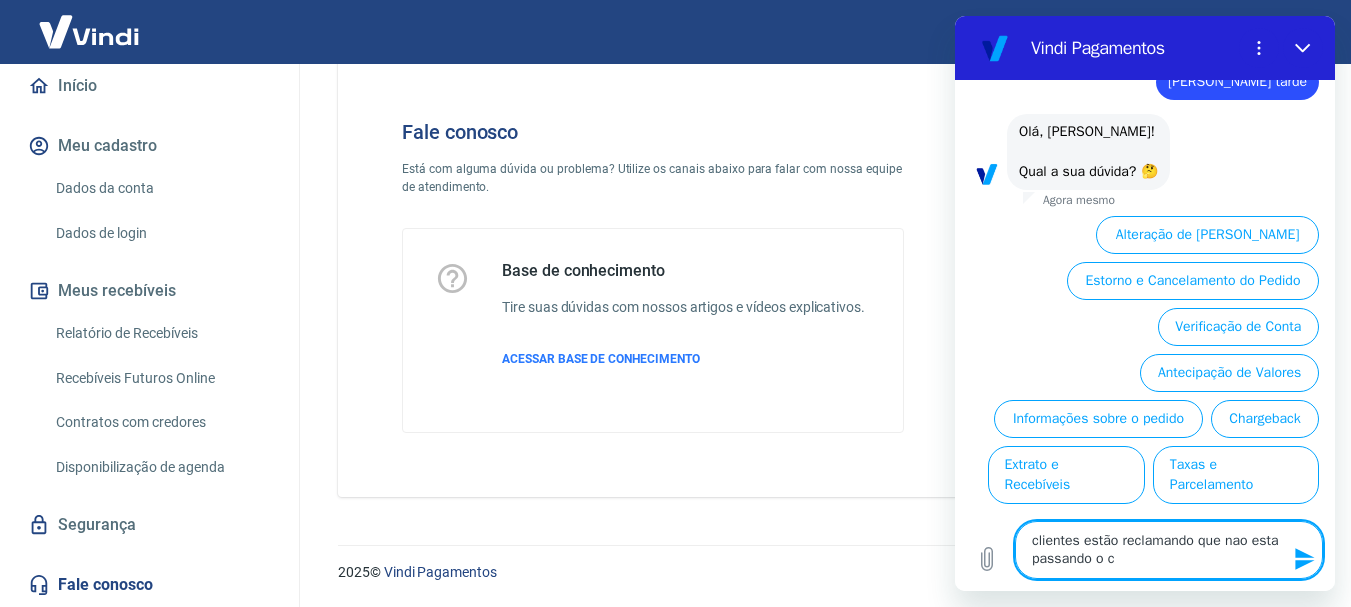 type on "clientes estão reclamando que nao esta passando o ca" 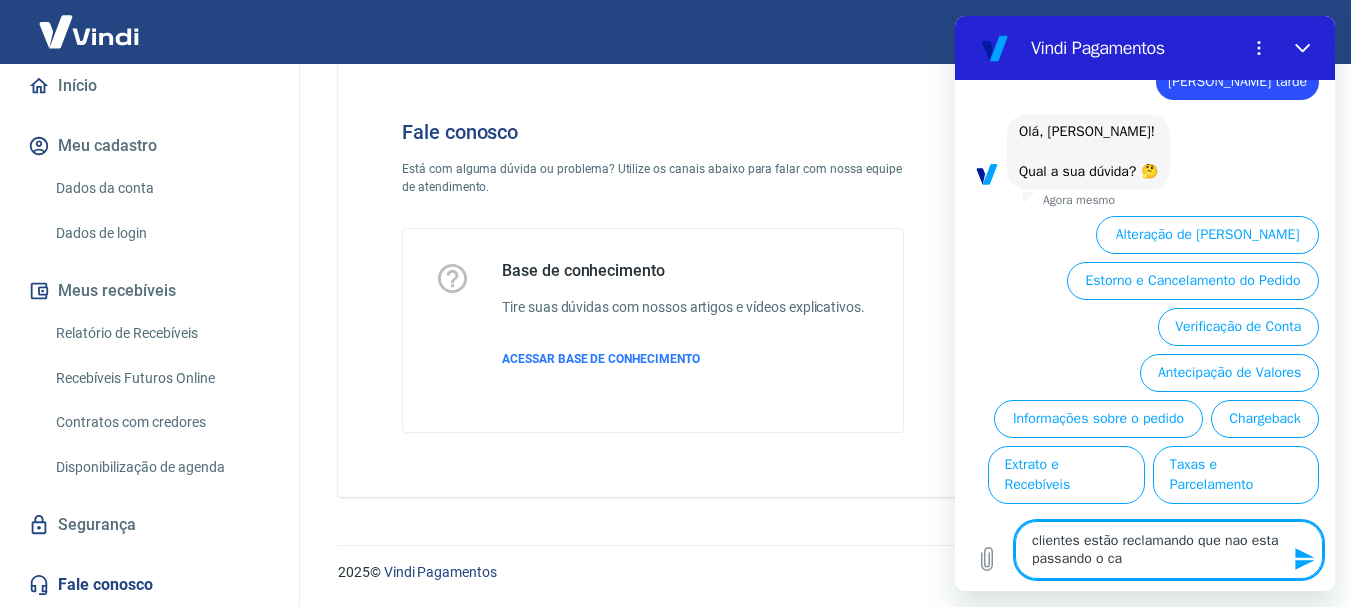 type on "clientes estão reclamando que nao esta passando o car" 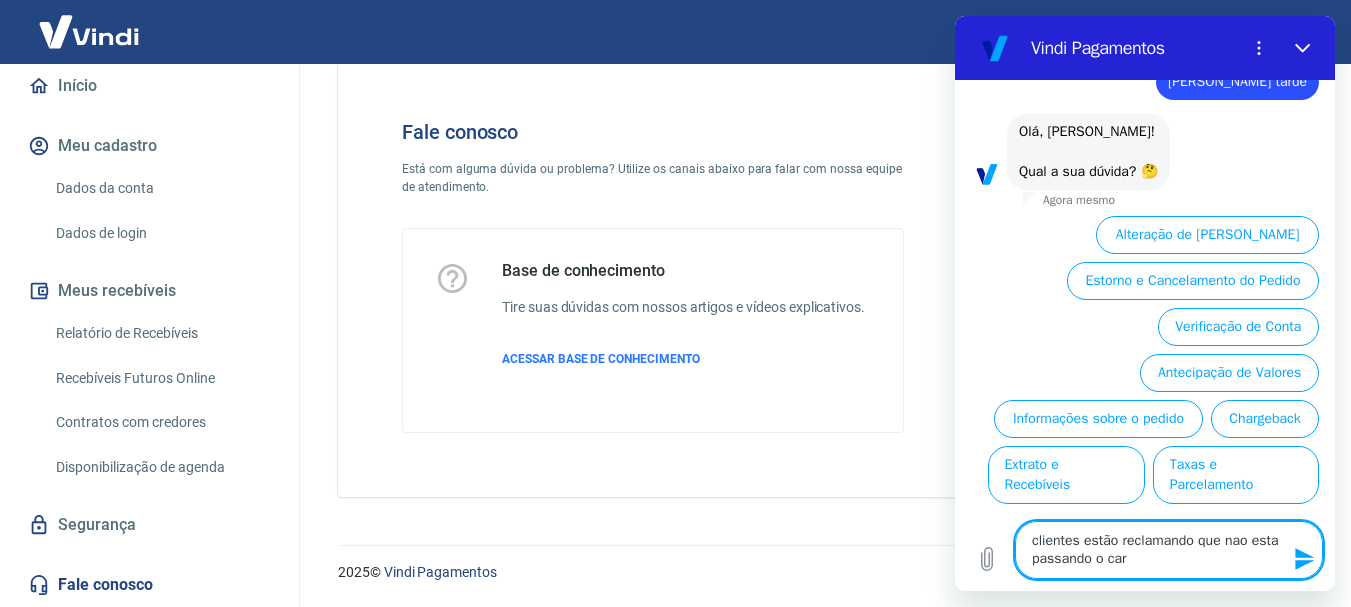 type on "x" 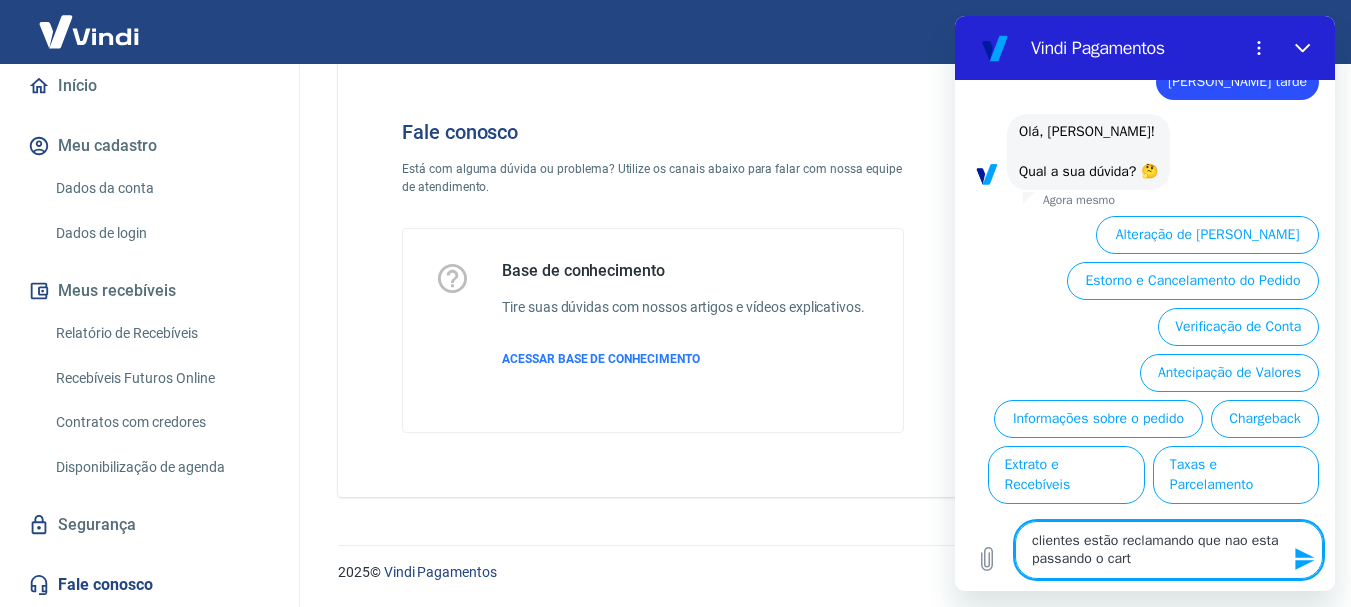 type on "clientes estão reclamando que nao esta passando o cartã" 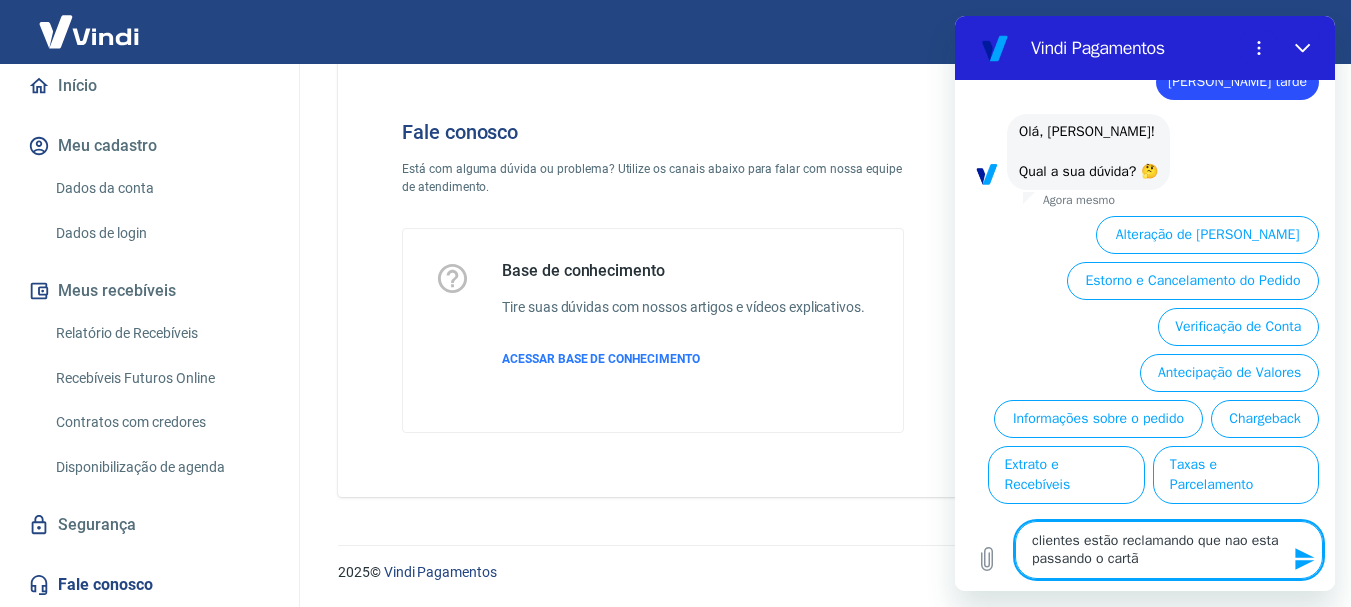 type on "clientes estão reclamando que nao esta passando o cartão" 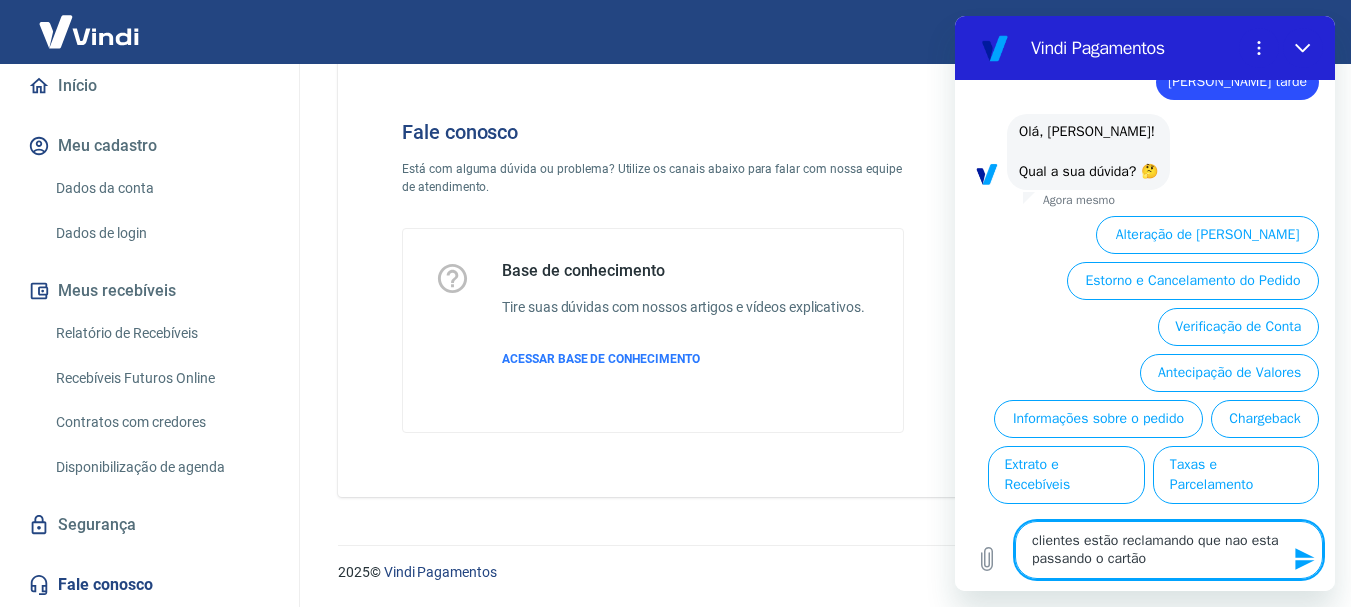 type on "x" 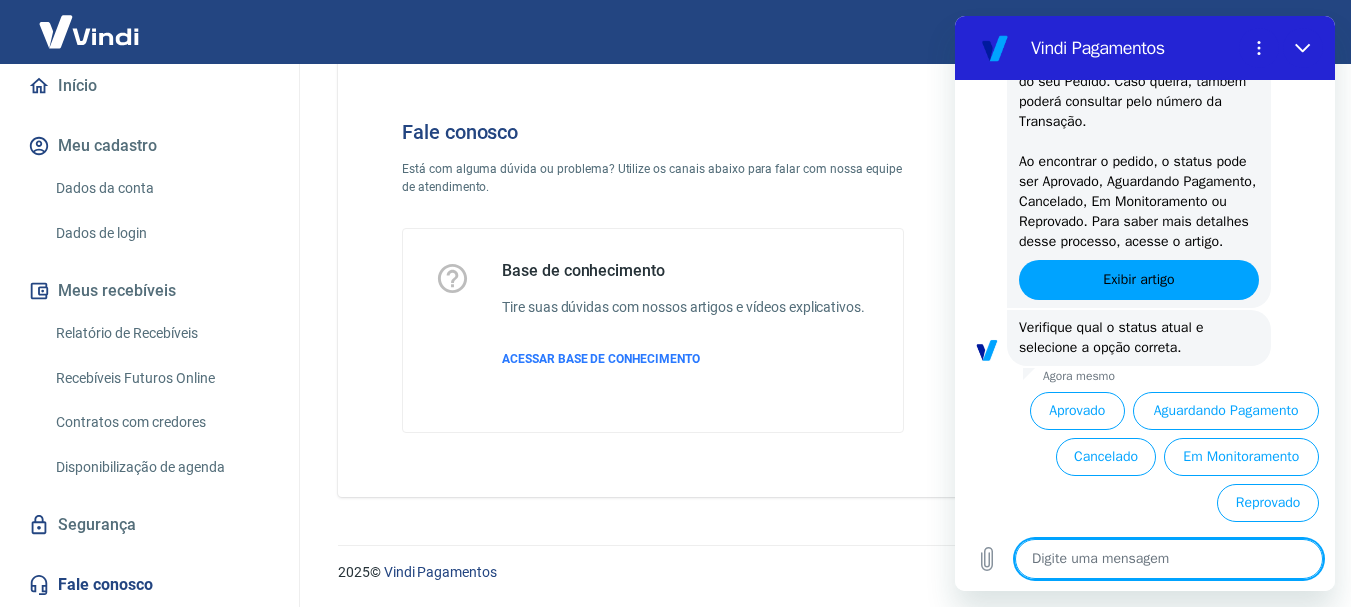 scroll, scrollTop: 520, scrollLeft: 0, axis: vertical 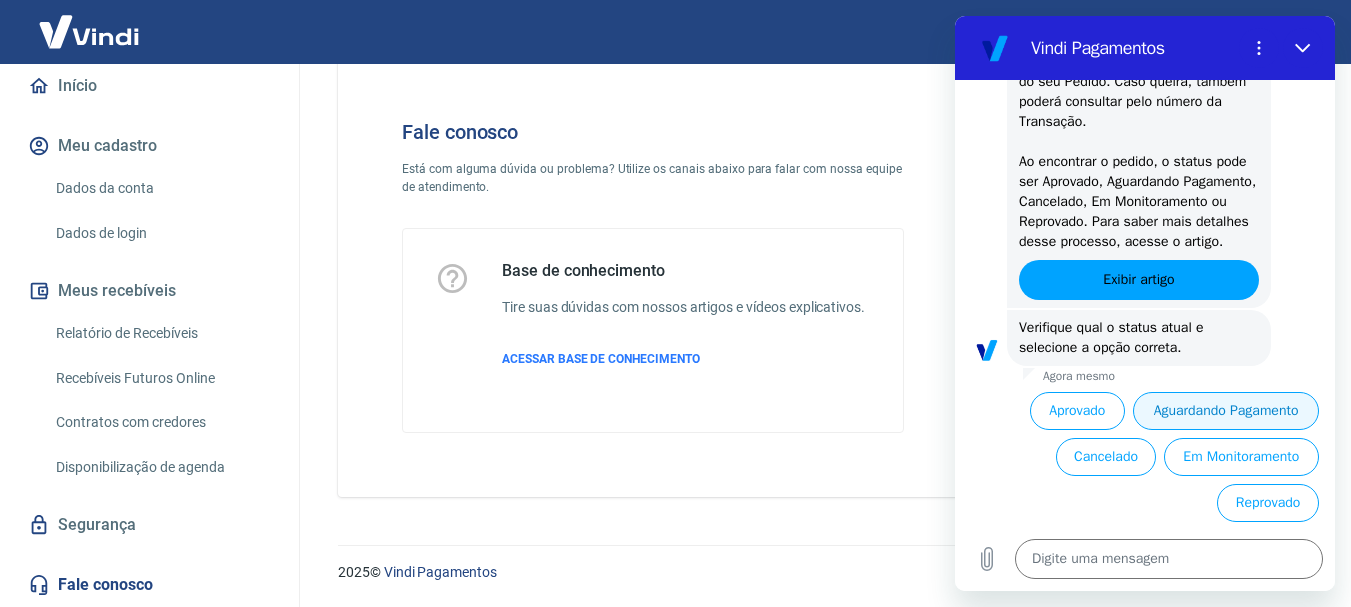 click on "Aguardando Pagamento" at bounding box center [1226, 411] 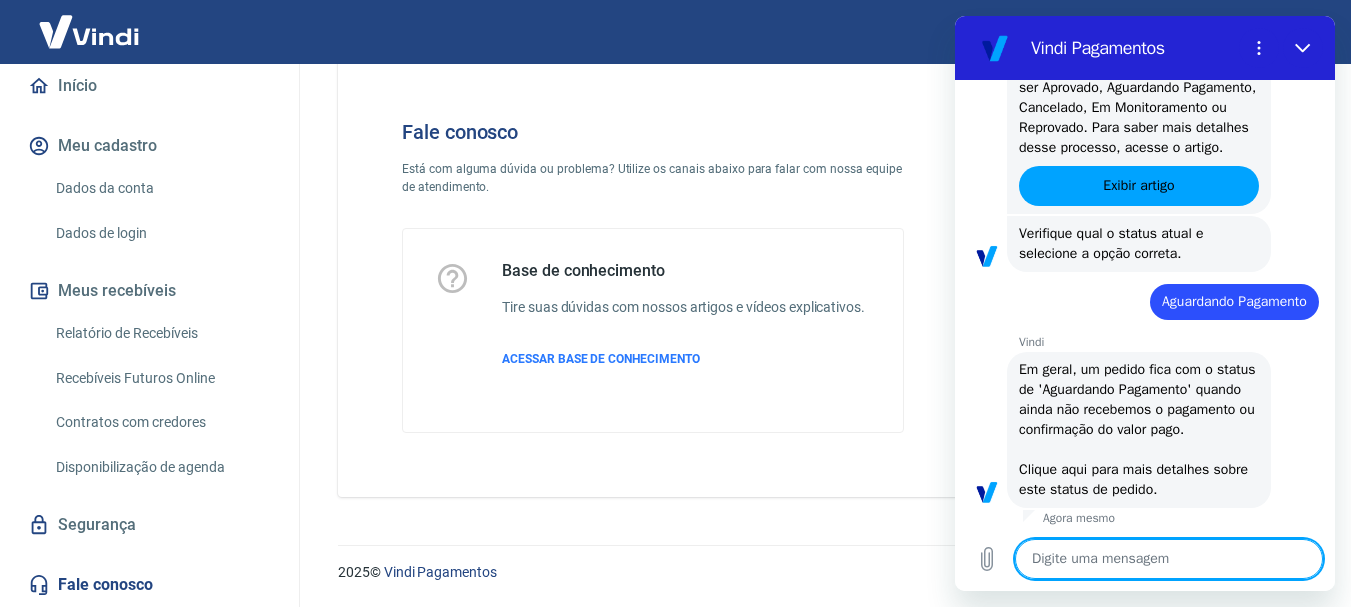 scroll, scrollTop: 632, scrollLeft: 0, axis: vertical 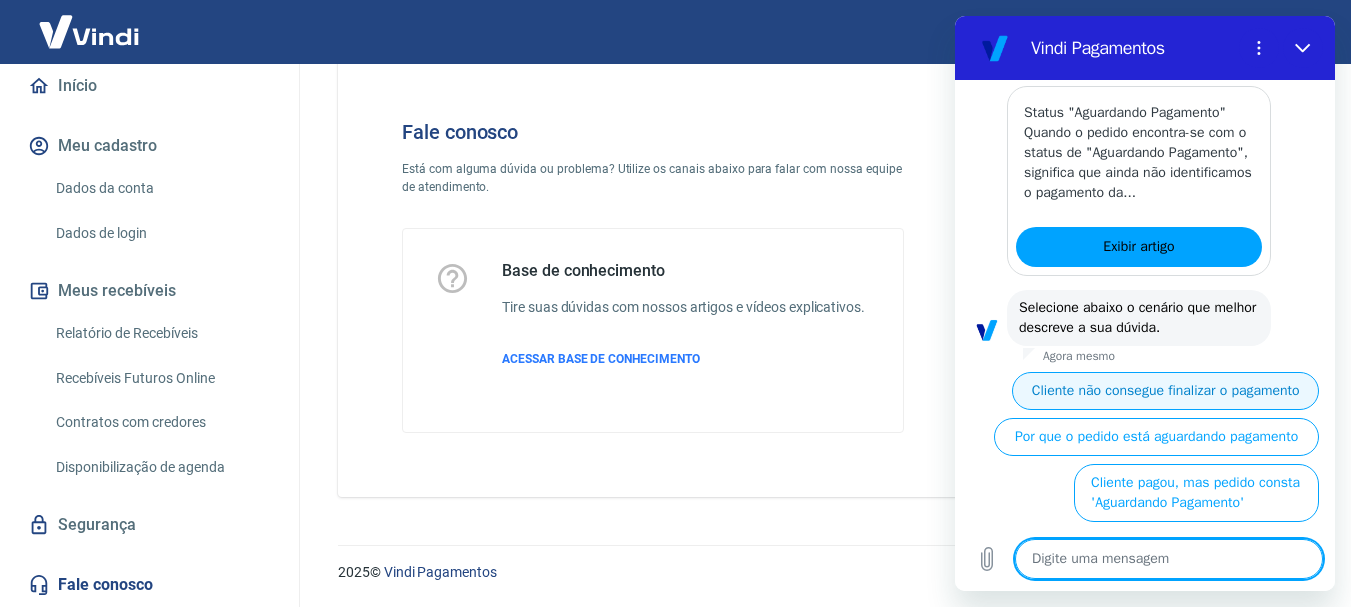 click on "Cliente não consegue finalizar o pagamento" at bounding box center [1165, 391] 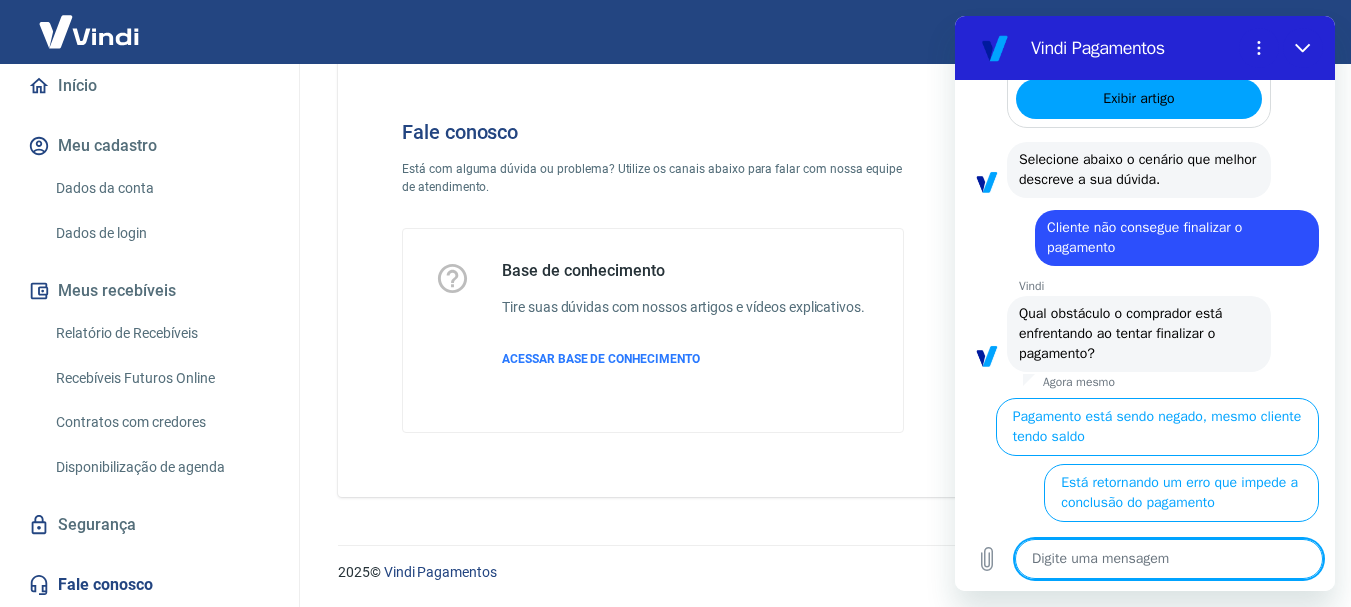 scroll, scrollTop: 1234, scrollLeft: 0, axis: vertical 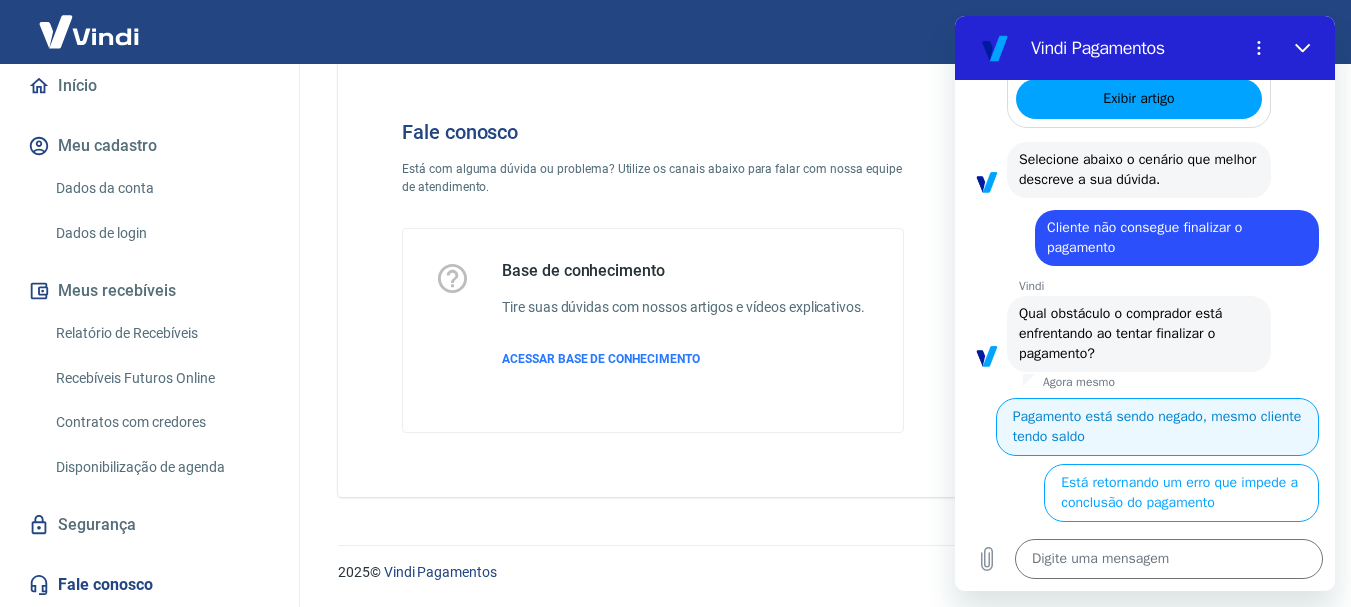 click on "Pagamento está sendo negado, mesmo cliente tendo saldo" at bounding box center [1157, 427] 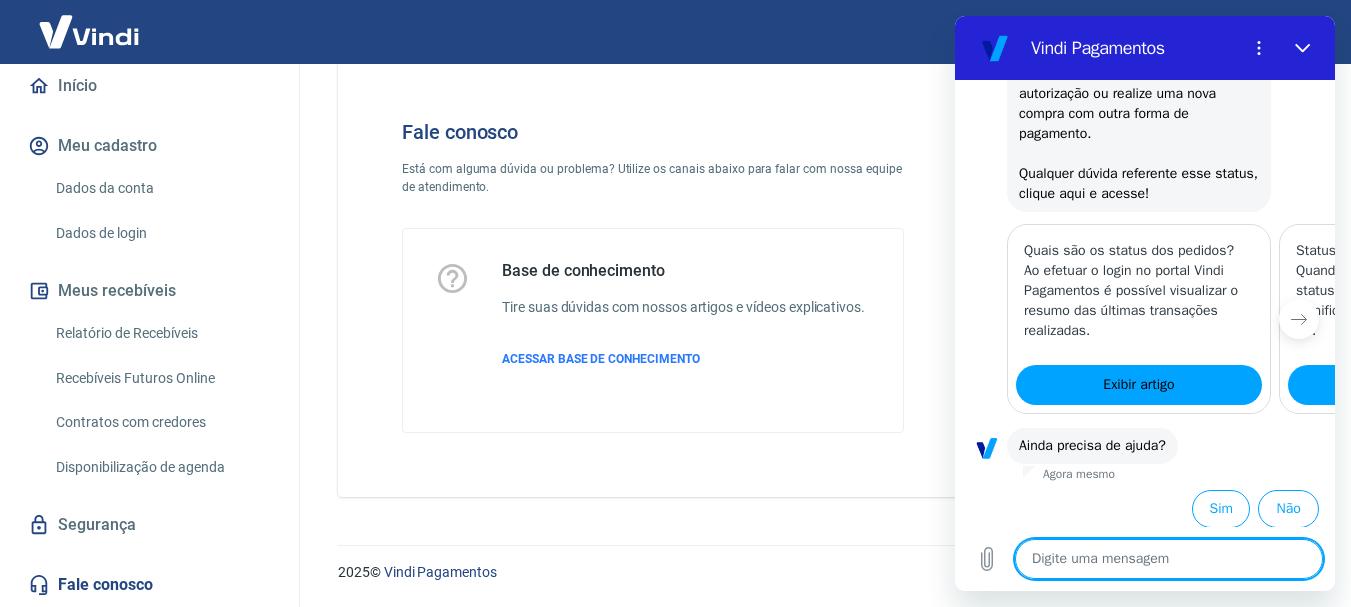 scroll, scrollTop: 1954, scrollLeft: 0, axis: vertical 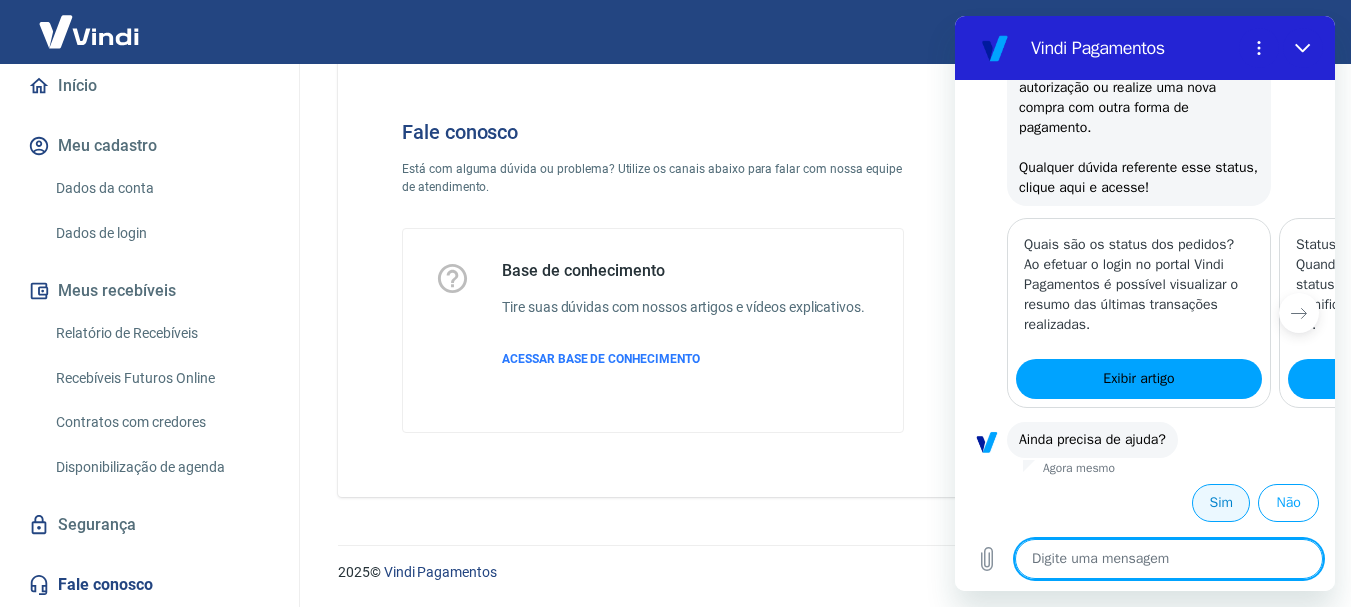 click on "Sim" at bounding box center [1221, 503] 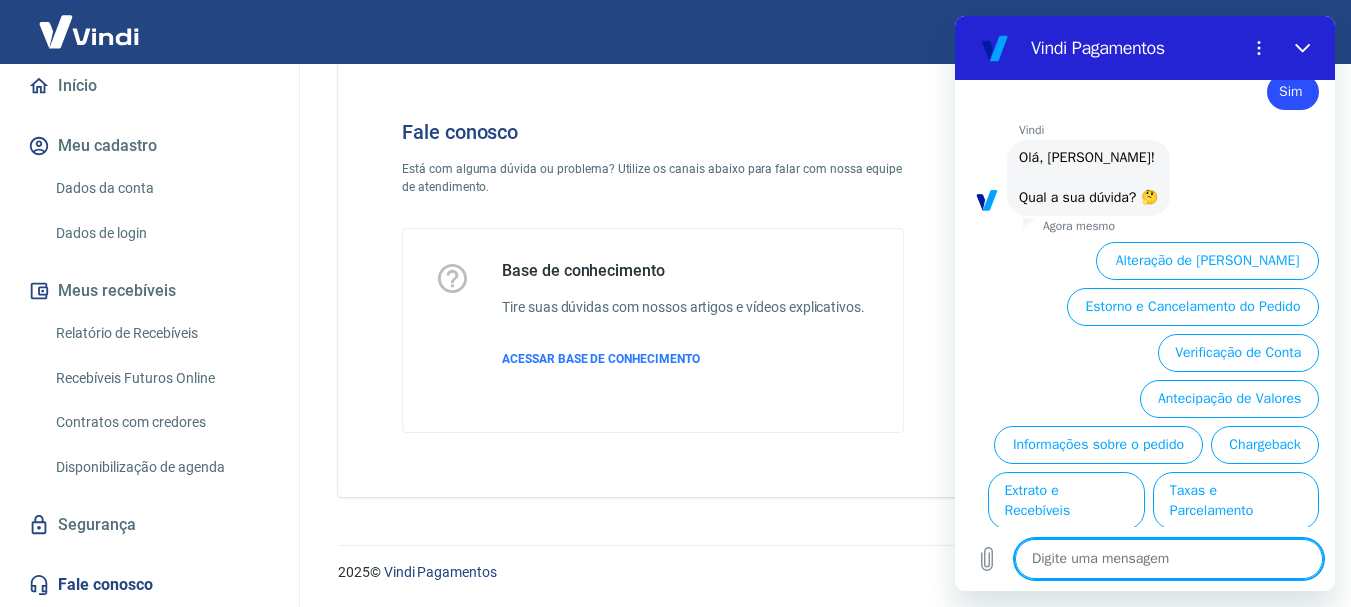 scroll, scrollTop: 2384, scrollLeft: 0, axis: vertical 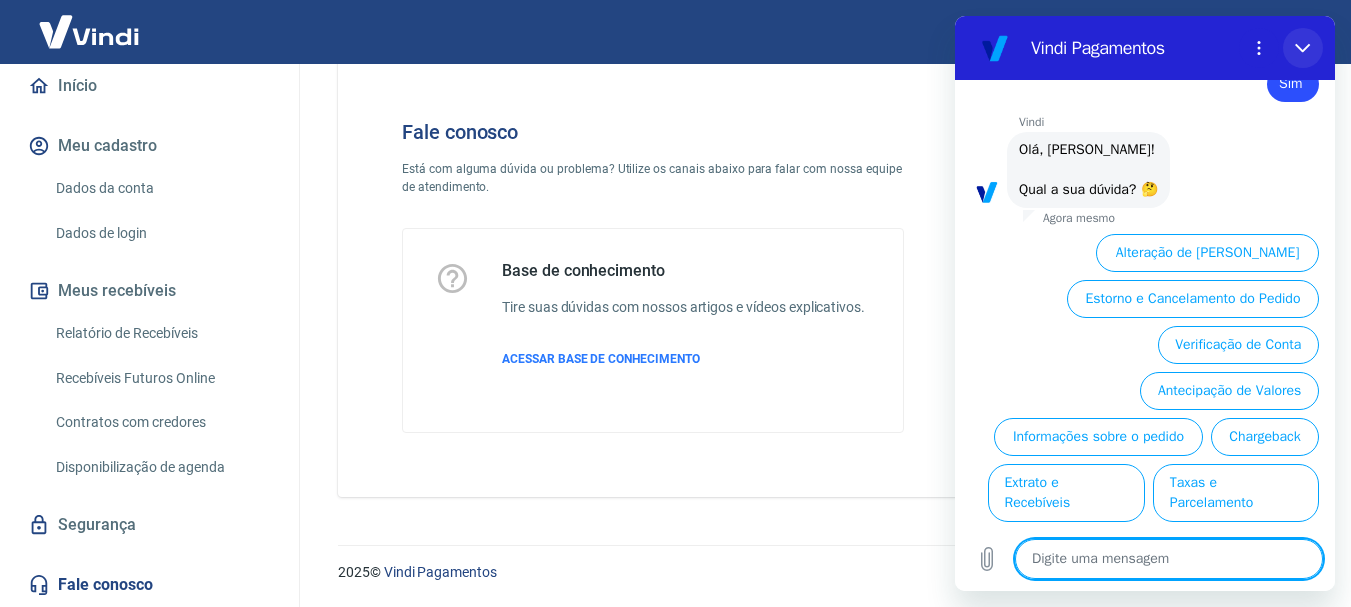 click 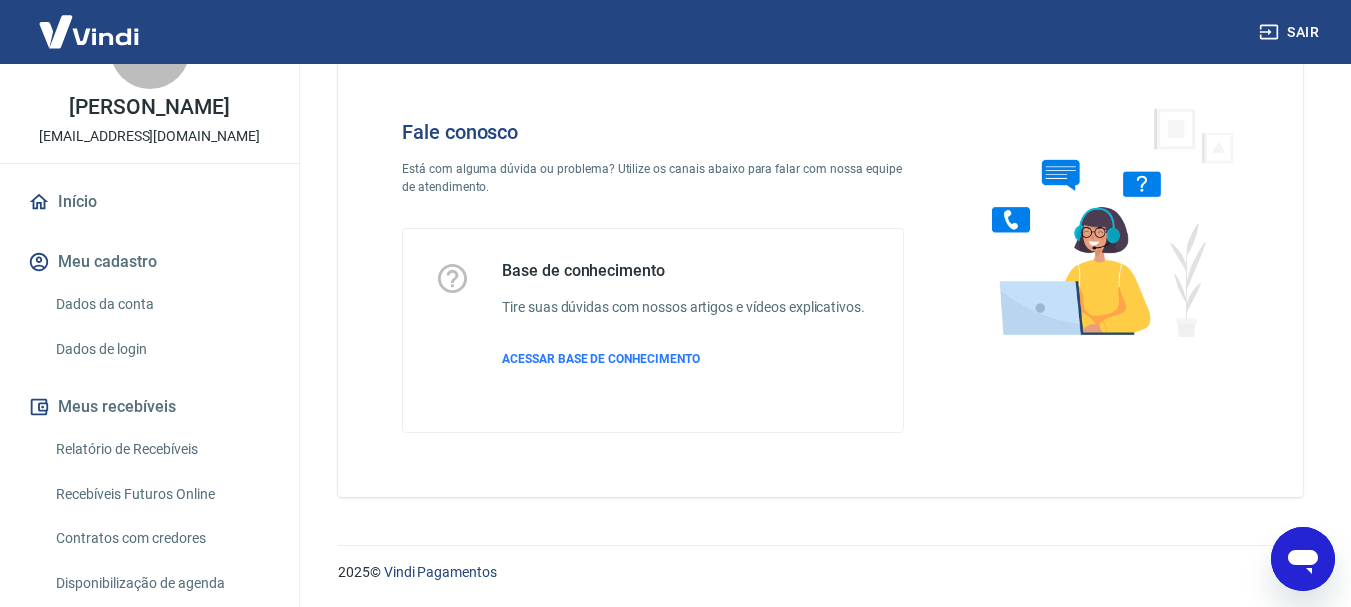 scroll, scrollTop: 0, scrollLeft: 0, axis: both 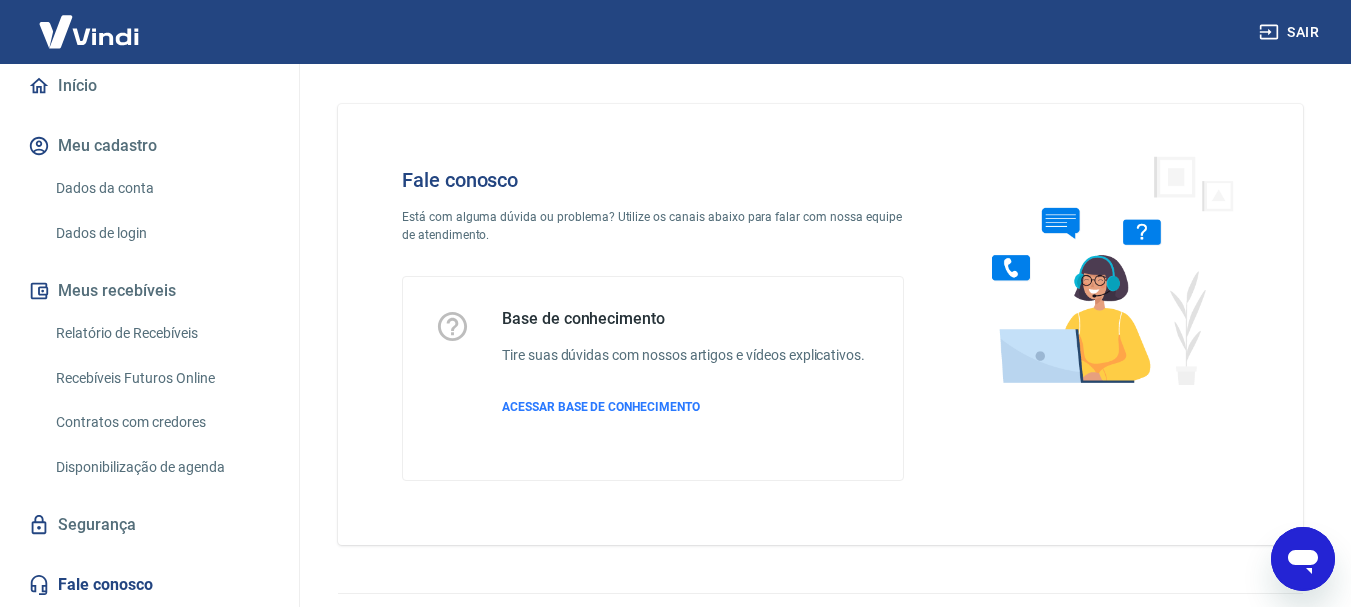 click on "Dados de login" at bounding box center [161, 233] 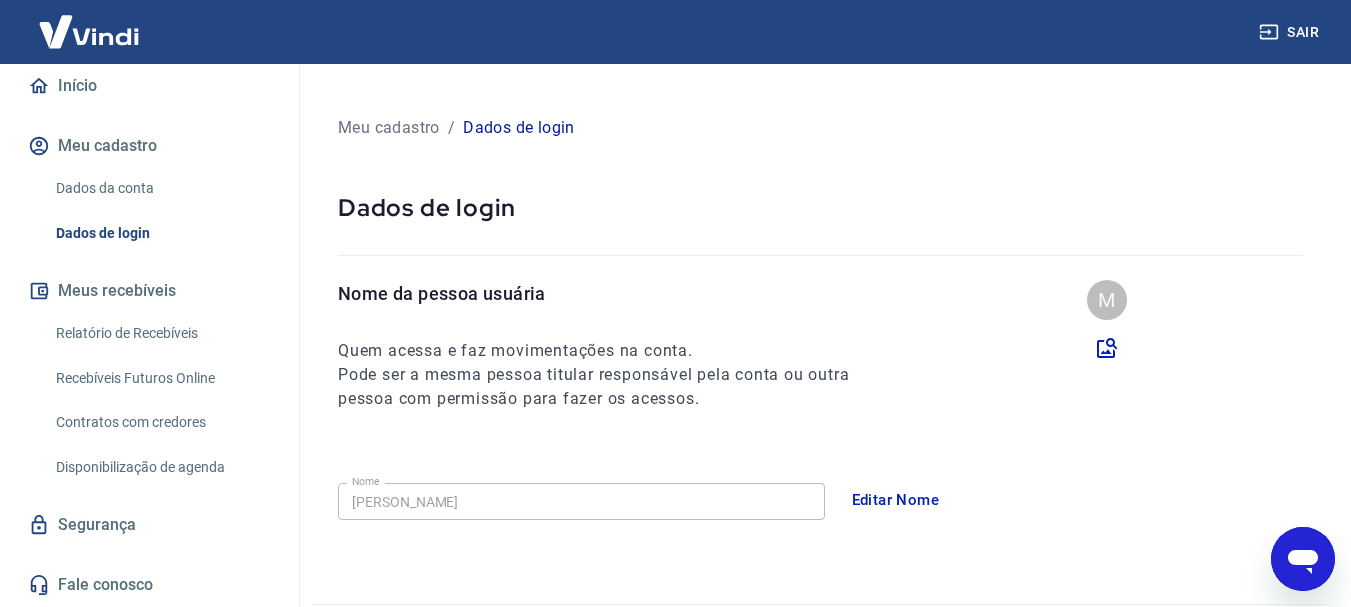 click on "Dados da conta" at bounding box center [161, 188] 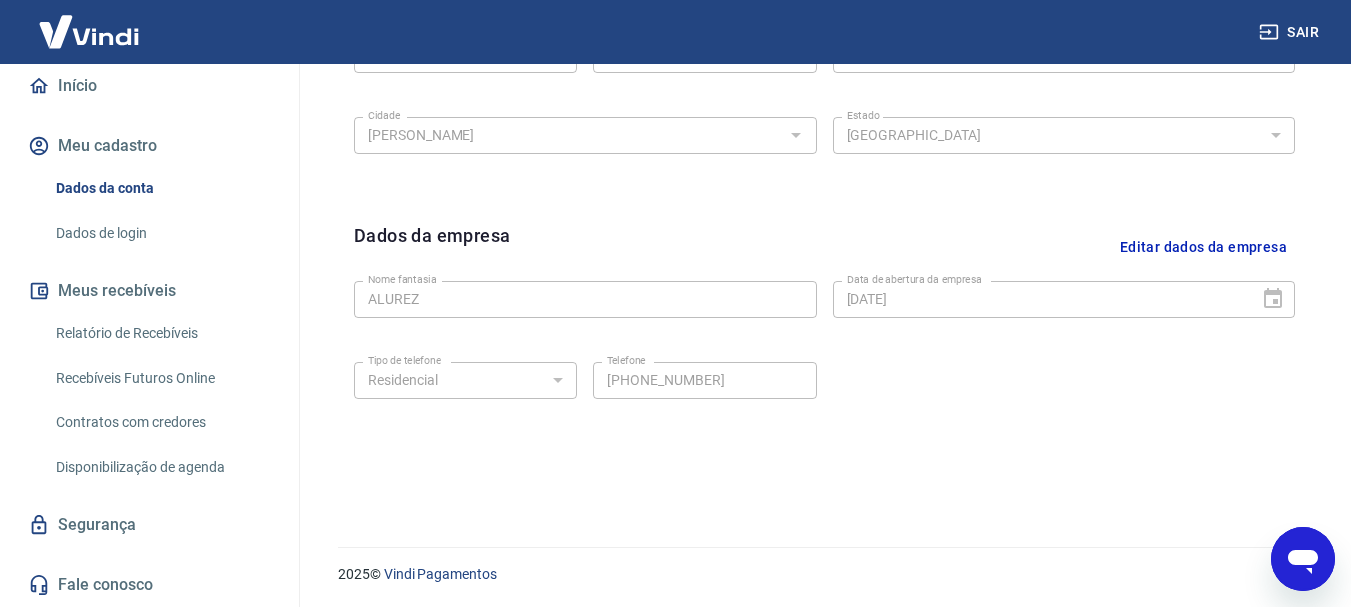 scroll, scrollTop: 835, scrollLeft: 0, axis: vertical 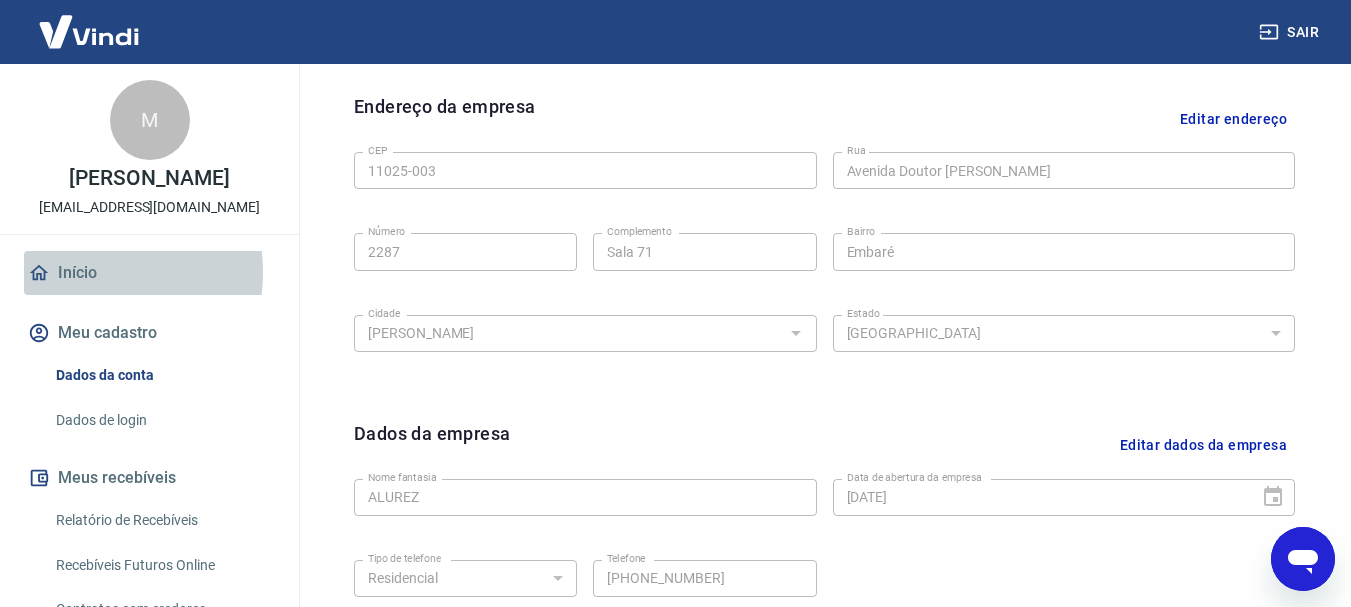 click on "Início" at bounding box center (149, 273) 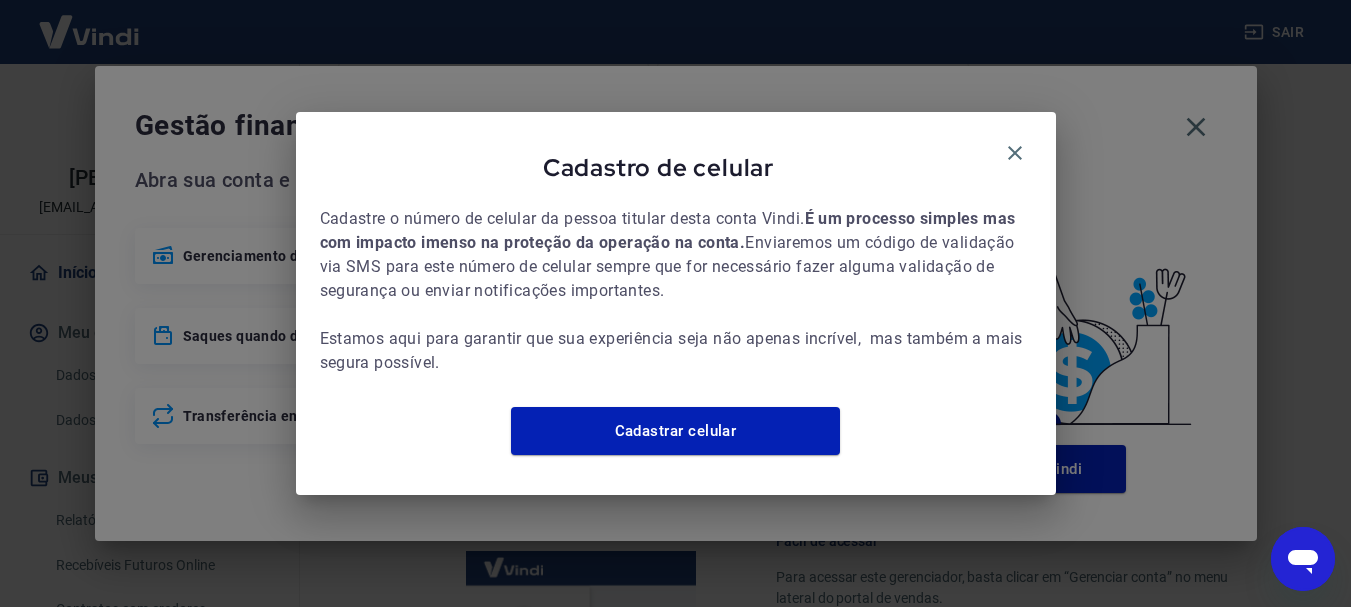 scroll, scrollTop: 652, scrollLeft: 0, axis: vertical 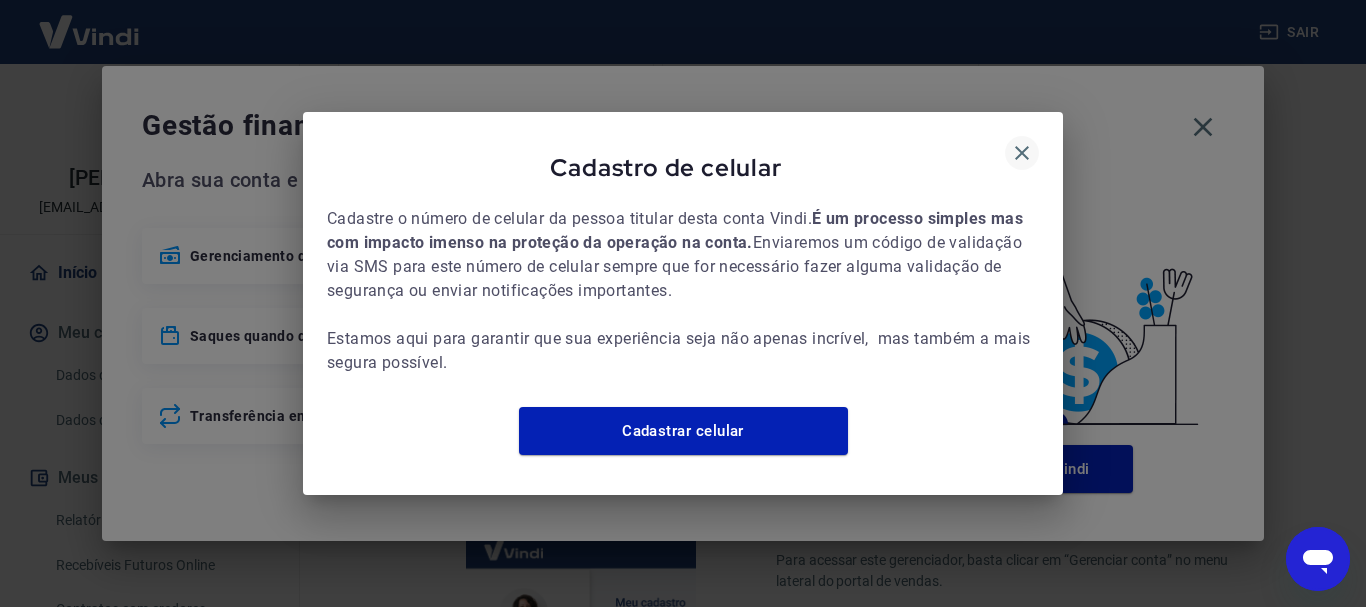 click 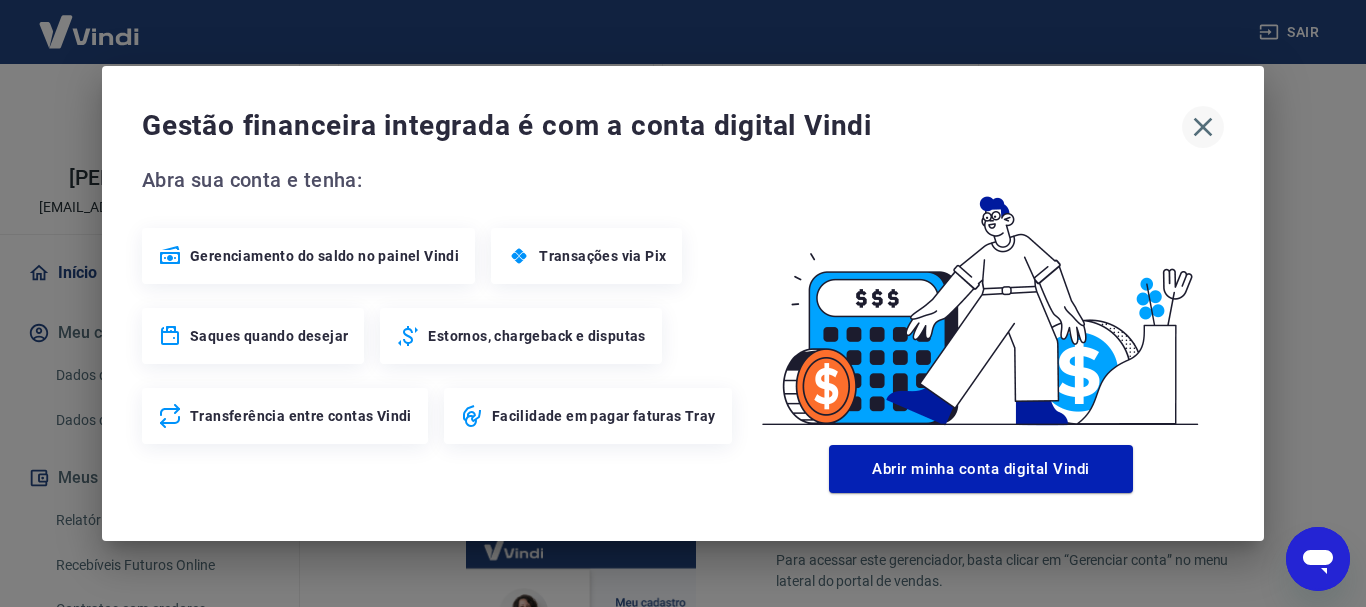 click 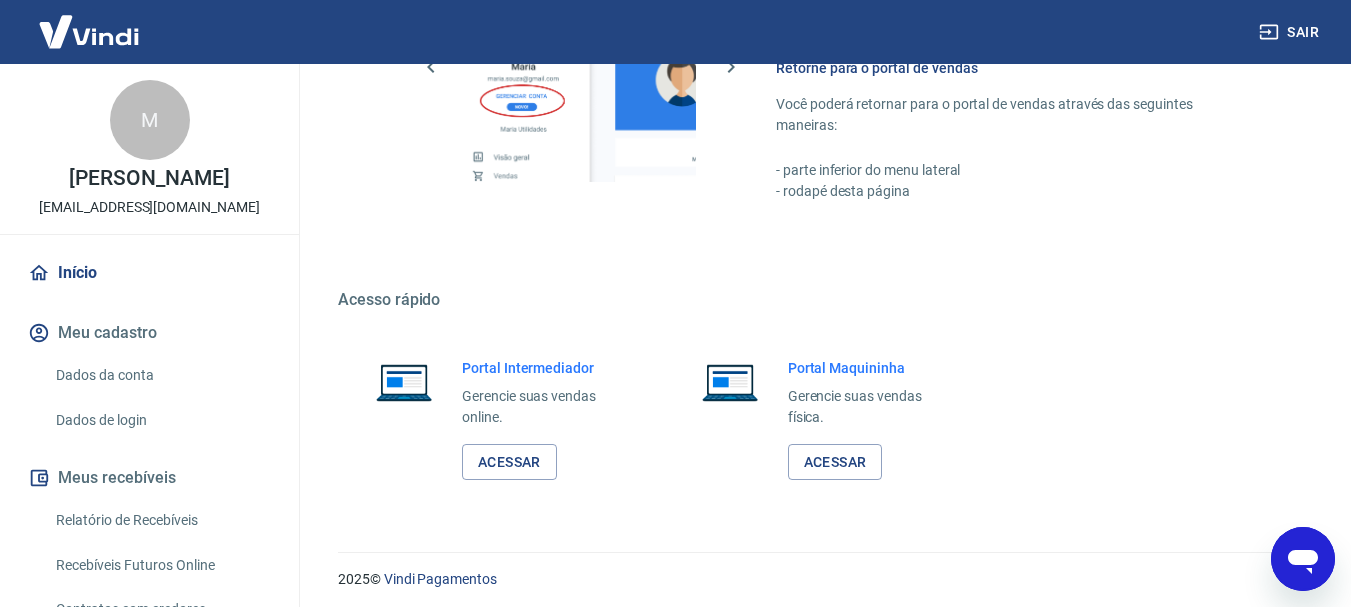 scroll, scrollTop: 1241, scrollLeft: 0, axis: vertical 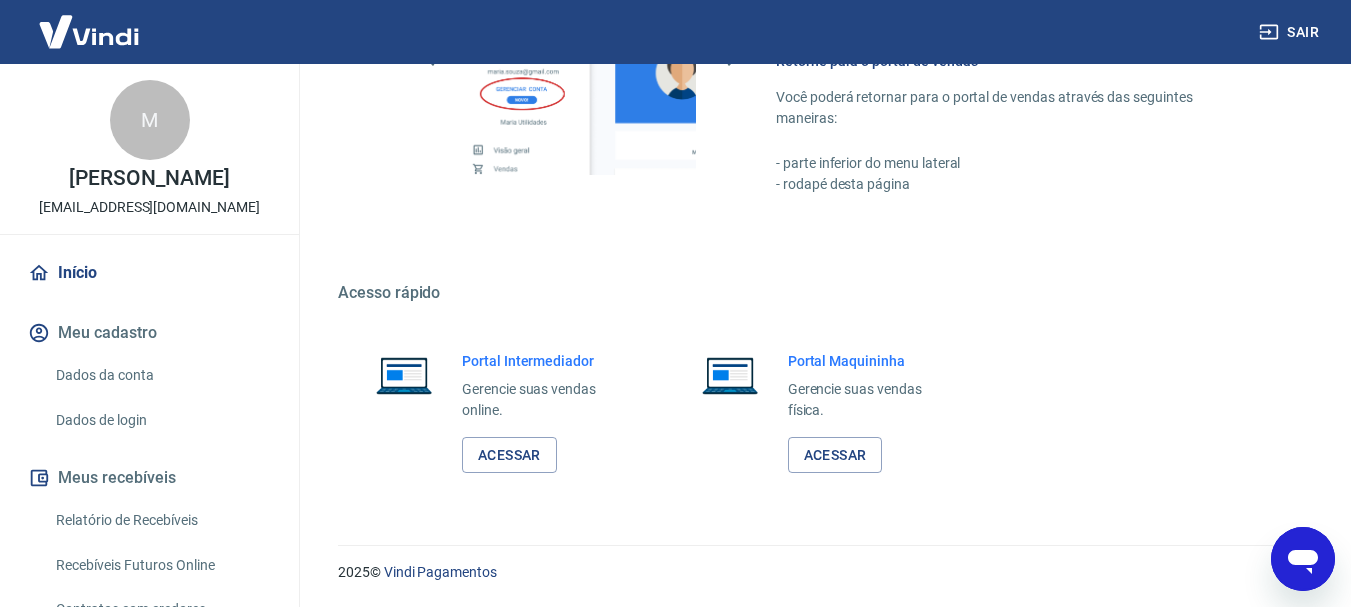 click on "Início" at bounding box center [149, 273] 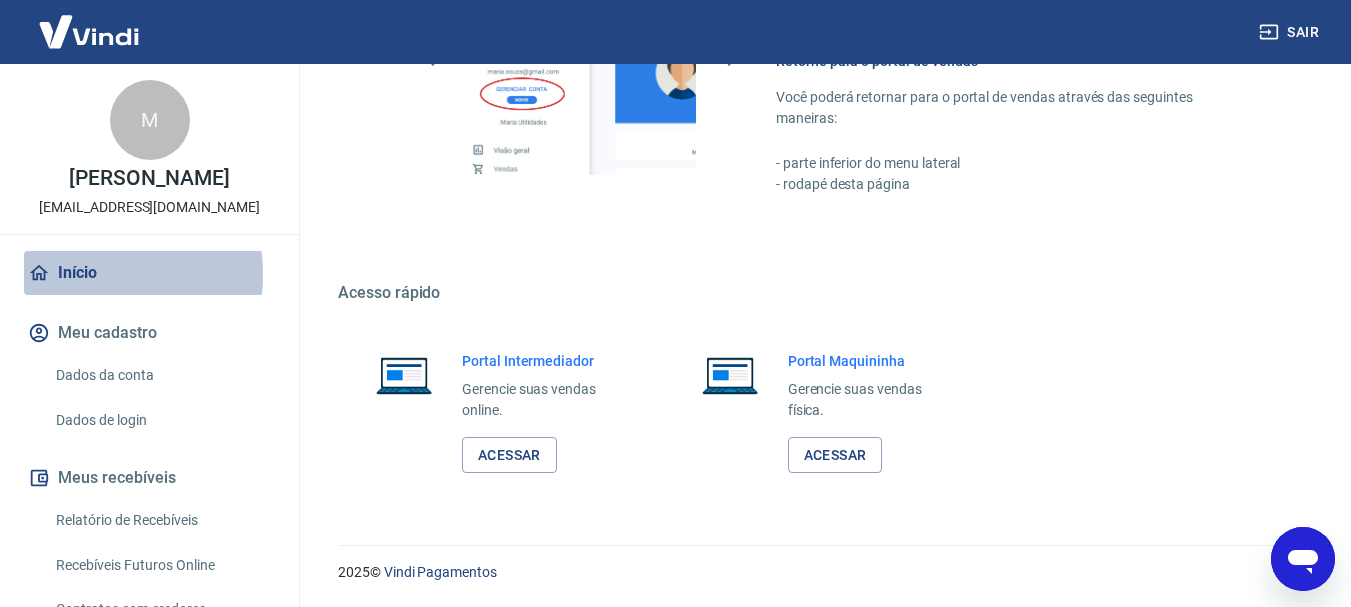 click on "Início" at bounding box center (149, 273) 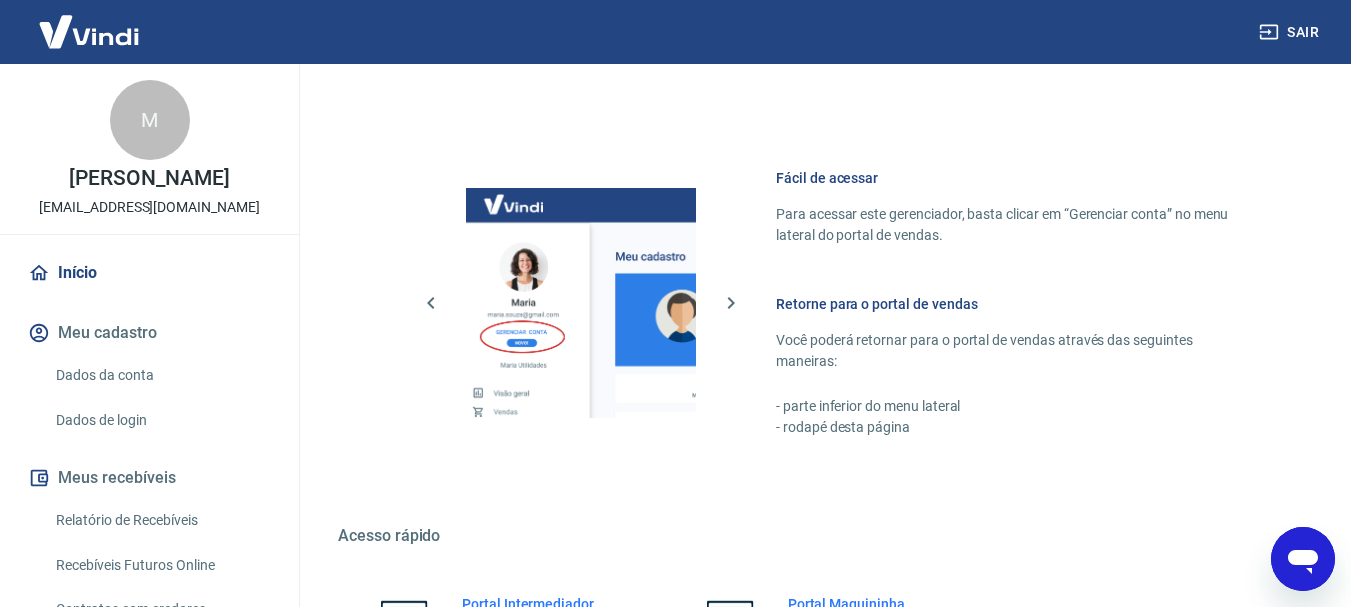 scroll, scrollTop: 1241, scrollLeft: 0, axis: vertical 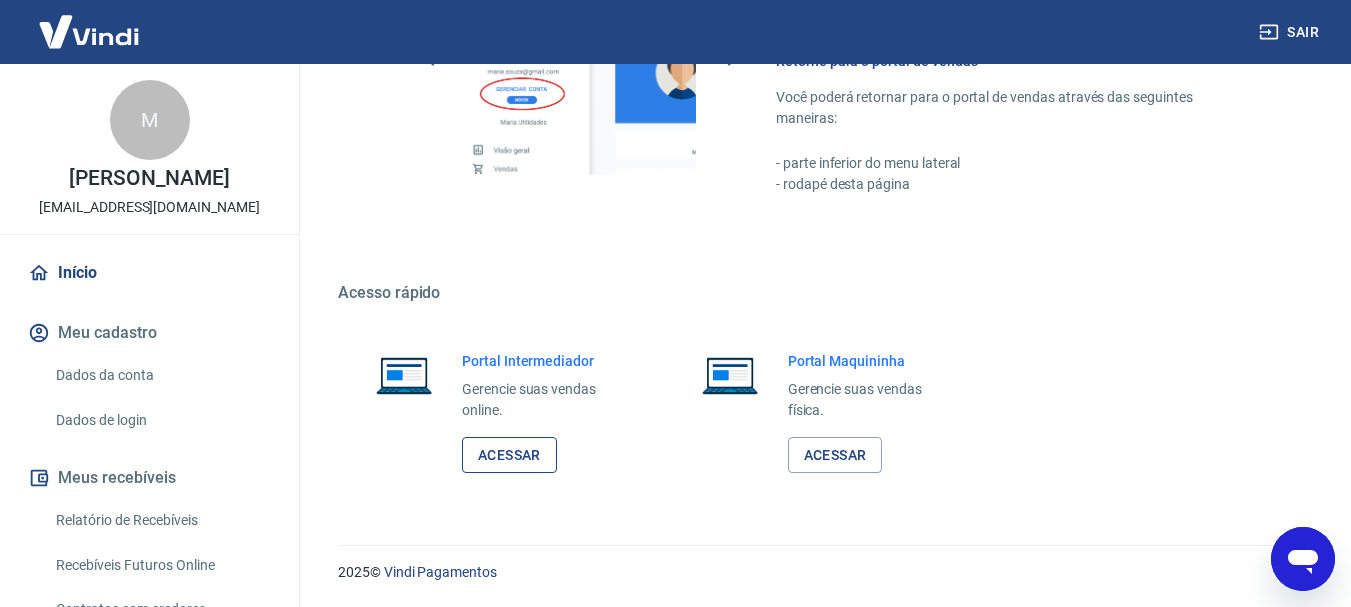 click on "Acessar" at bounding box center (509, 455) 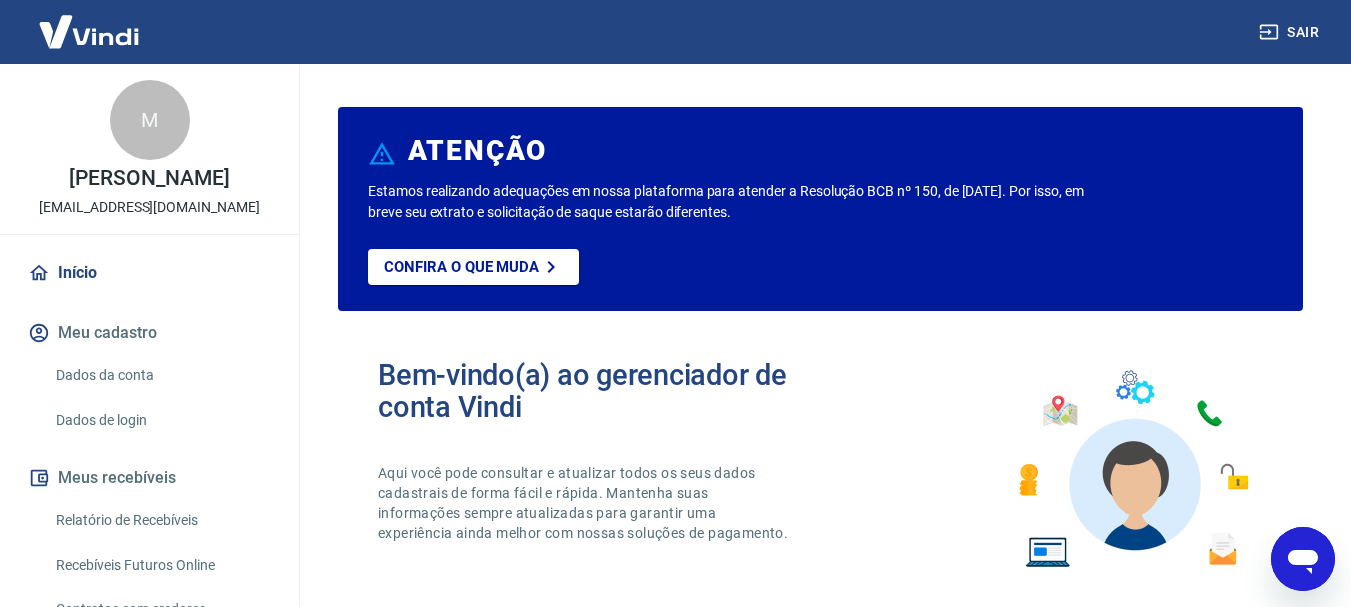 scroll, scrollTop: 0, scrollLeft: 0, axis: both 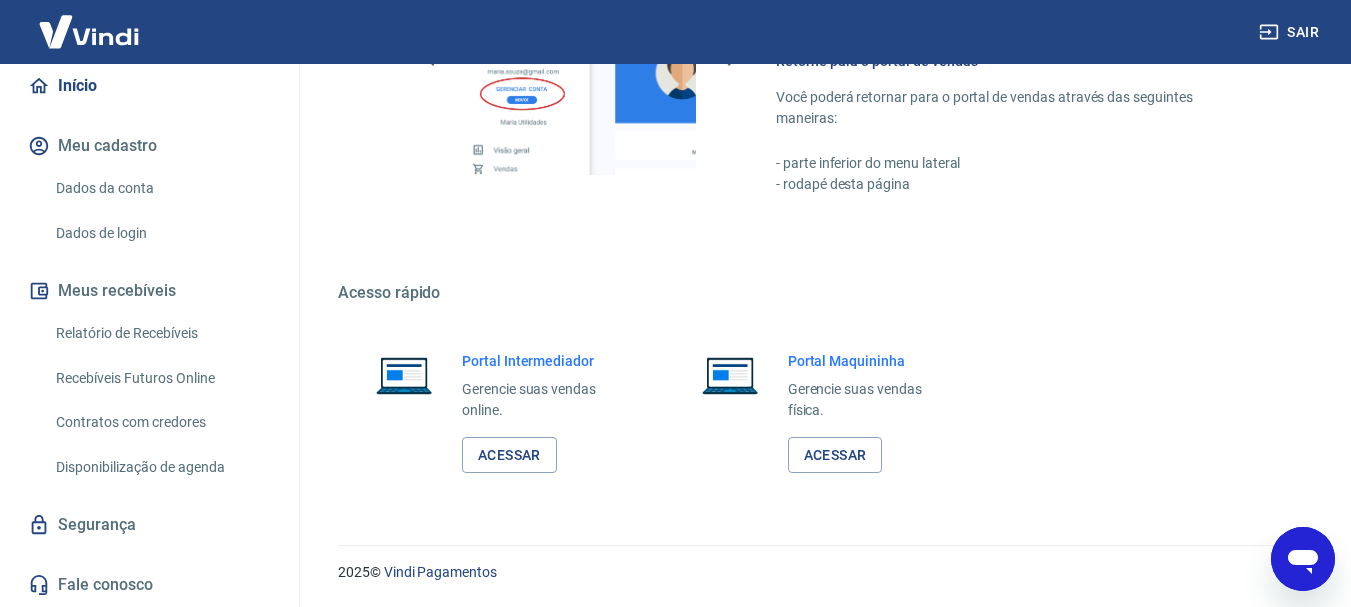 click 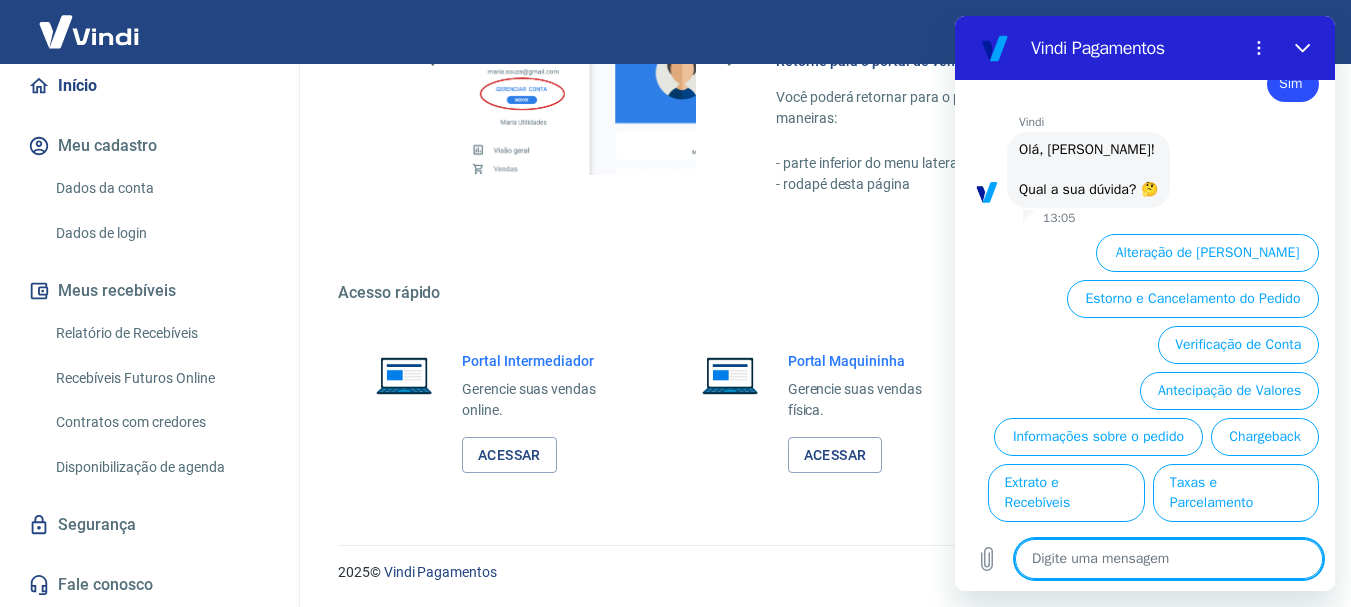 click at bounding box center [1169, 559] 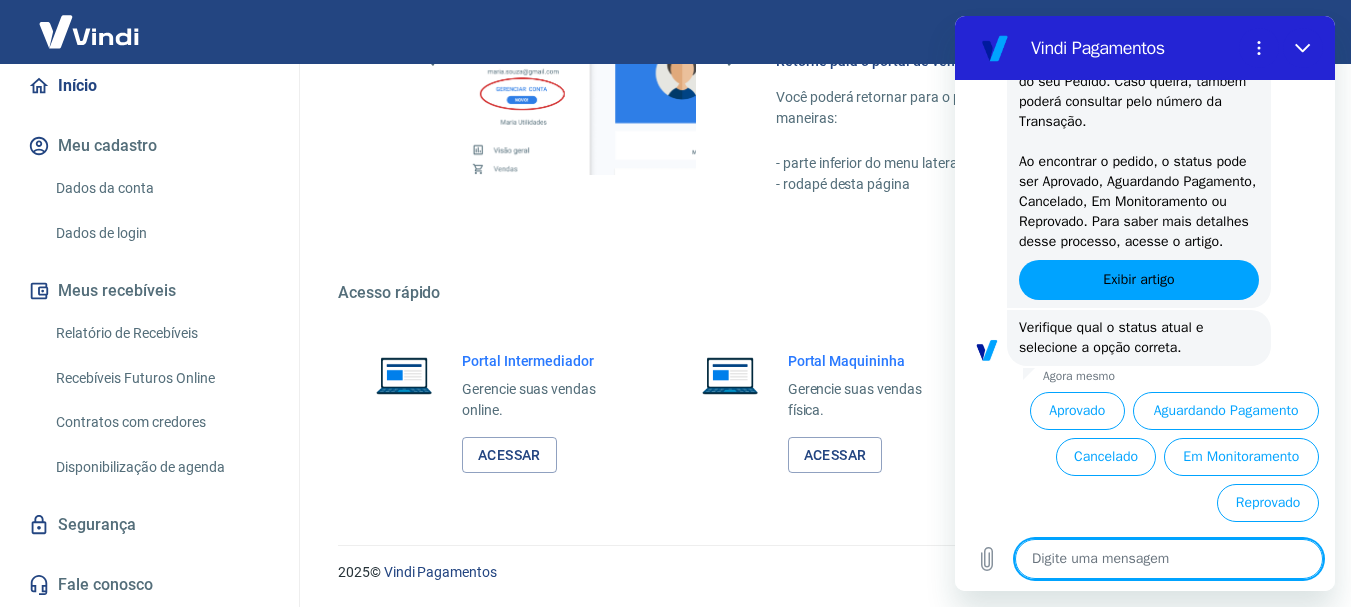 scroll, scrollTop: 2840, scrollLeft: 0, axis: vertical 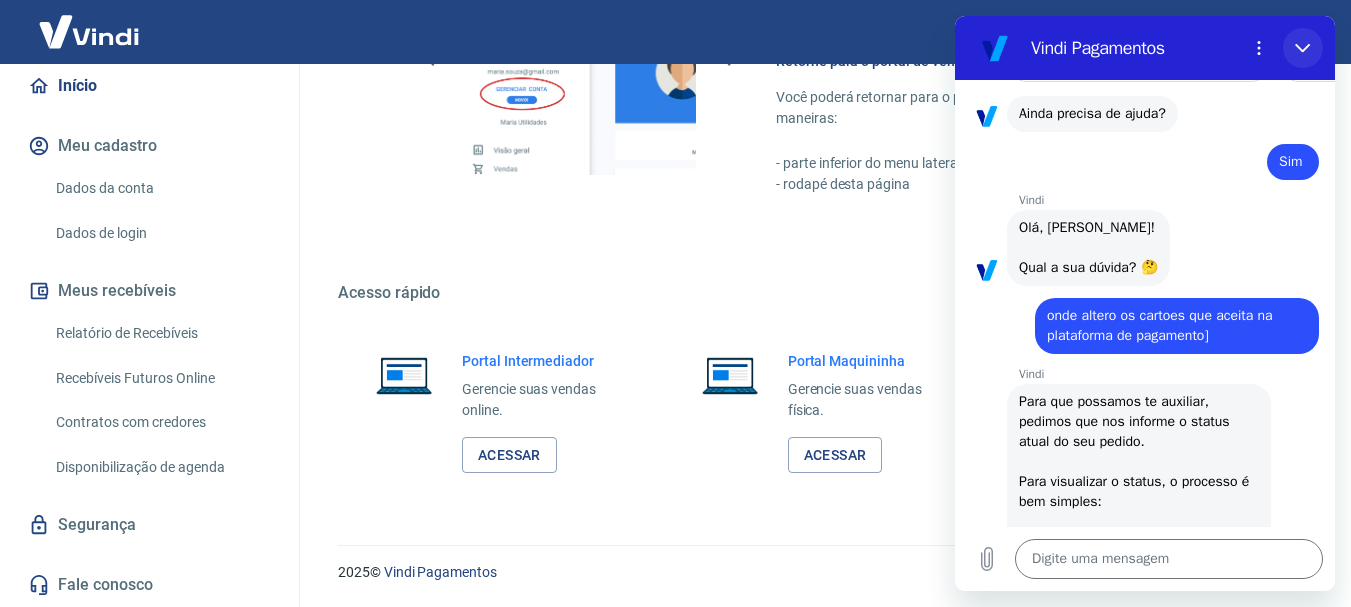 click 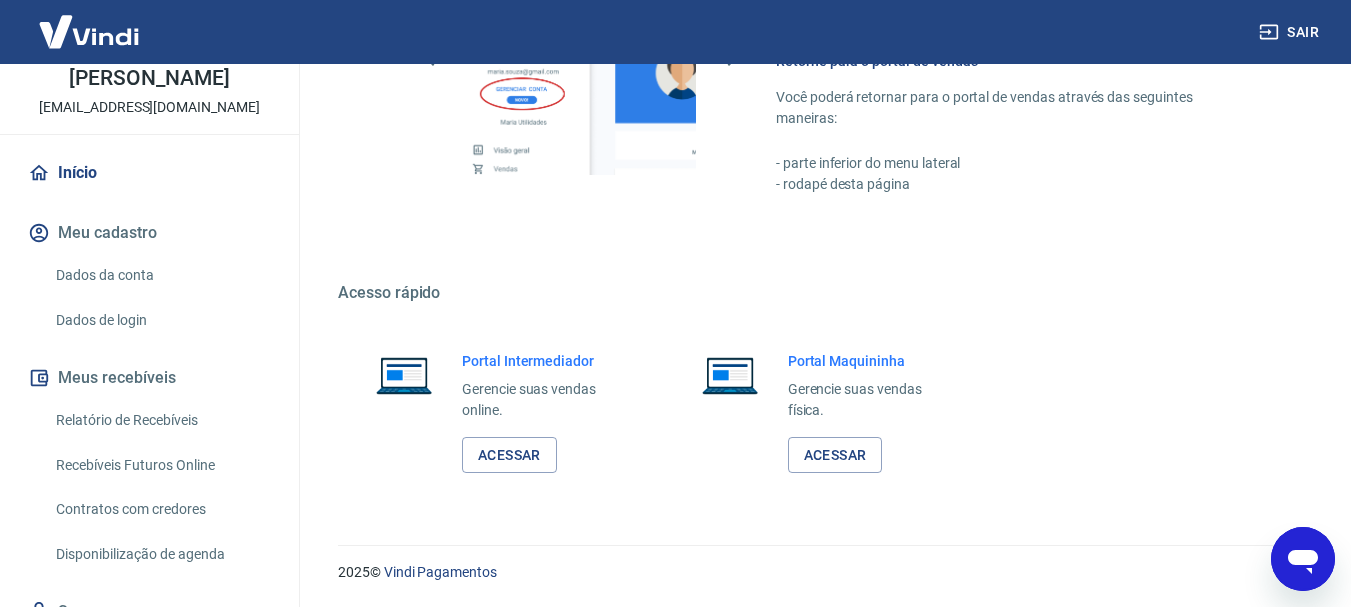scroll, scrollTop: 0, scrollLeft: 0, axis: both 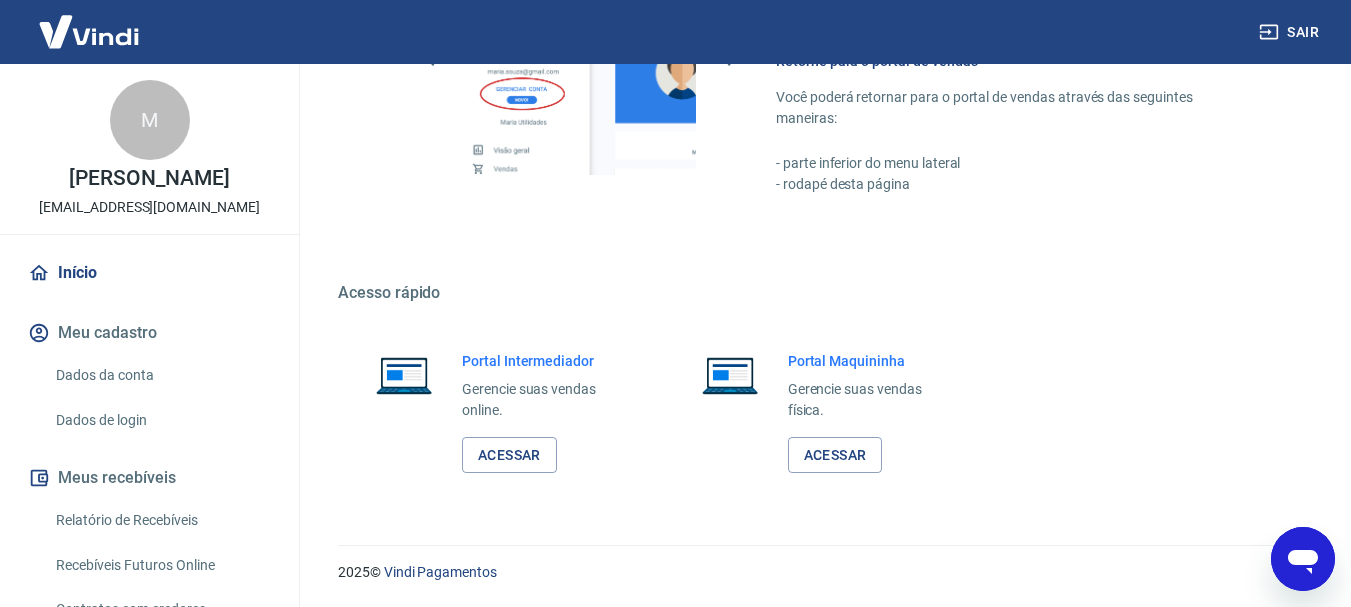 click on "Dados da conta" at bounding box center [161, 375] 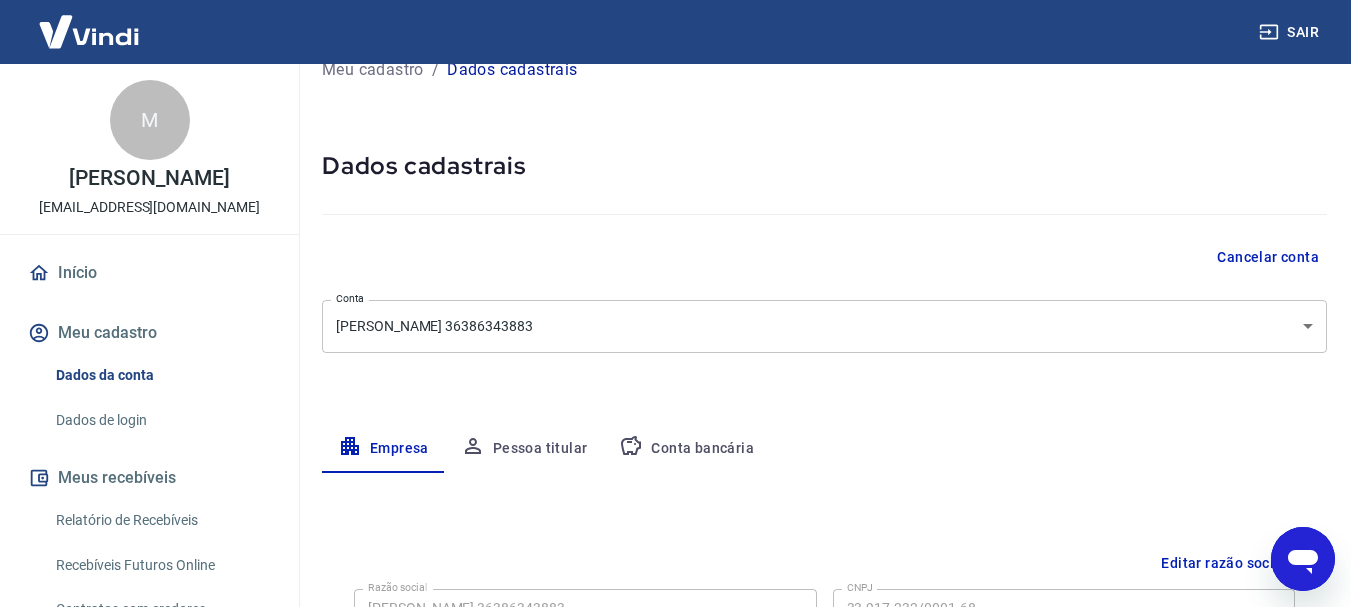 scroll, scrollTop: 0, scrollLeft: 0, axis: both 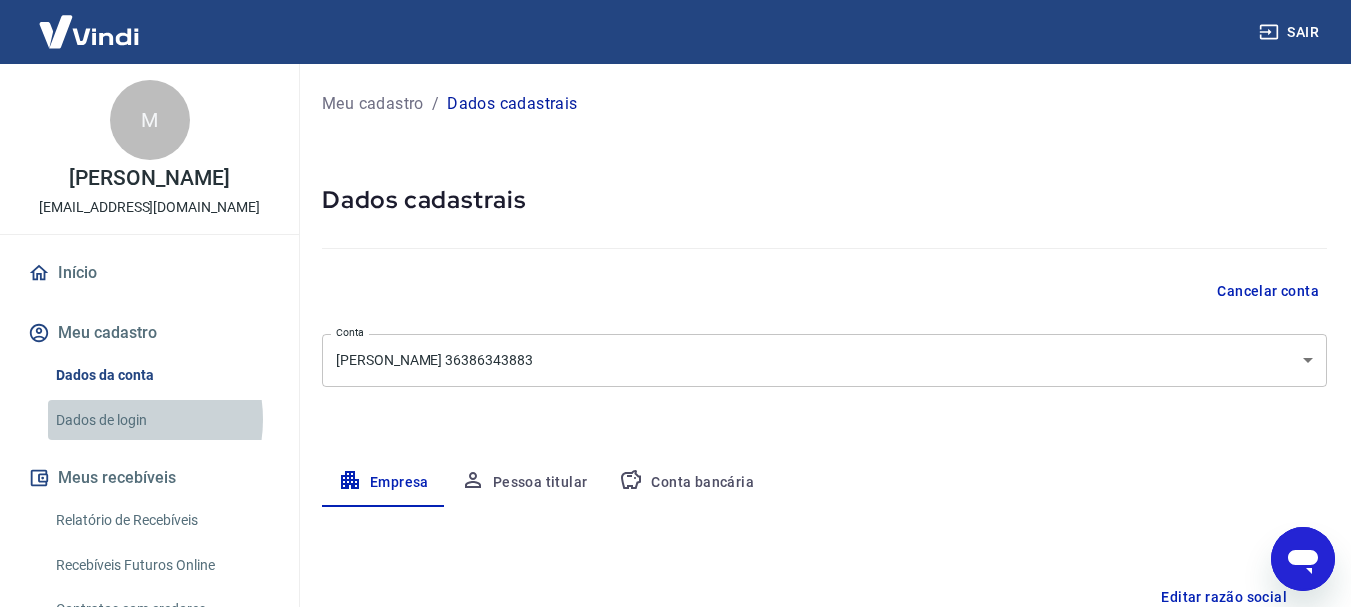 click on "Dados de login" at bounding box center (161, 420) 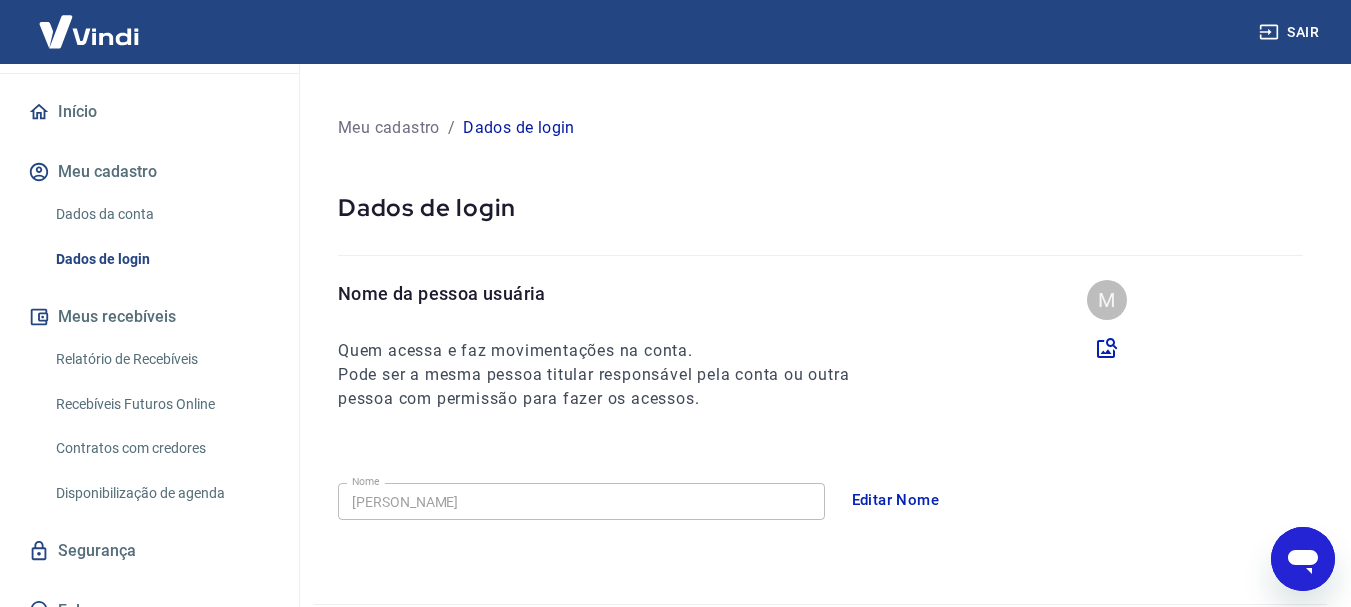 scroll, scrollTop: 187, scrollLeft: 0, axis: vertical 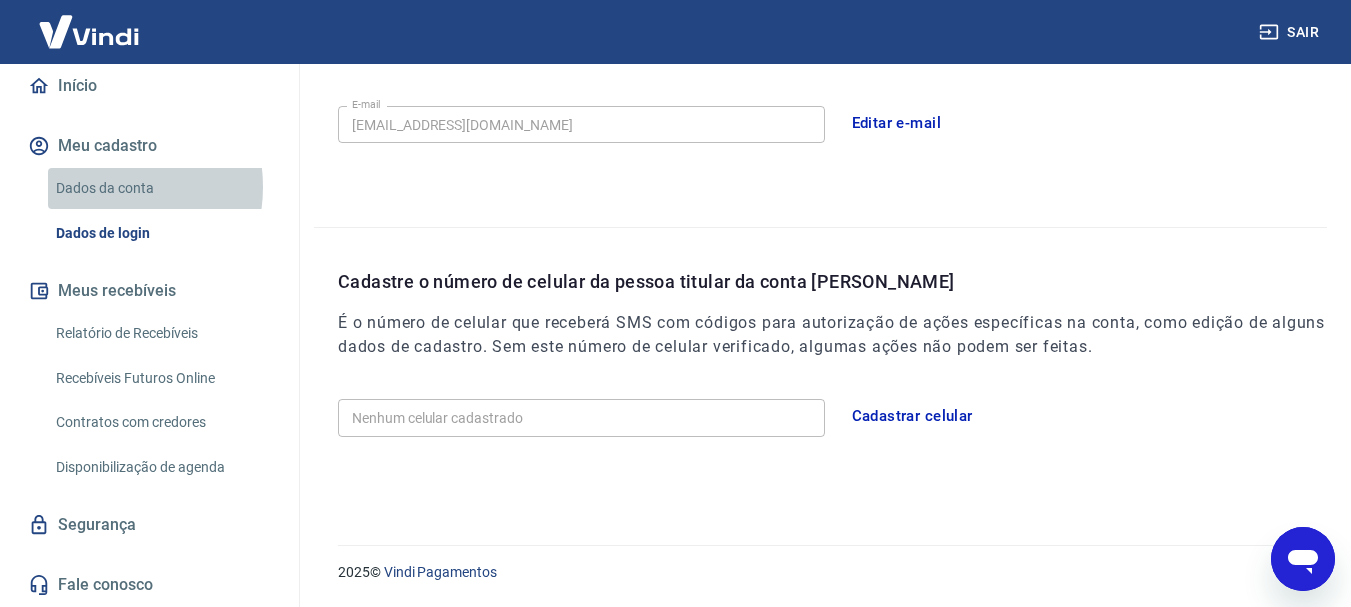 click on "Dados da conta" at bounding box center (161, 188) 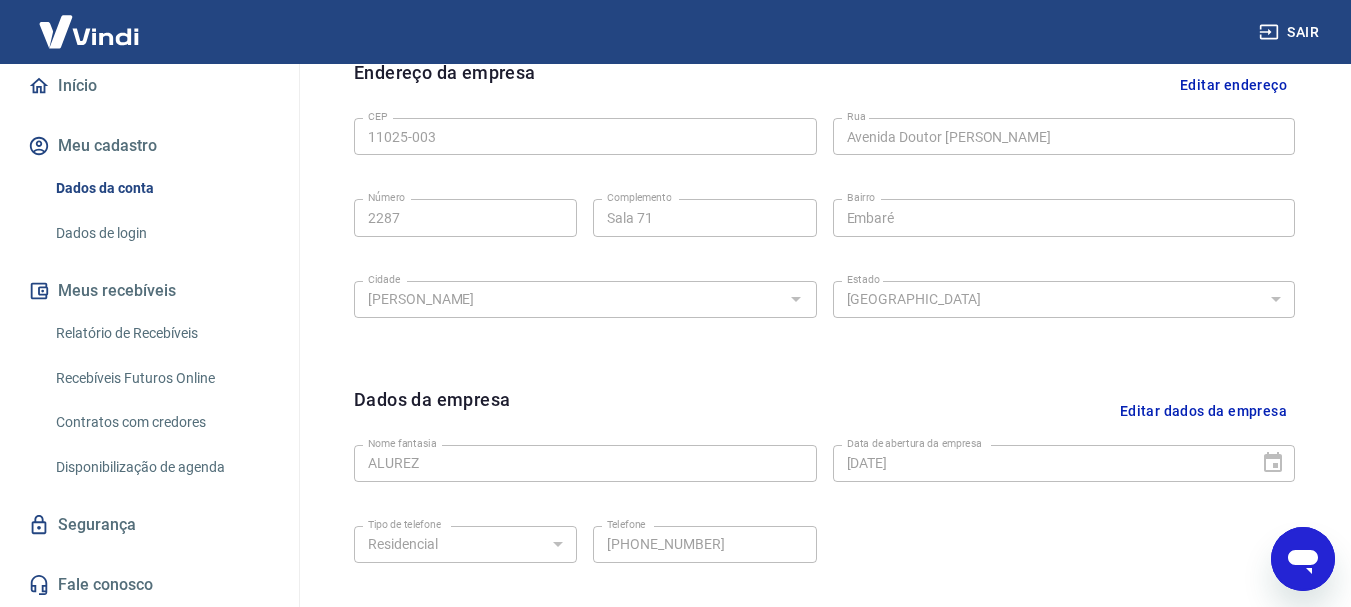 scroll, scrollTop: 835, scrollLeft: 0, axis: vertical 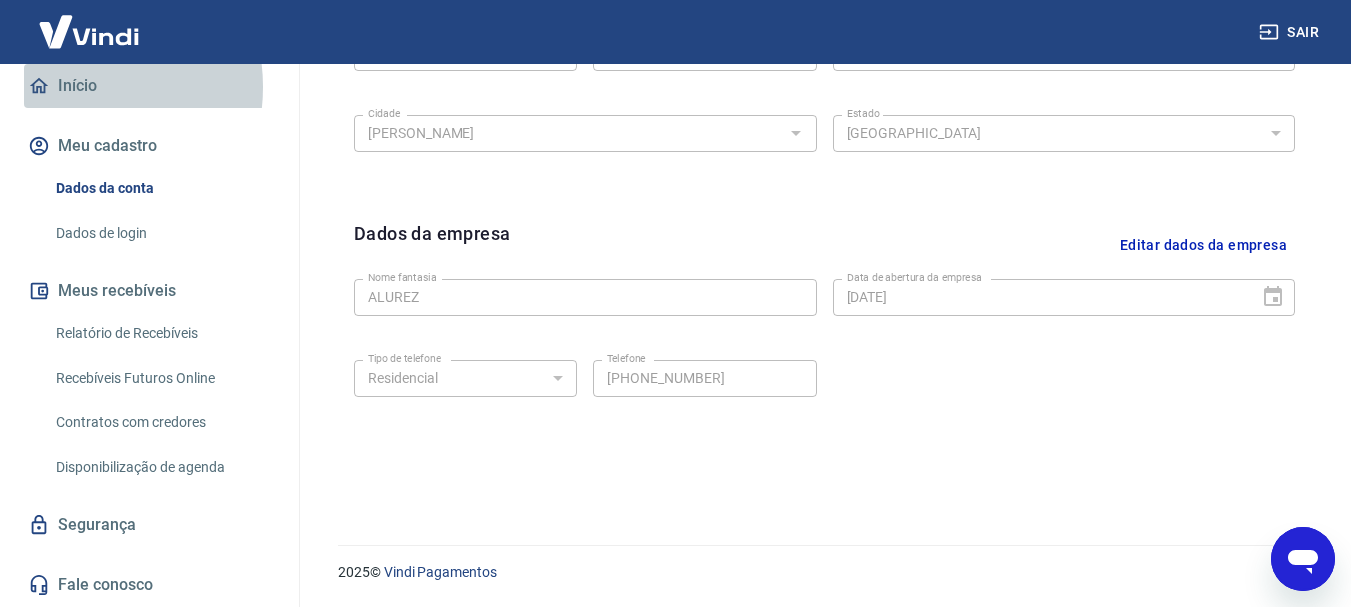 click on "Início" at bounding box center (149, 86) 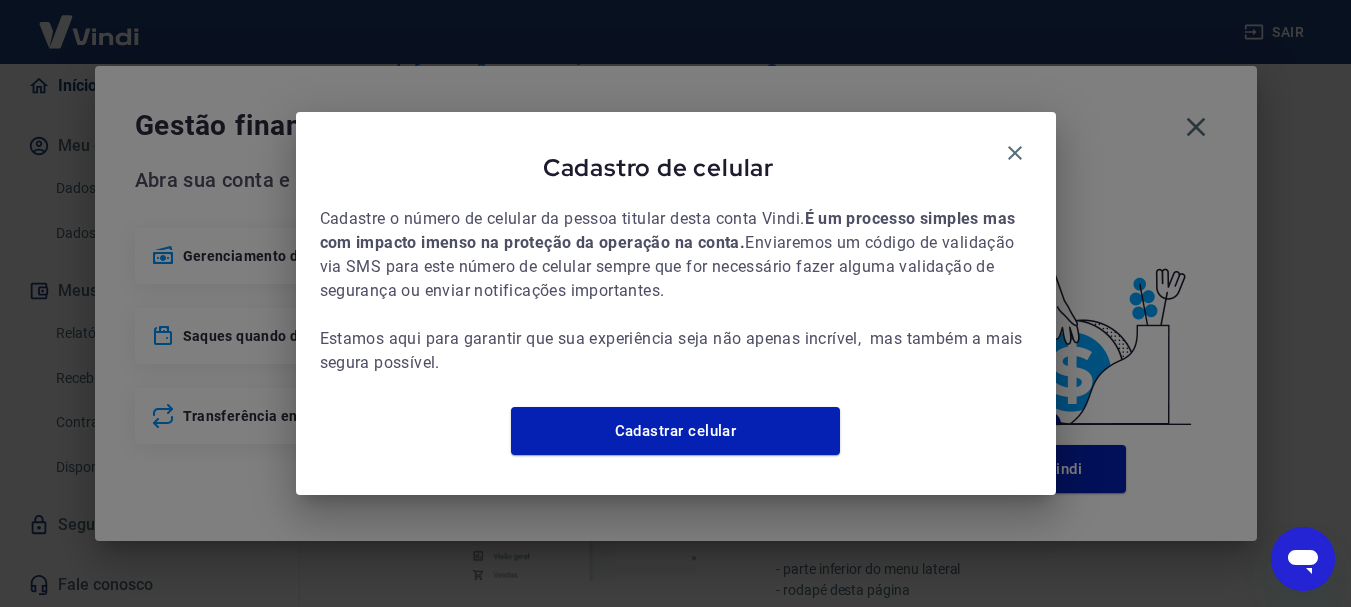 scroll, scrollTop: 1084, scrollLeft: 0, axis: vertical 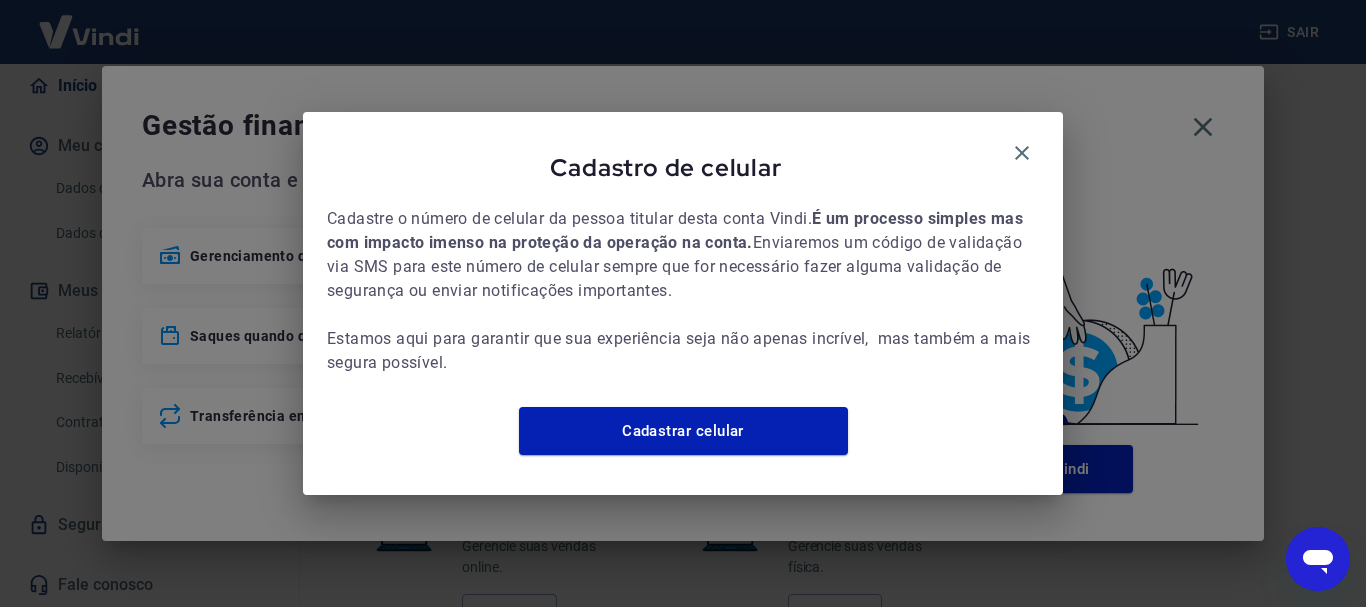 drag, startPoint x: 1013, startPoint y: 144, endPoint x: 1111, endPoint y: 139, distance: 98.12747 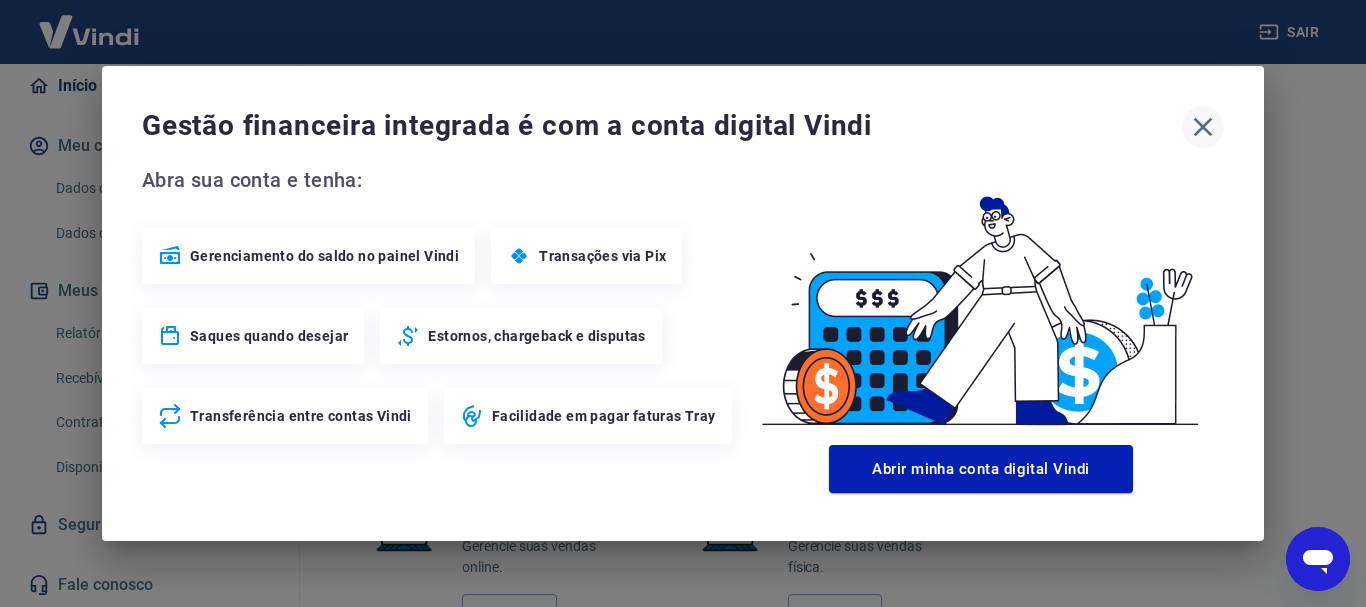 click 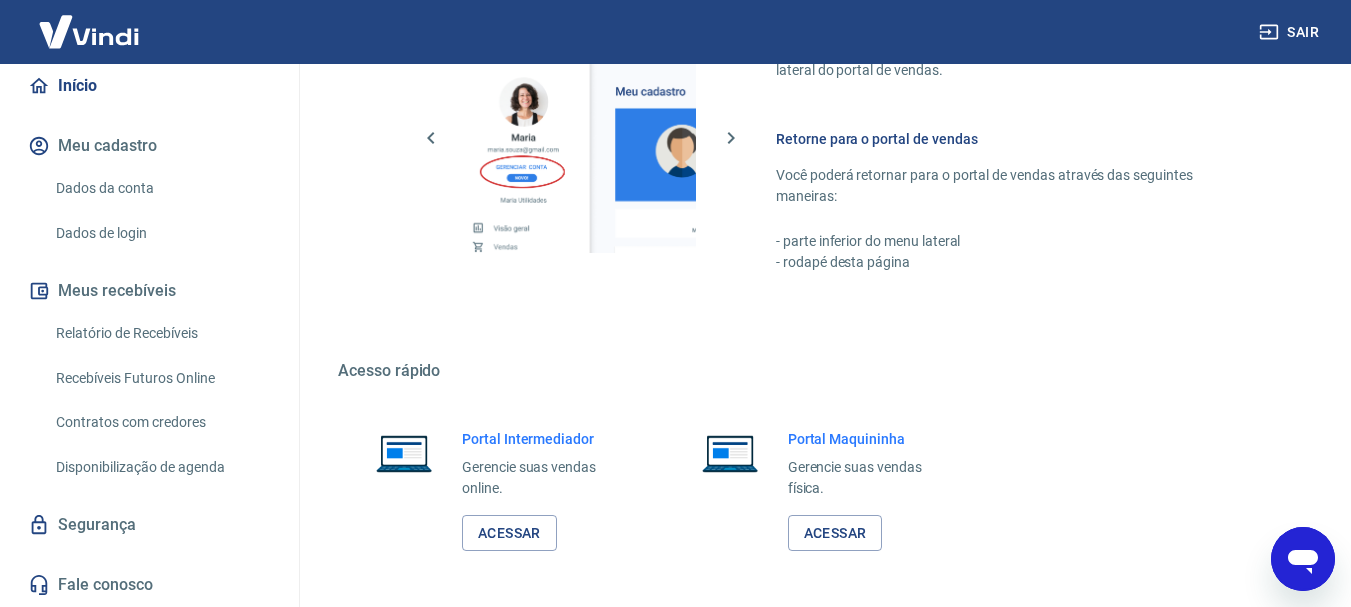 scroll, scrollTop: 1241, scrollLeft: 0, axis: vertical 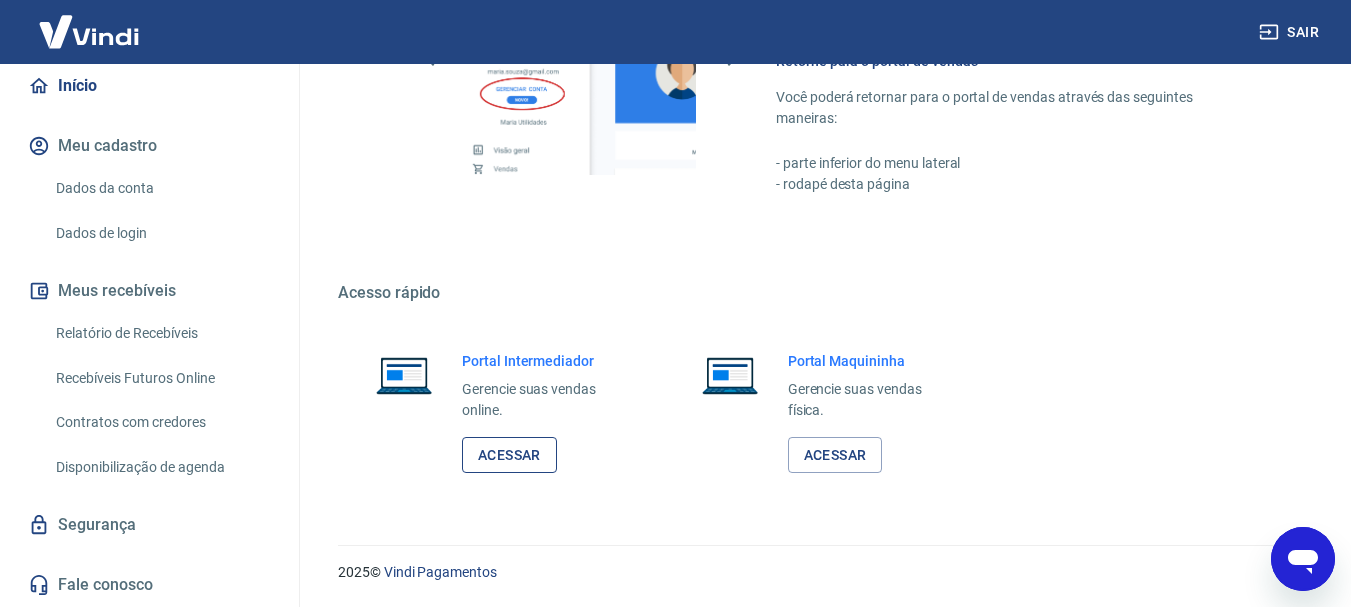 click on "Acessar" at bounding box center [509, 455] 